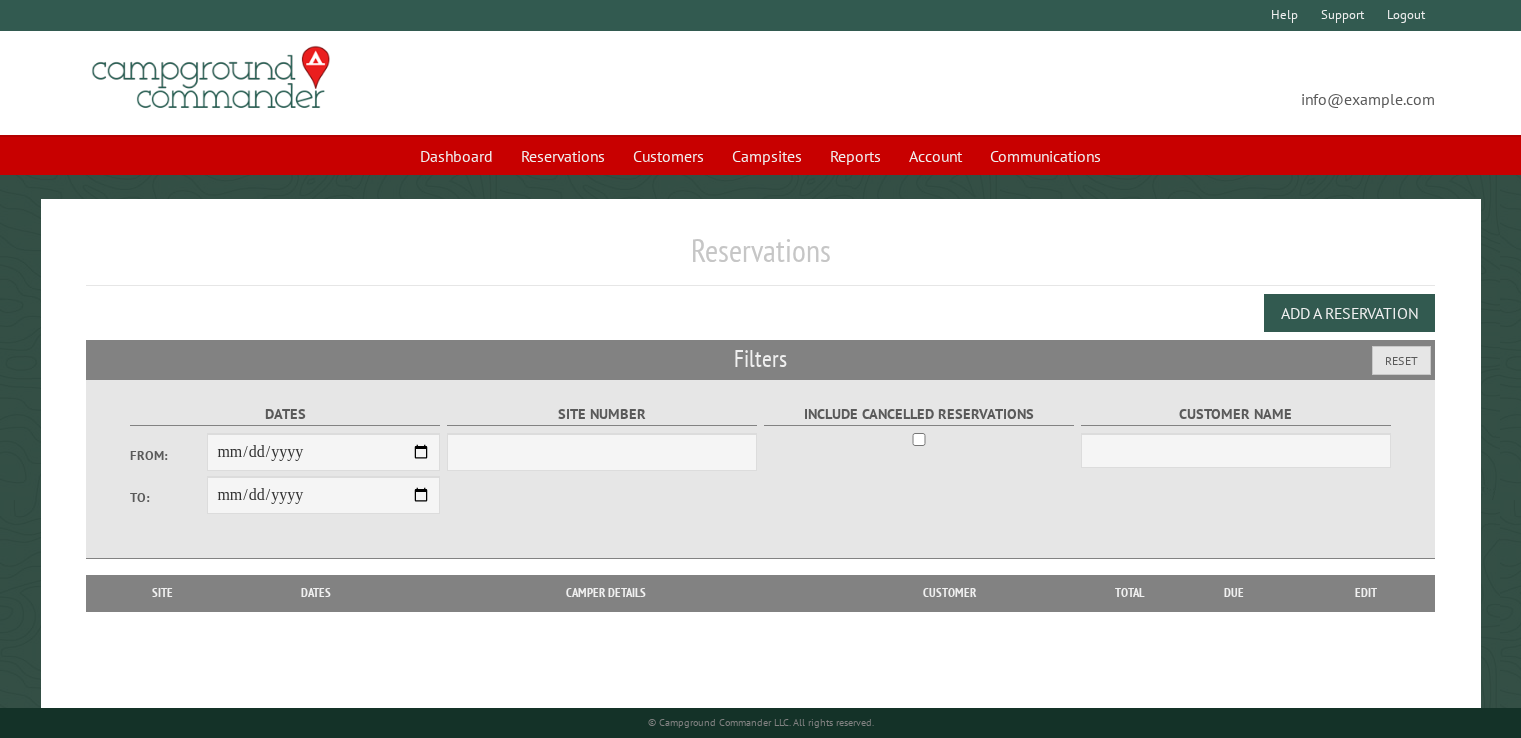 scroll, scrollTop: 0, scrollLeft: 0, axis: both 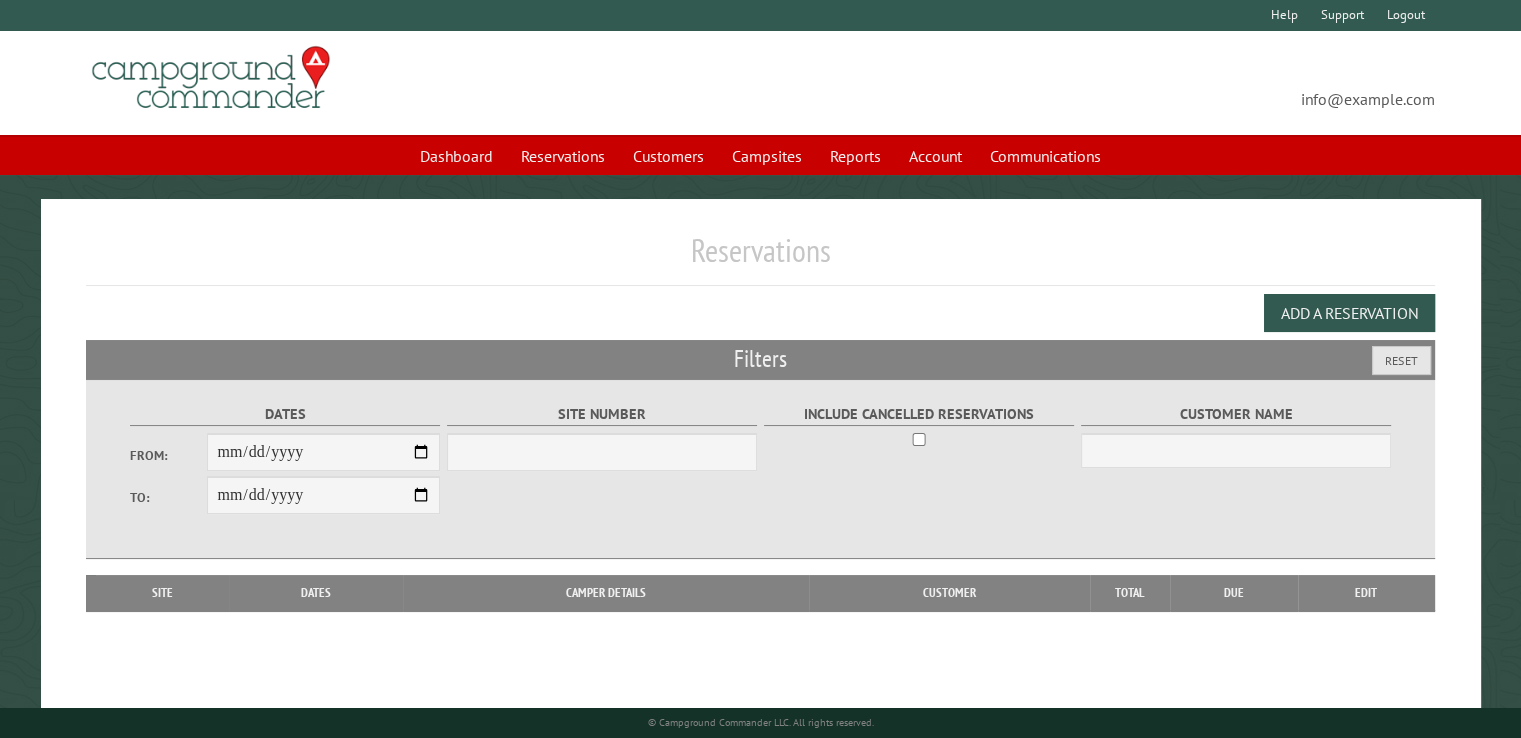 select on "***" 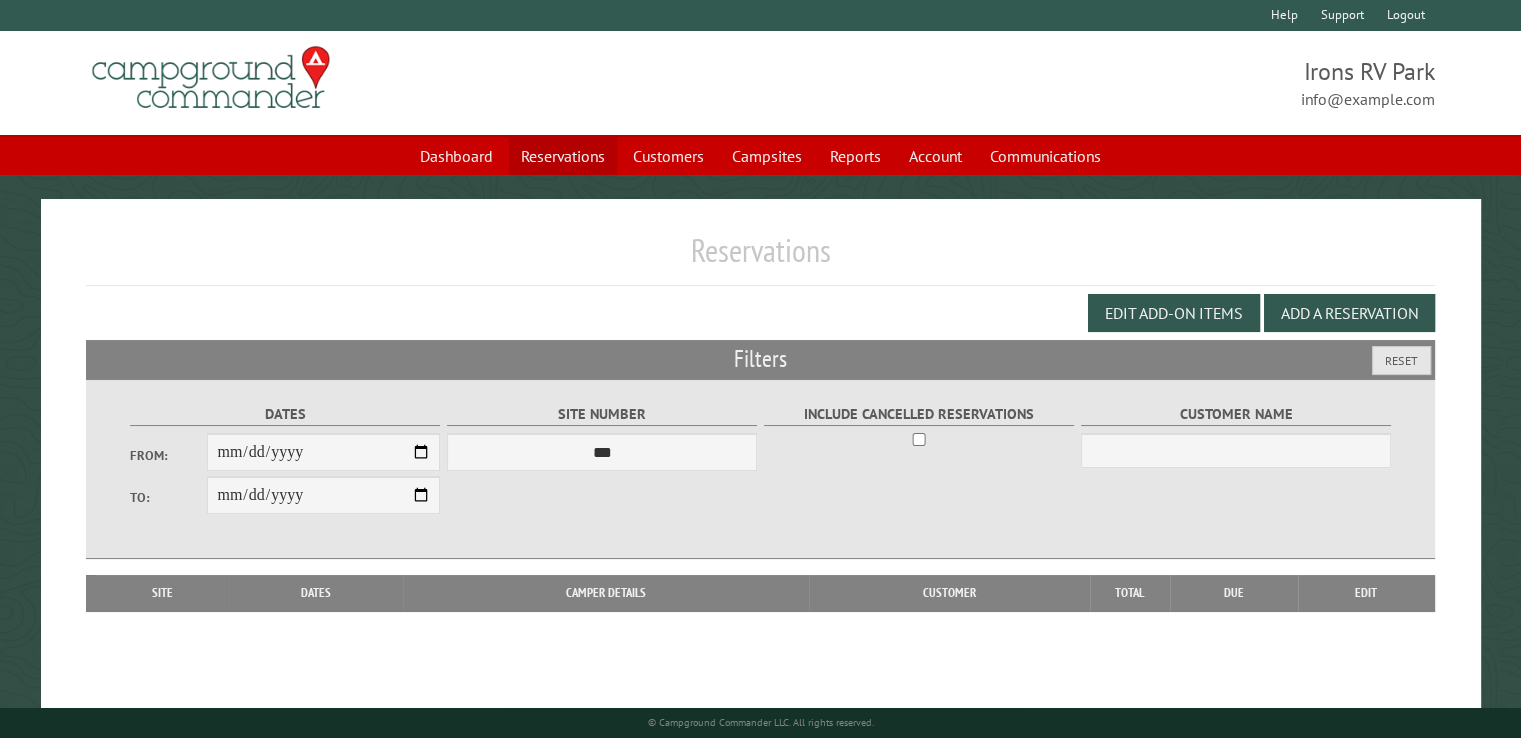 click on "Reservations" at bounding box center [563, 156] 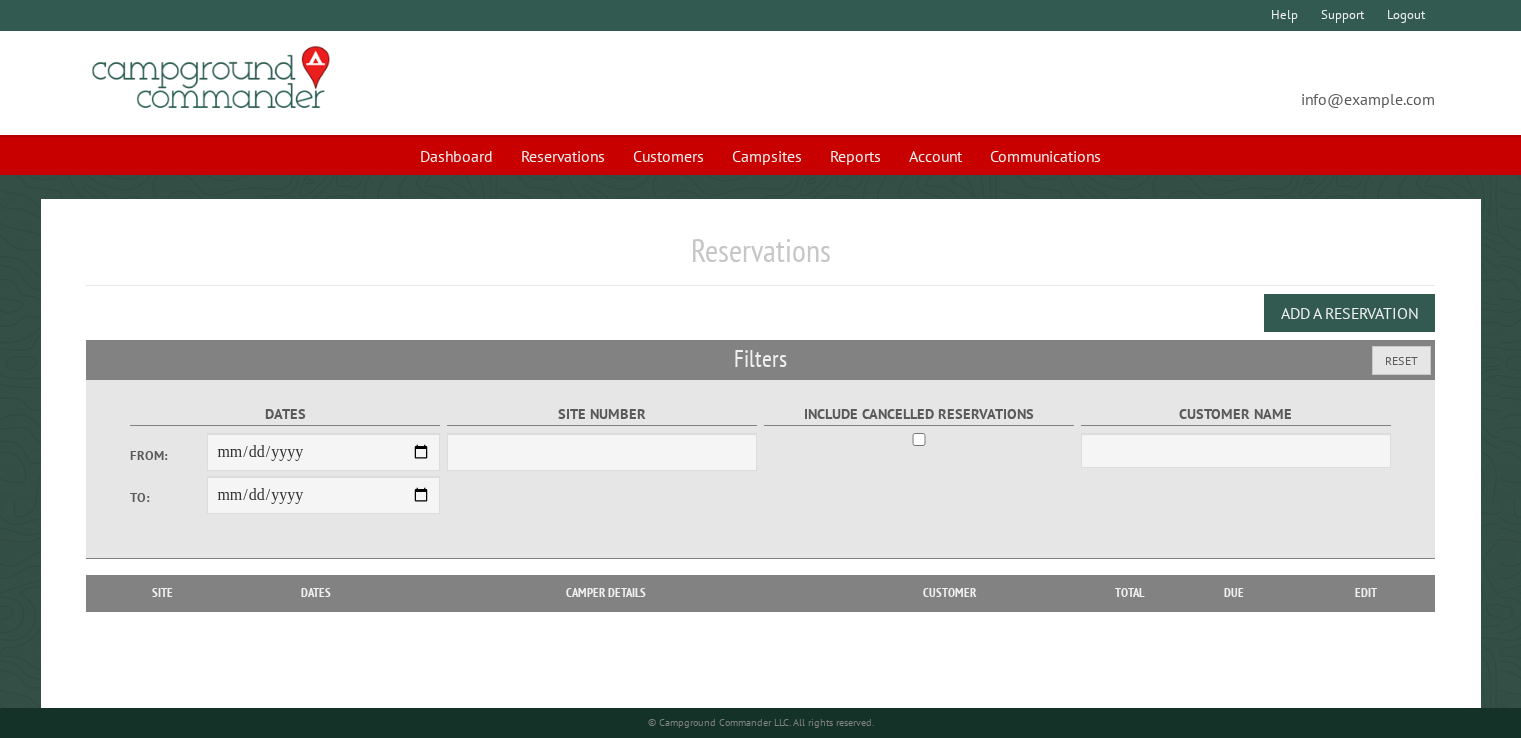 click on "Customers" at bounding box center (668, 156) 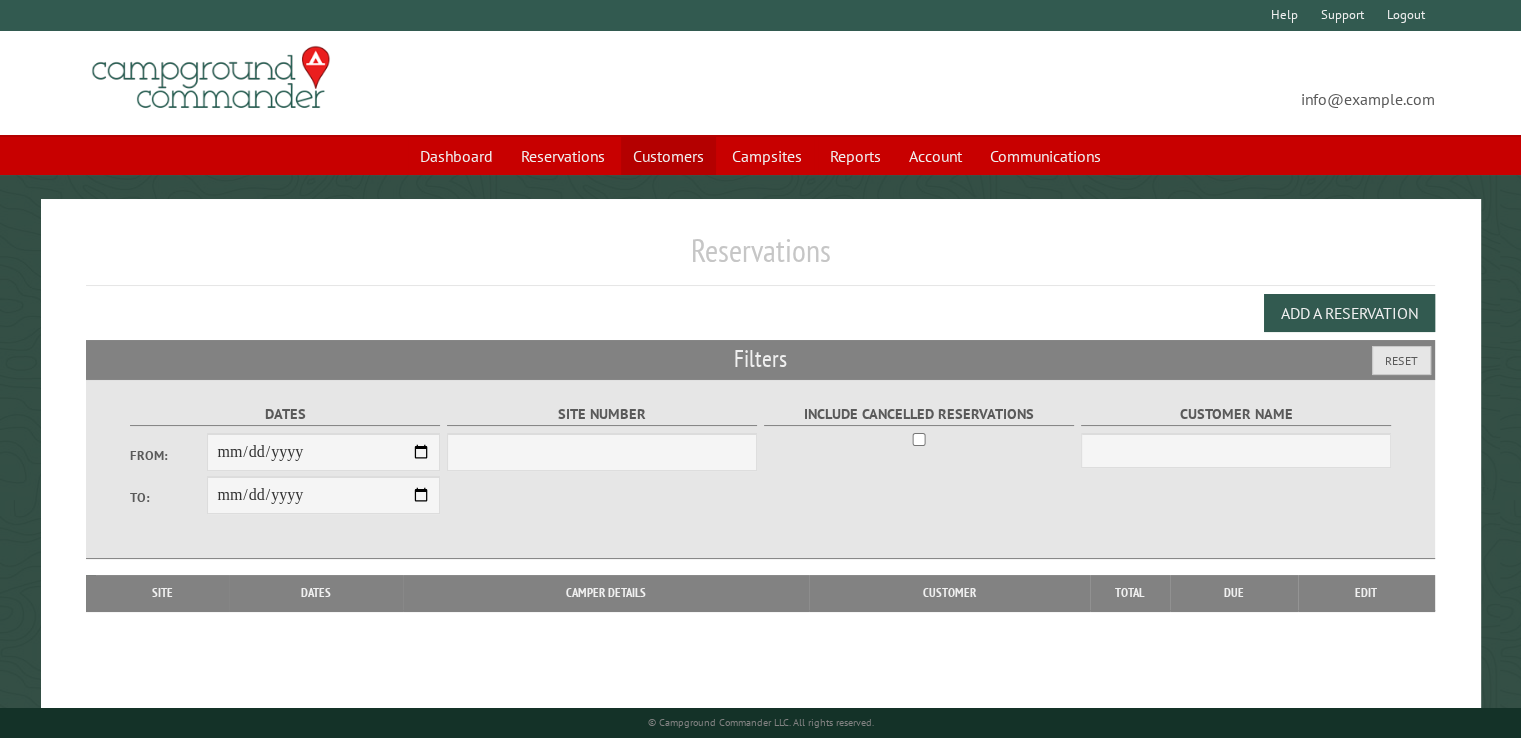 select on "***" 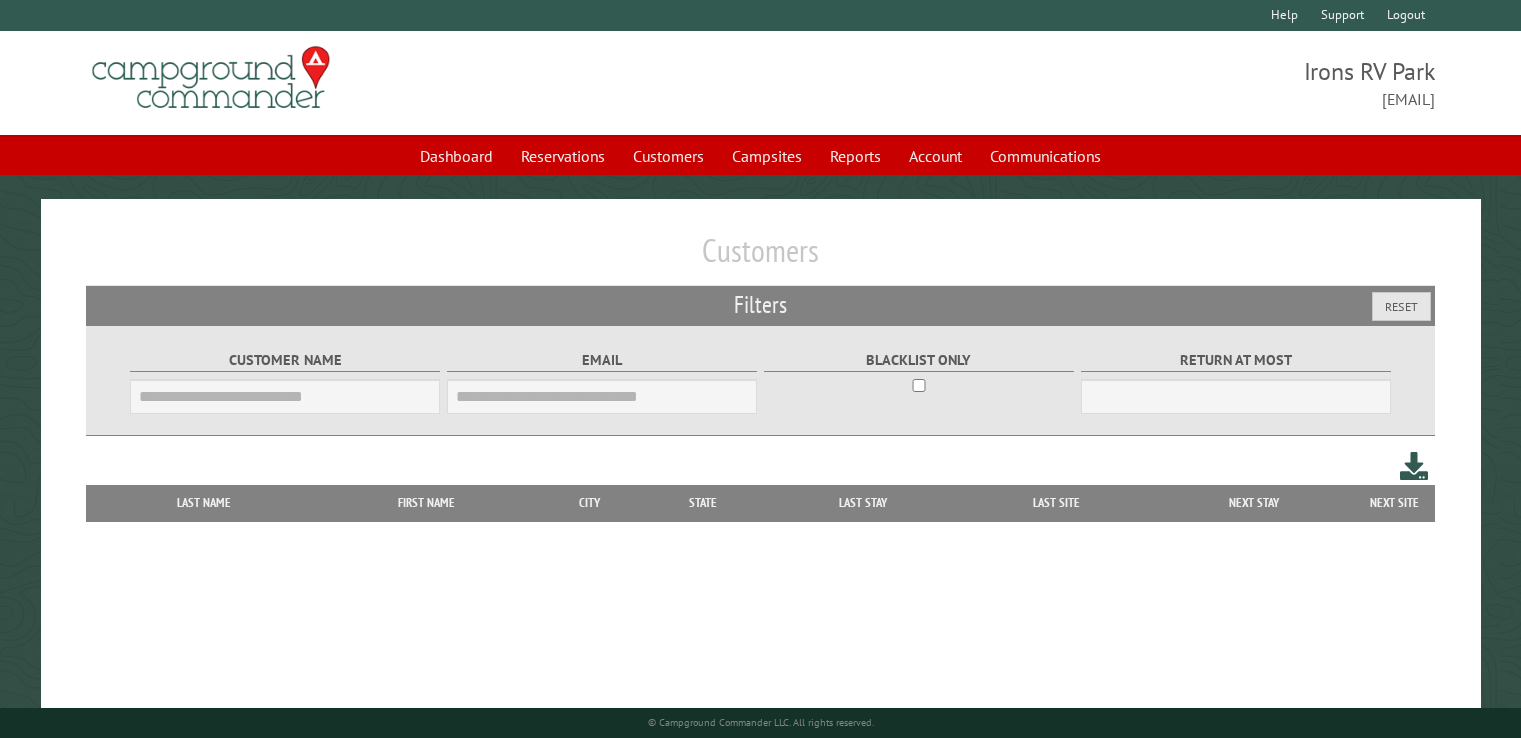 scroll, scrollTop: 0, scrollLeft: 0, axis: both 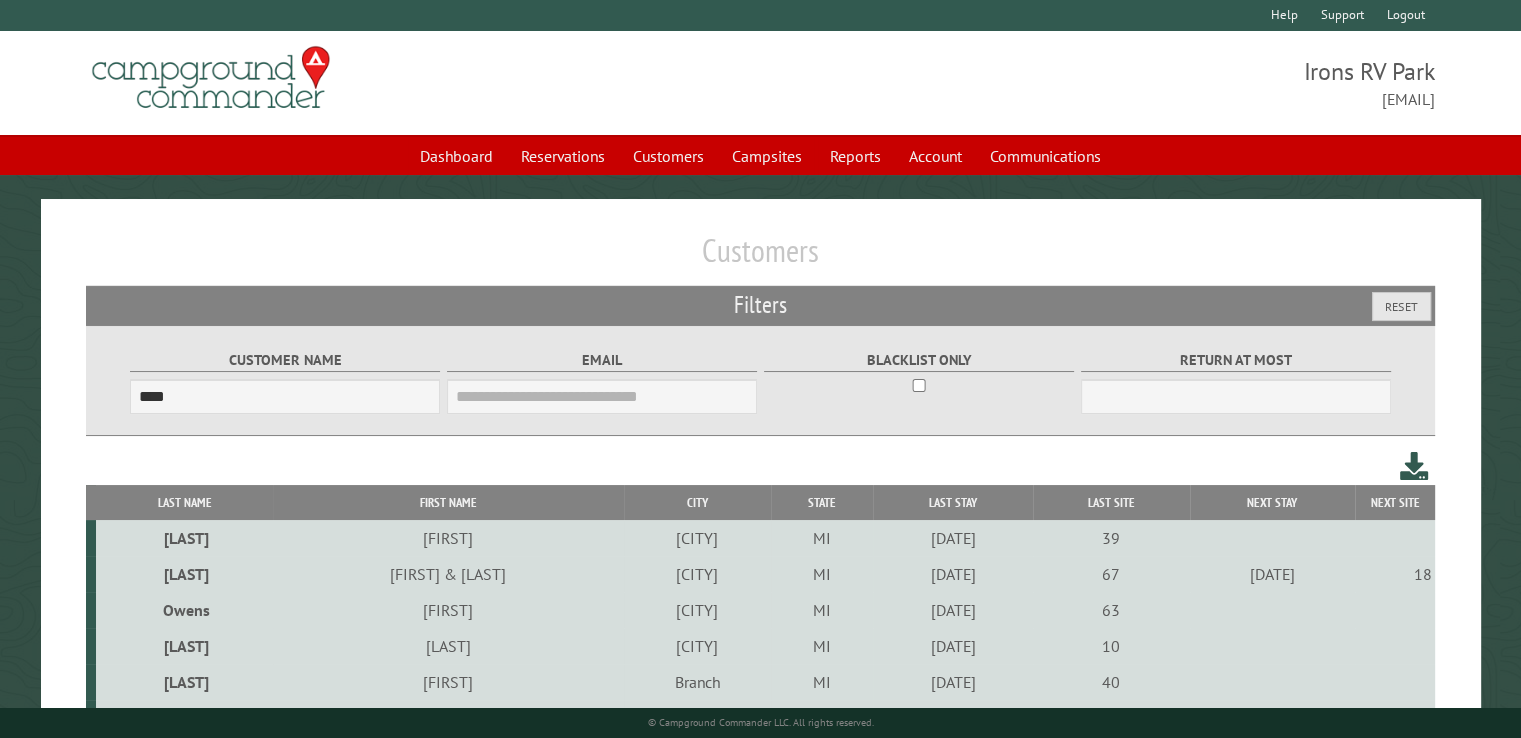 type on "****" 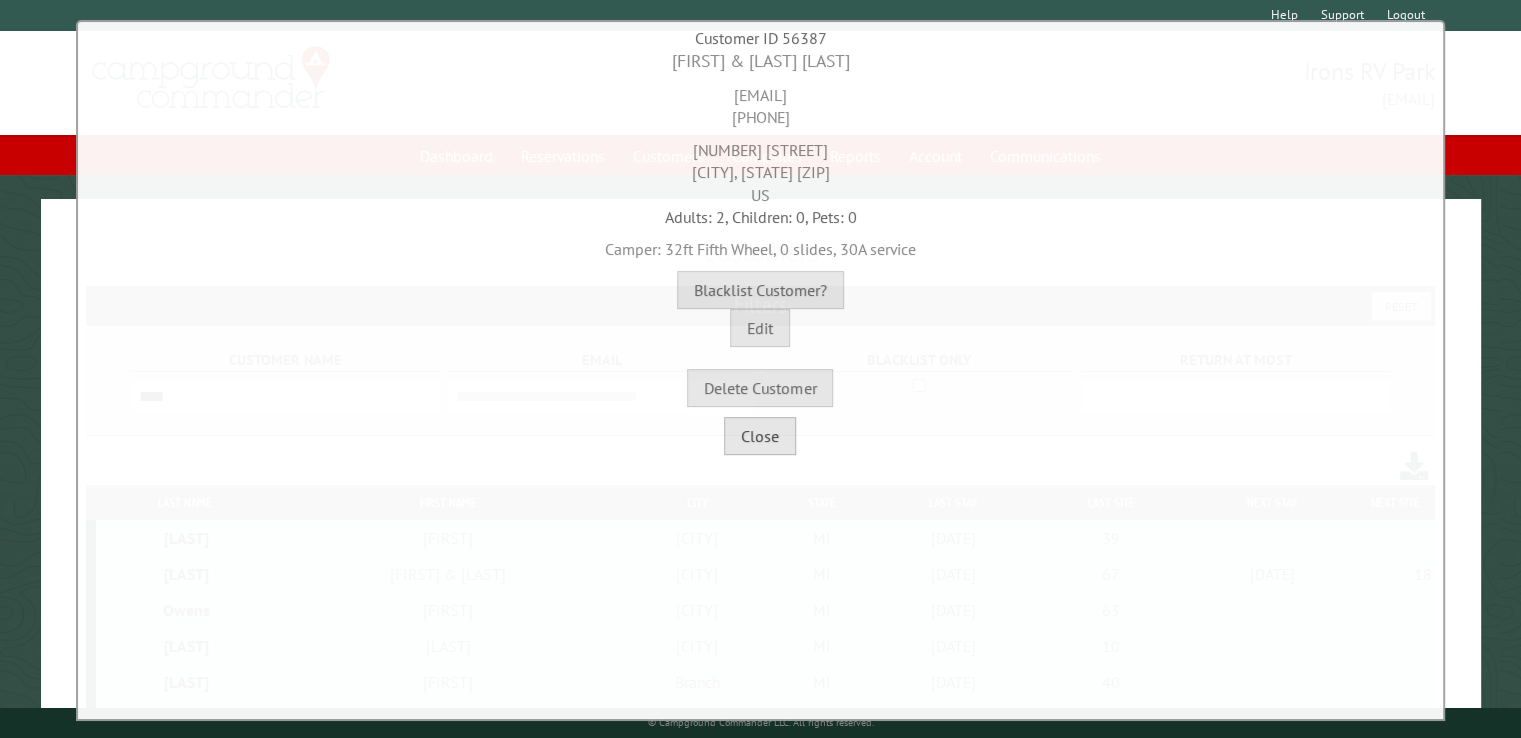 click on "Close" at bounding box center (760, 436) 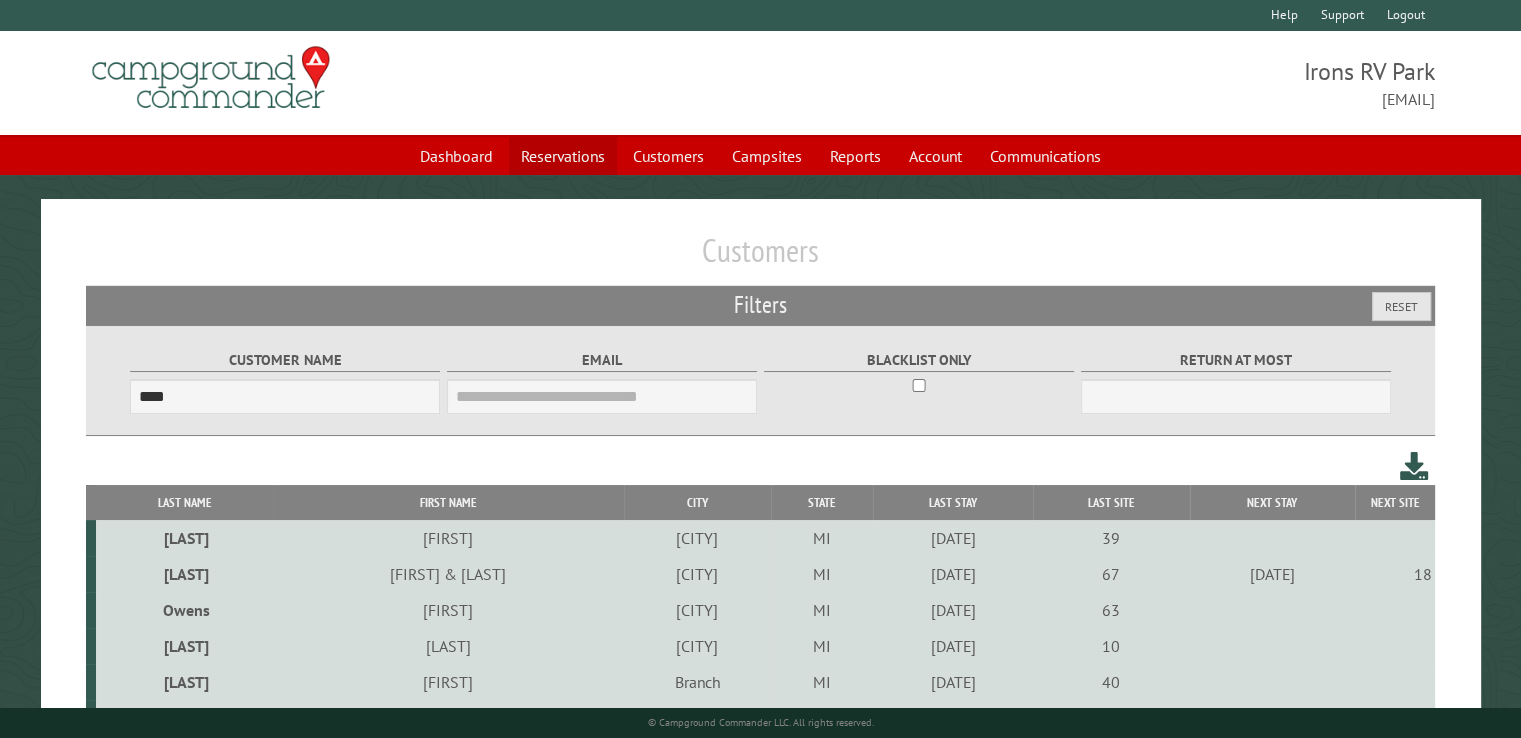 click on "Reservations" at bounding box center [563, 156] 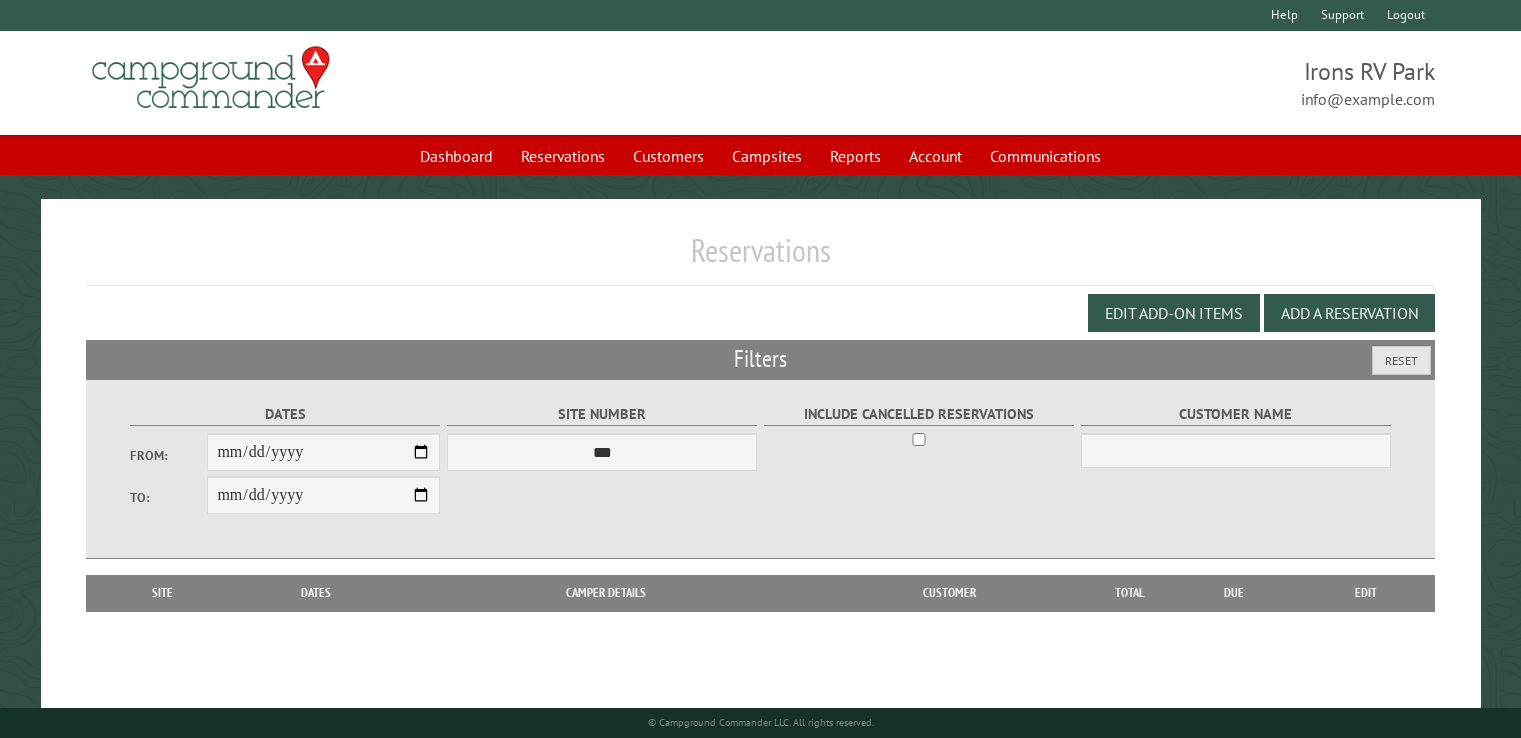scroll, scrollTop: 0, scrollLeft: 0, axis: both 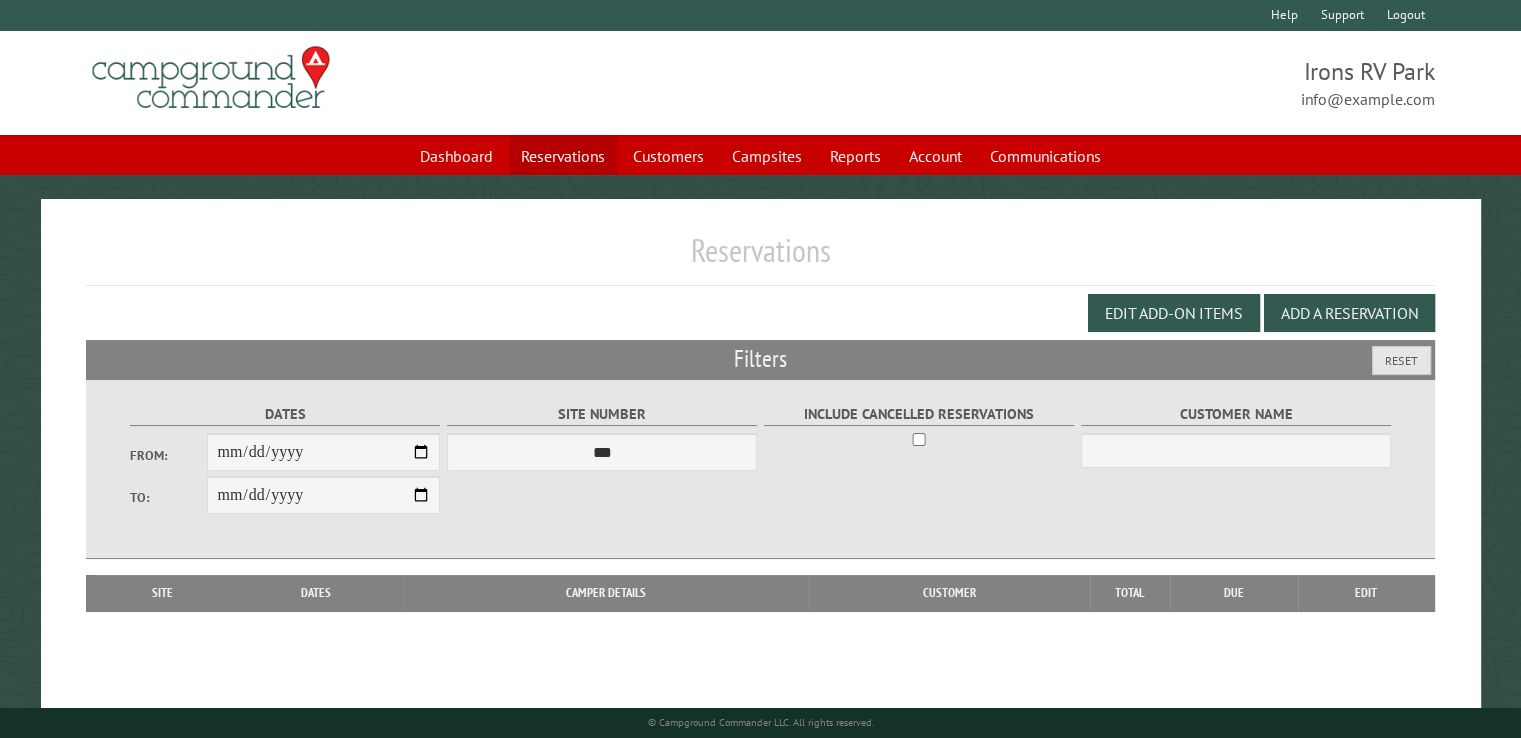 click on "Reservations" at bounding box center (563, 156) 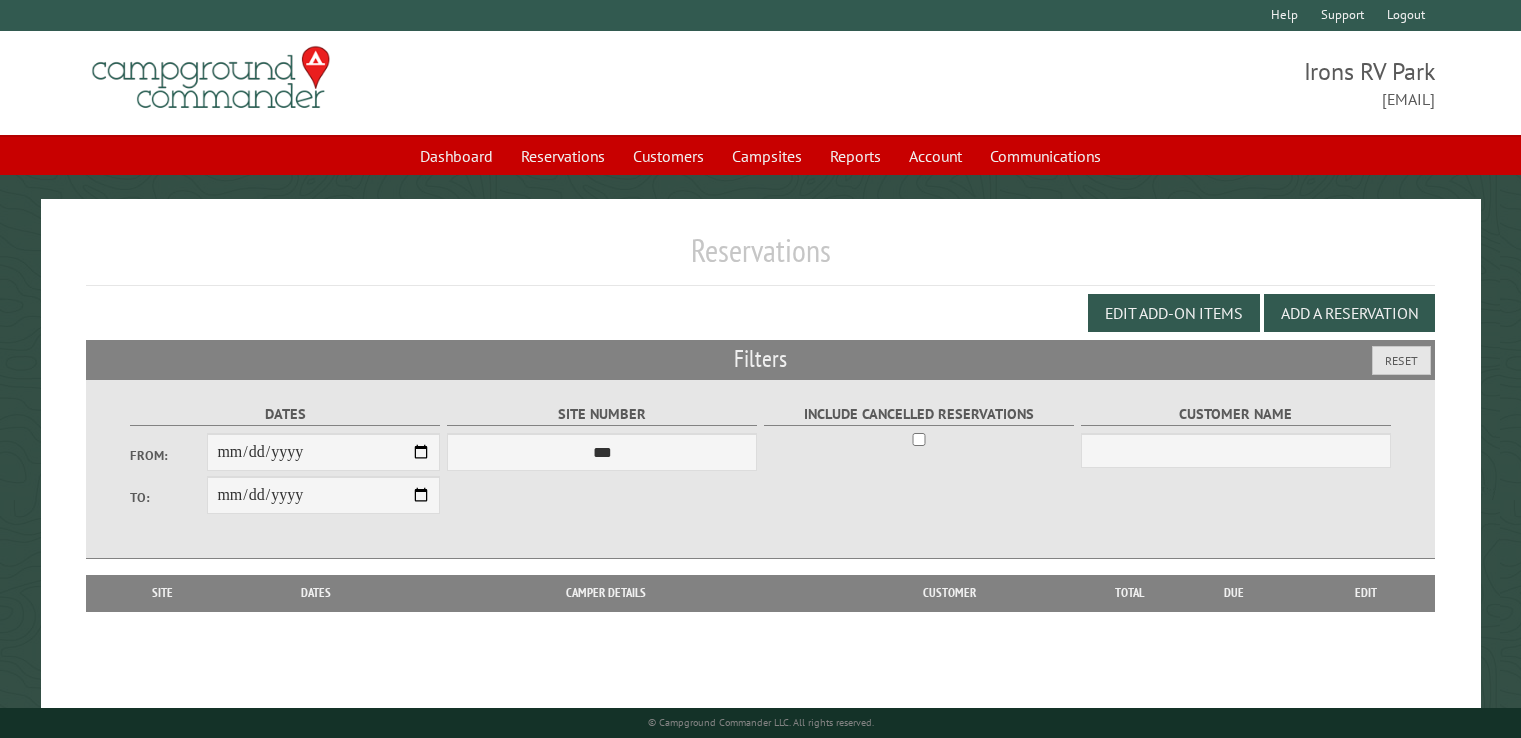 scroll, scrollTop: 0, scrollLeft: 0, axis: both 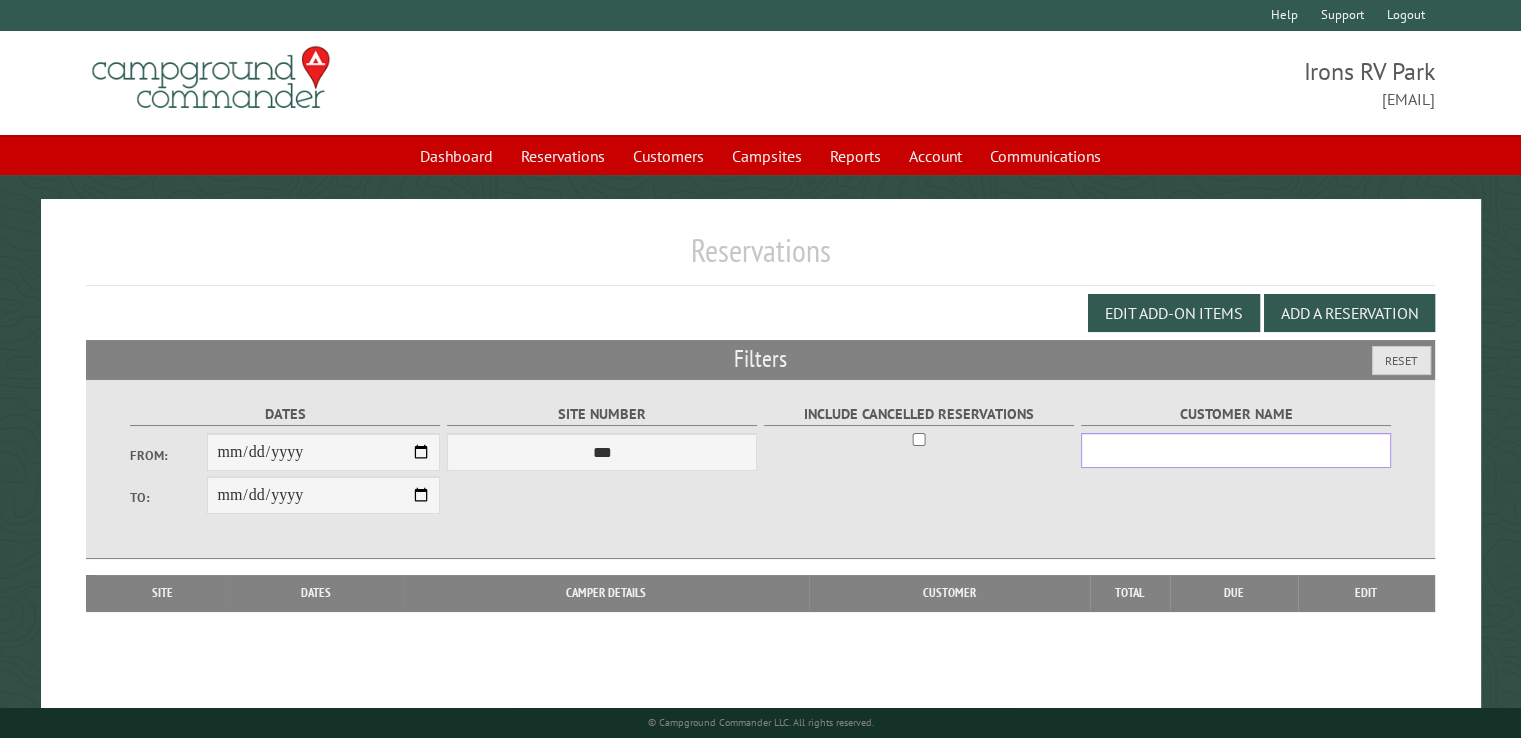 click on "Customer Name" at bounding box center [1236, 450] 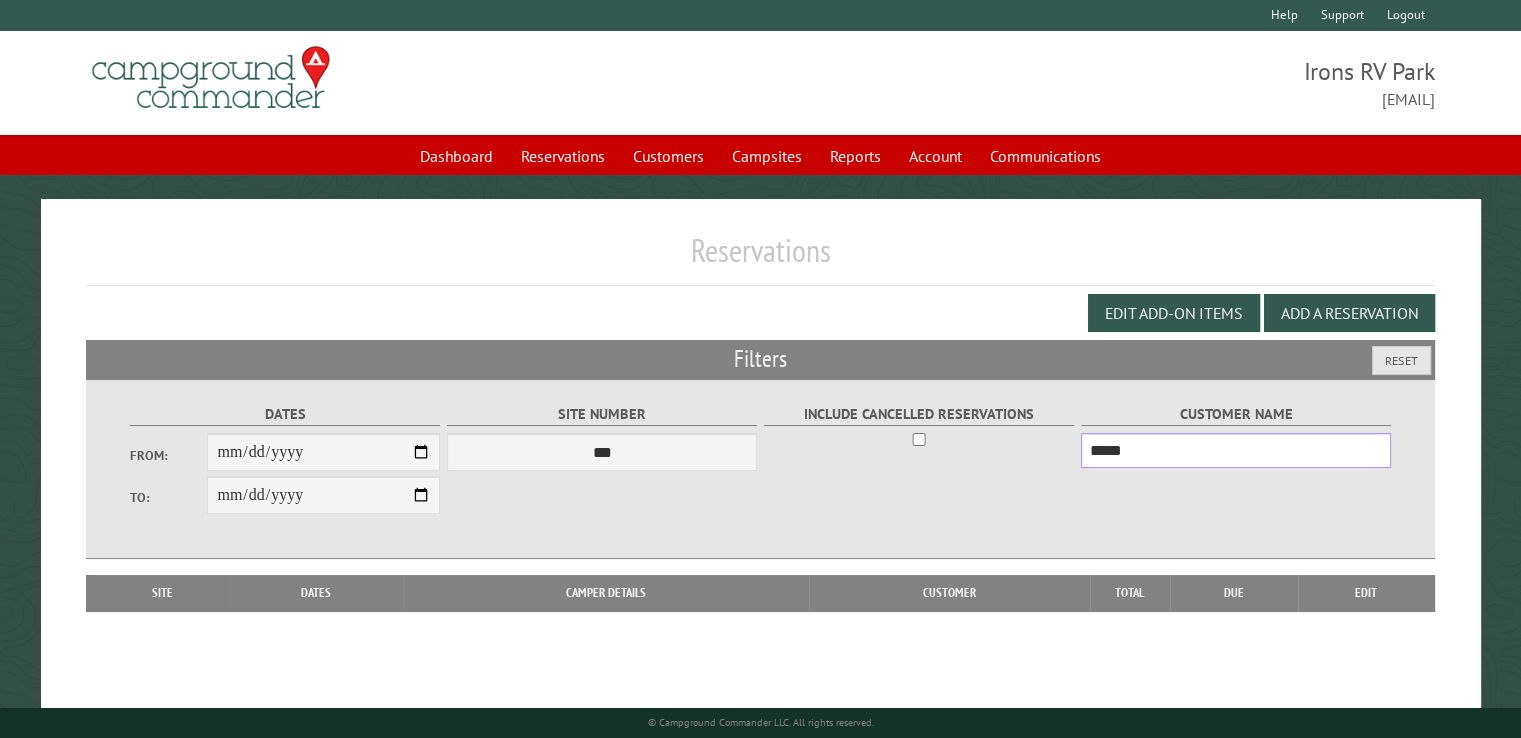 type on "*****" 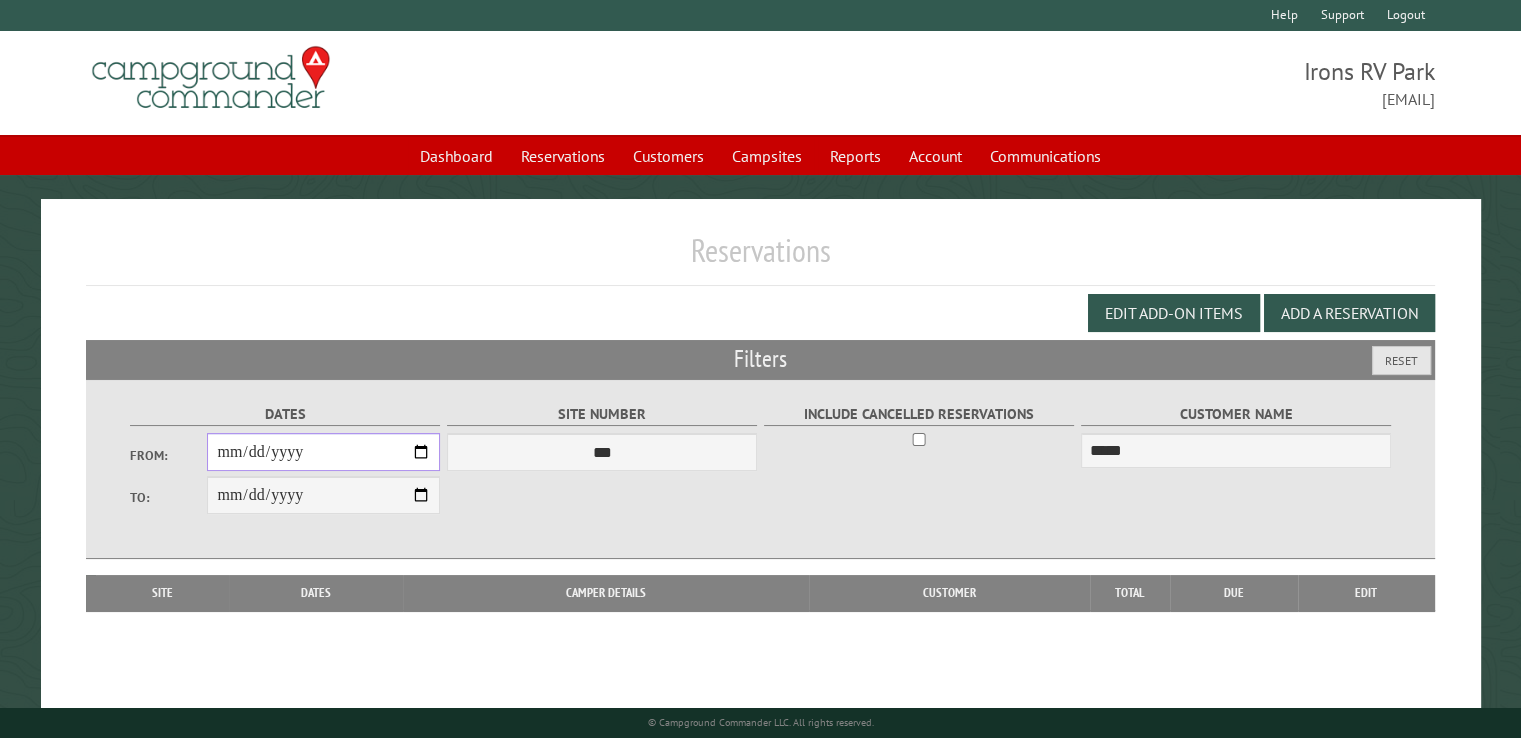 click on "From:" at bounding box center [323, 452] 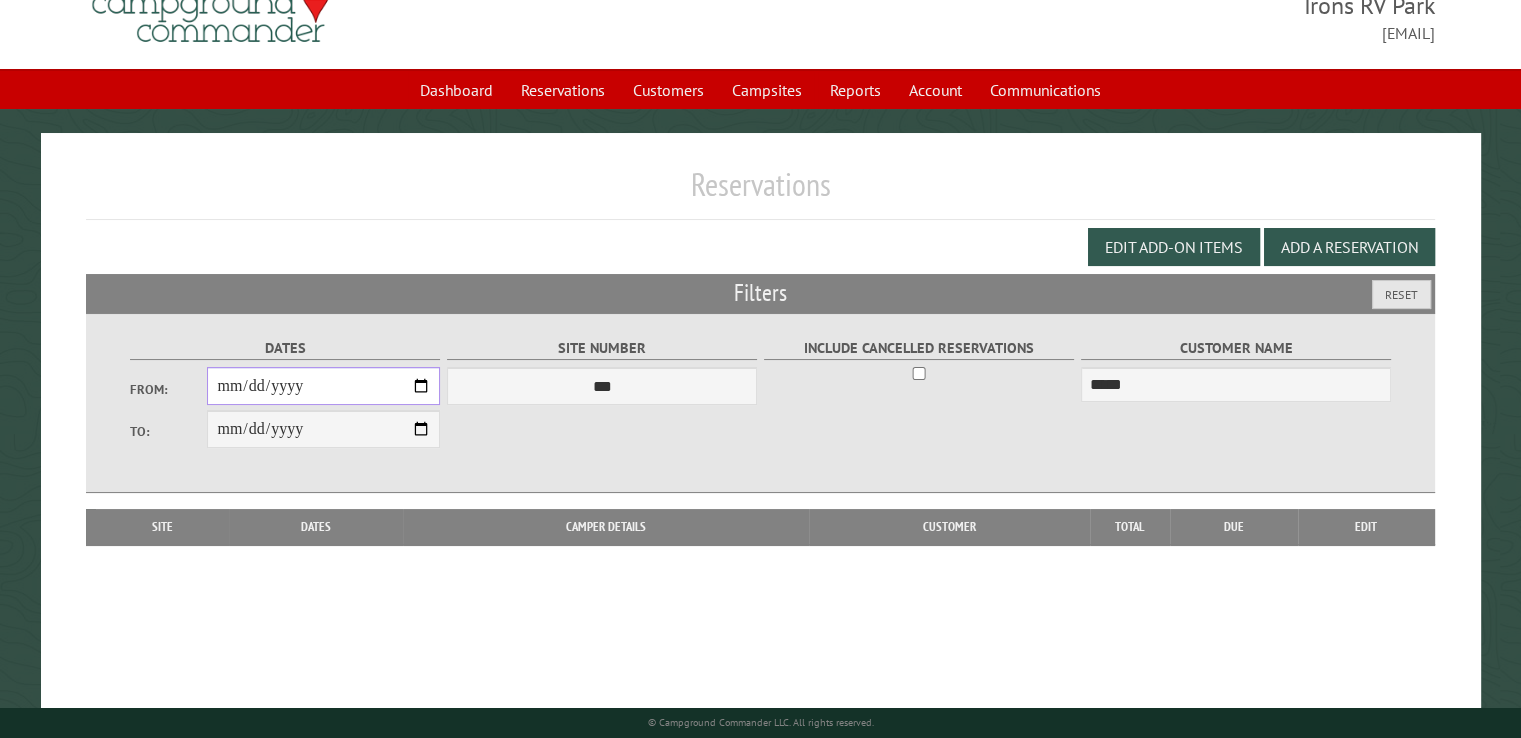 scroll, scrollTop: 99, scrollLeft: 0, axis: vertical 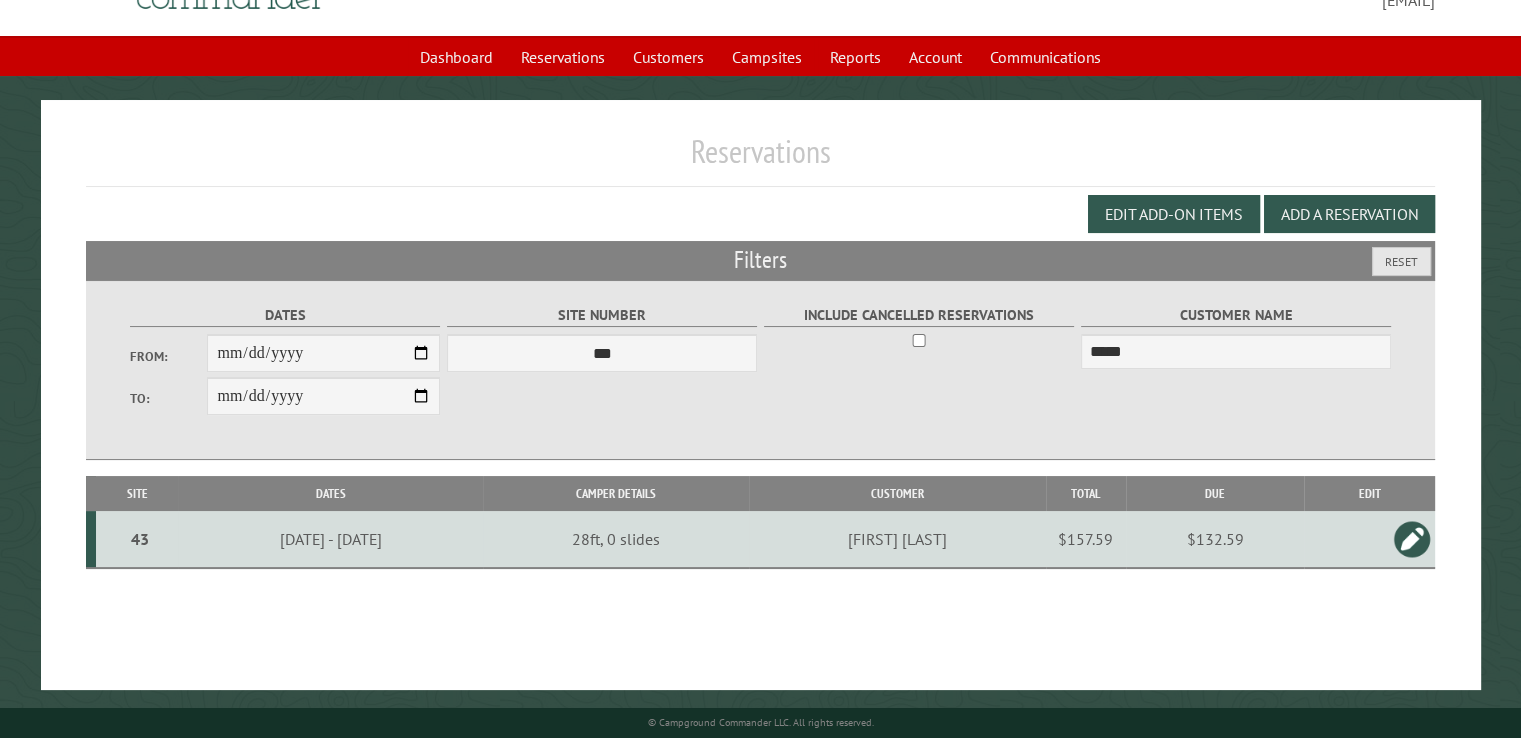 click at bounding box center [1412, 539] 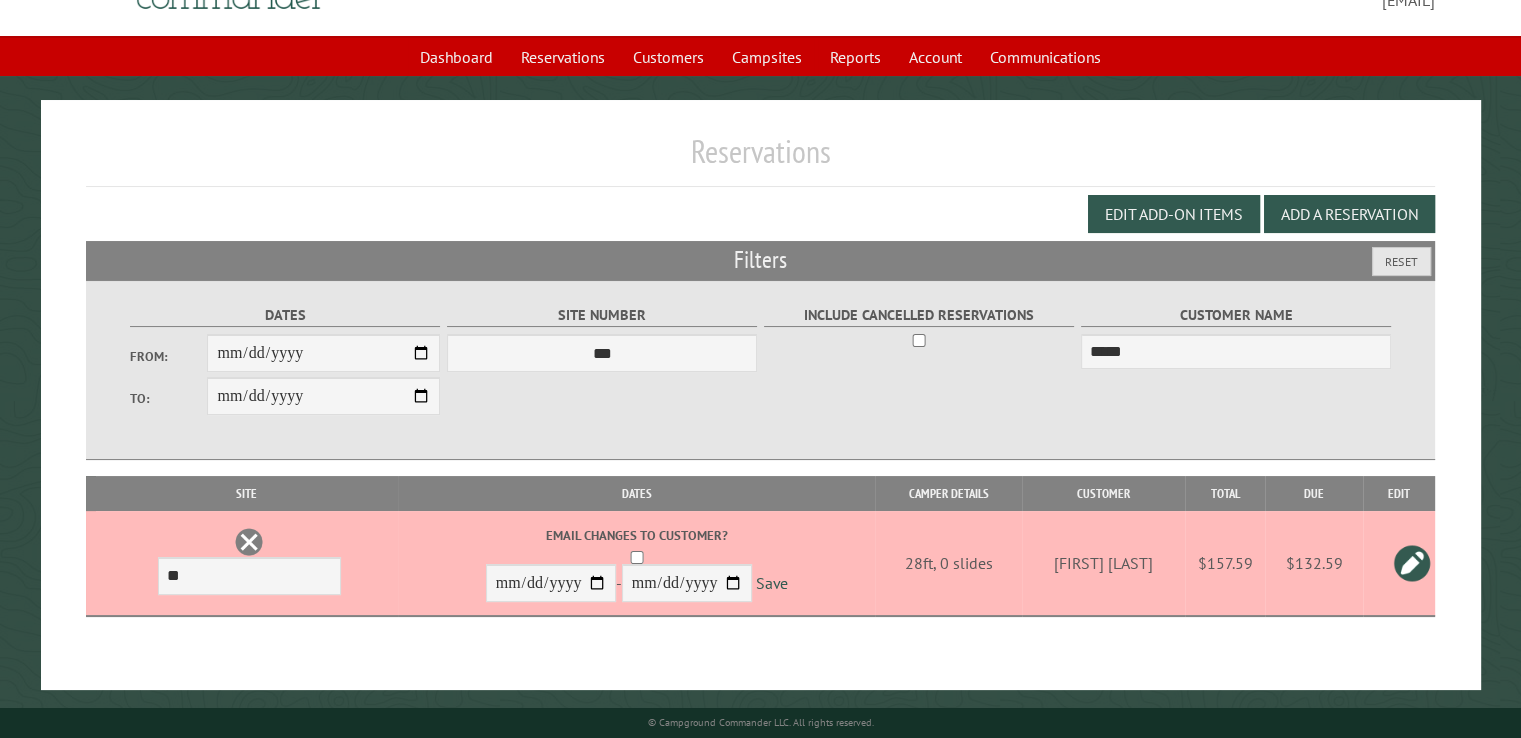 click at bounding box center [249, 542] 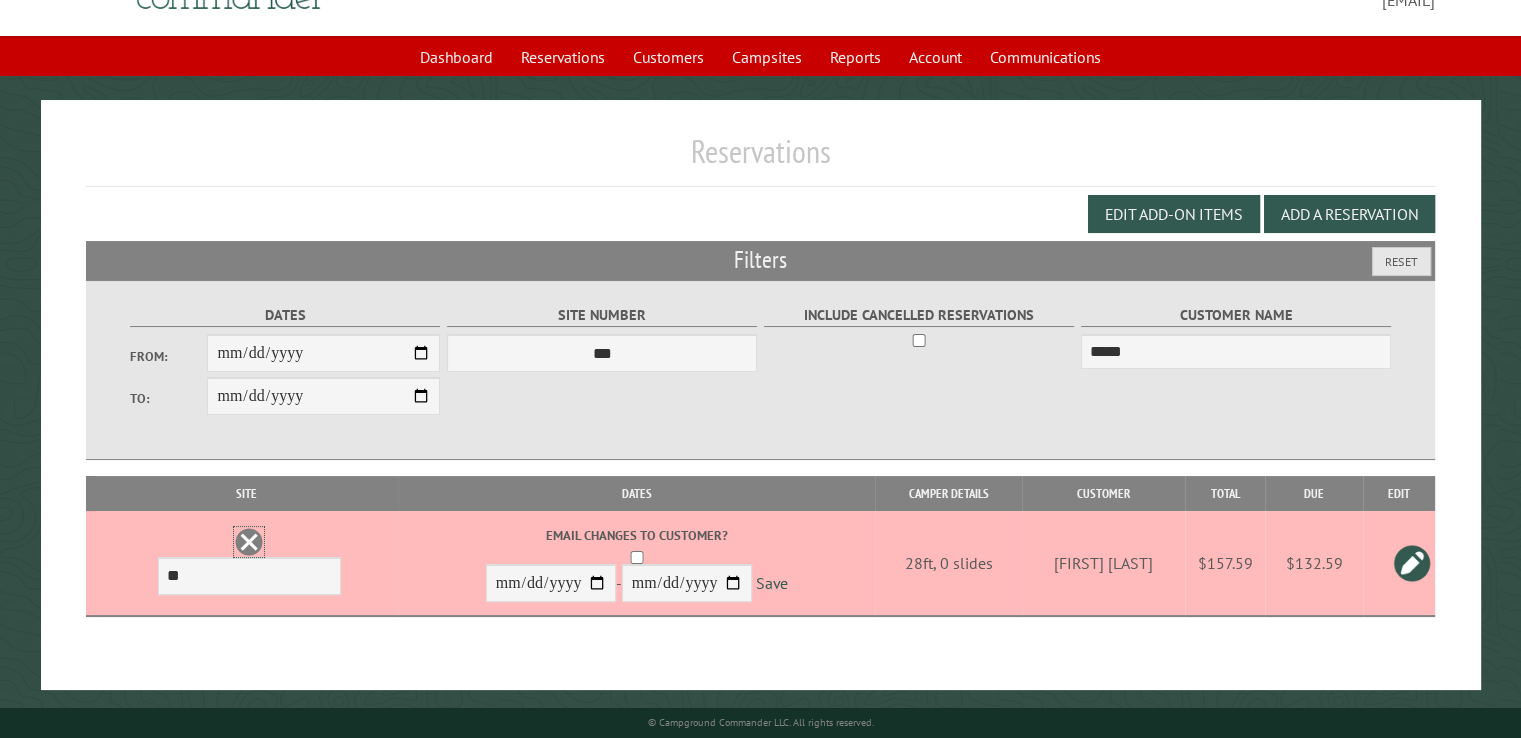 scroll, scrollTop: 0, scrollLeft: 0, axis: both 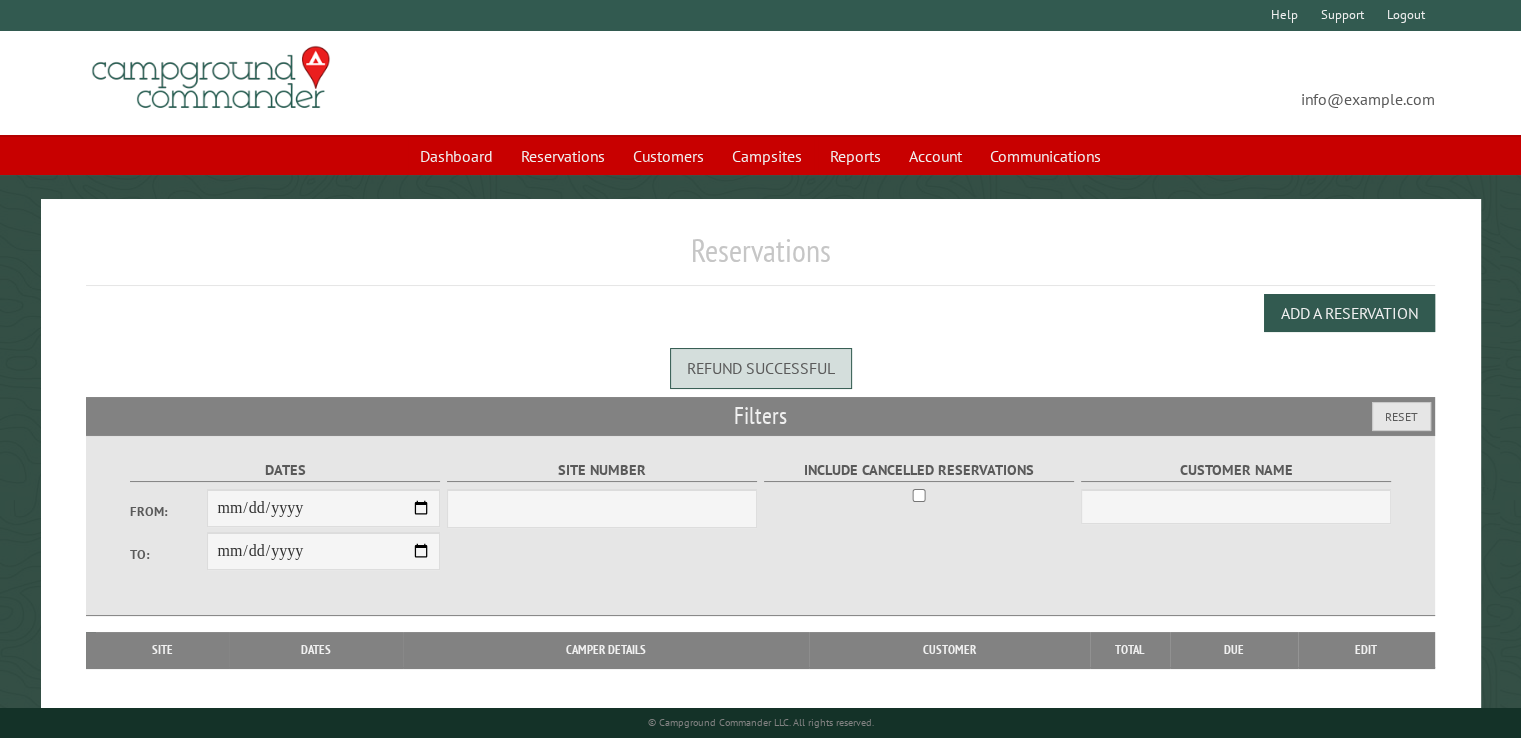 select on "***" 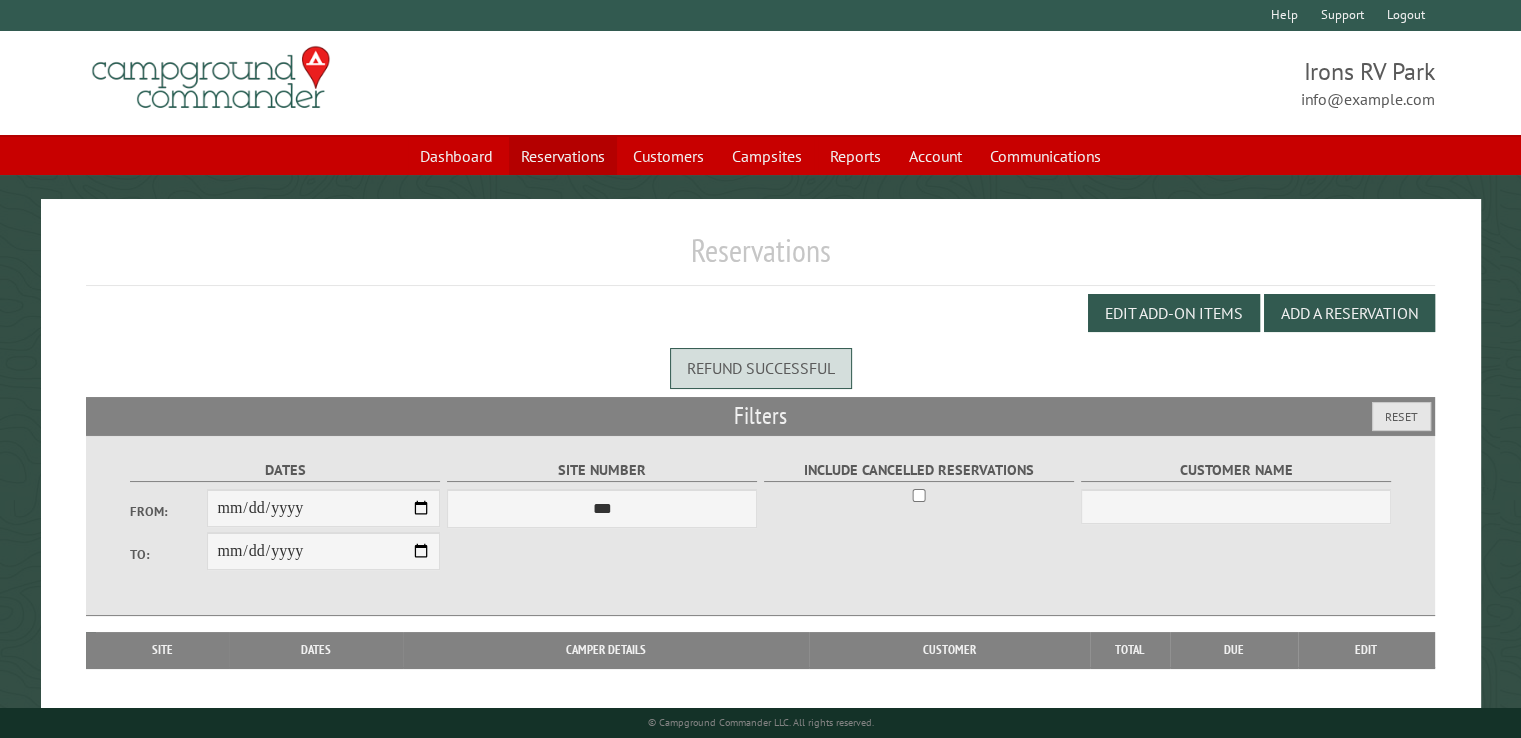 click on "Reservations" at bounding box center [563, 156] 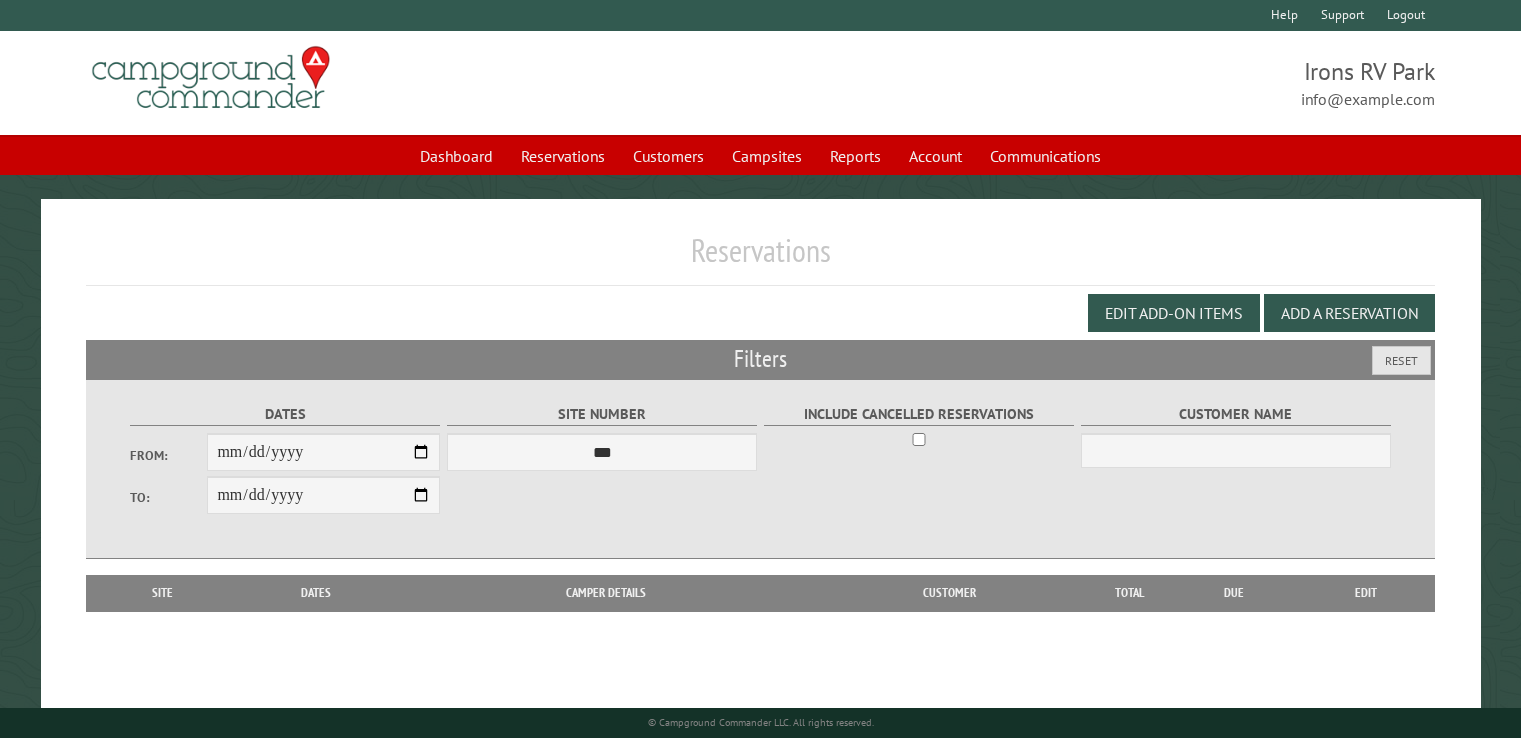 scroll, scrollTop: 0, scrollLeft: 0, axis: both 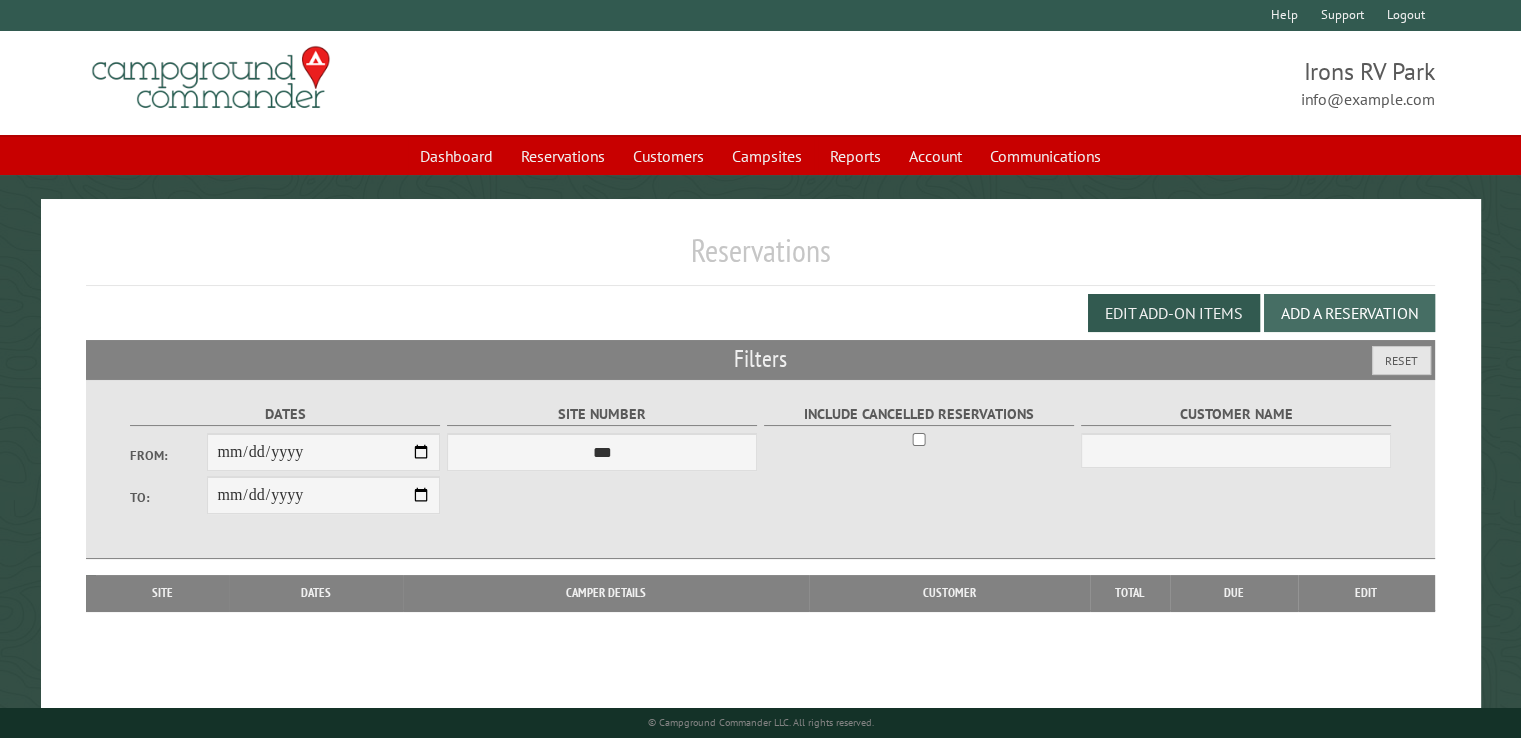 click on "Add a Reservation" at bounding box center (1349, 313) 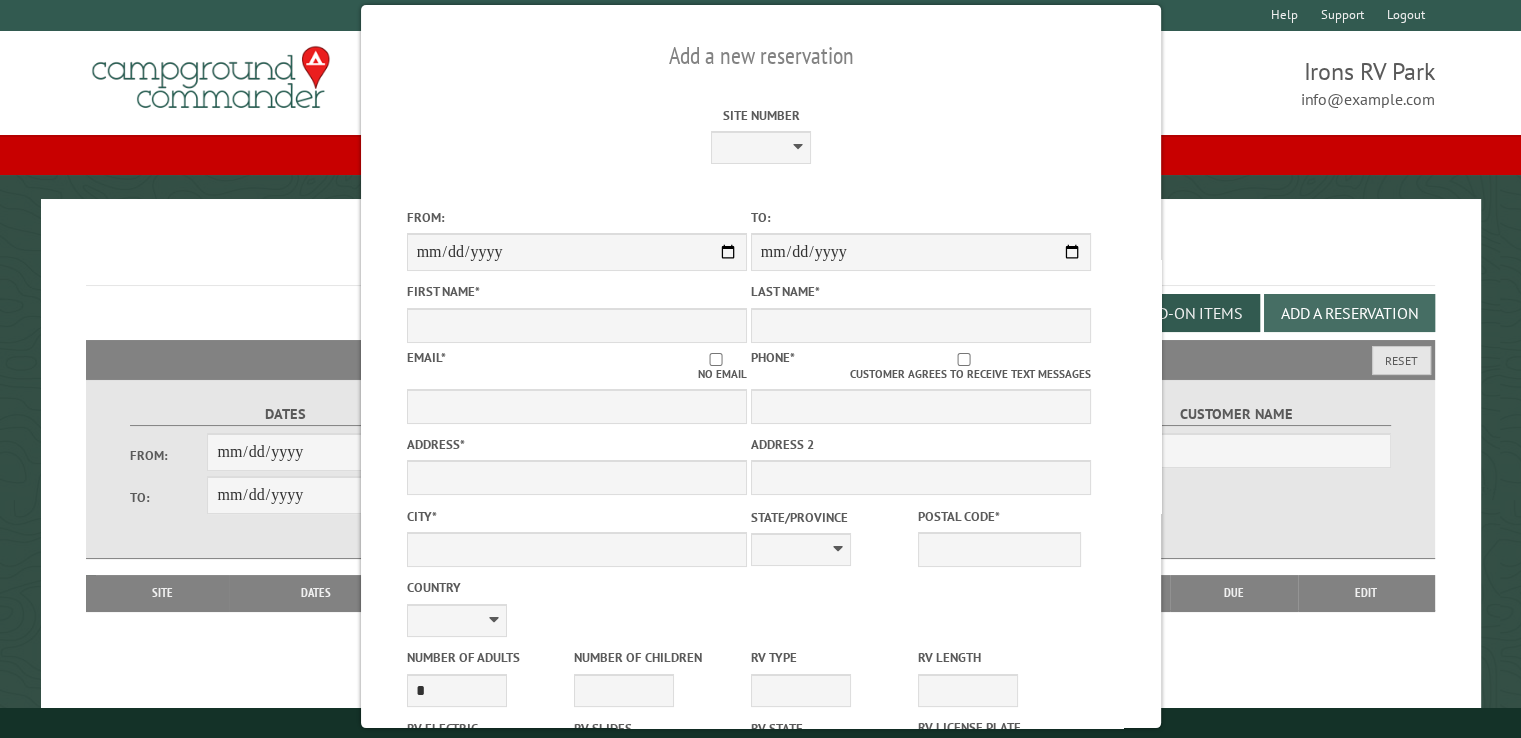 select on "*" 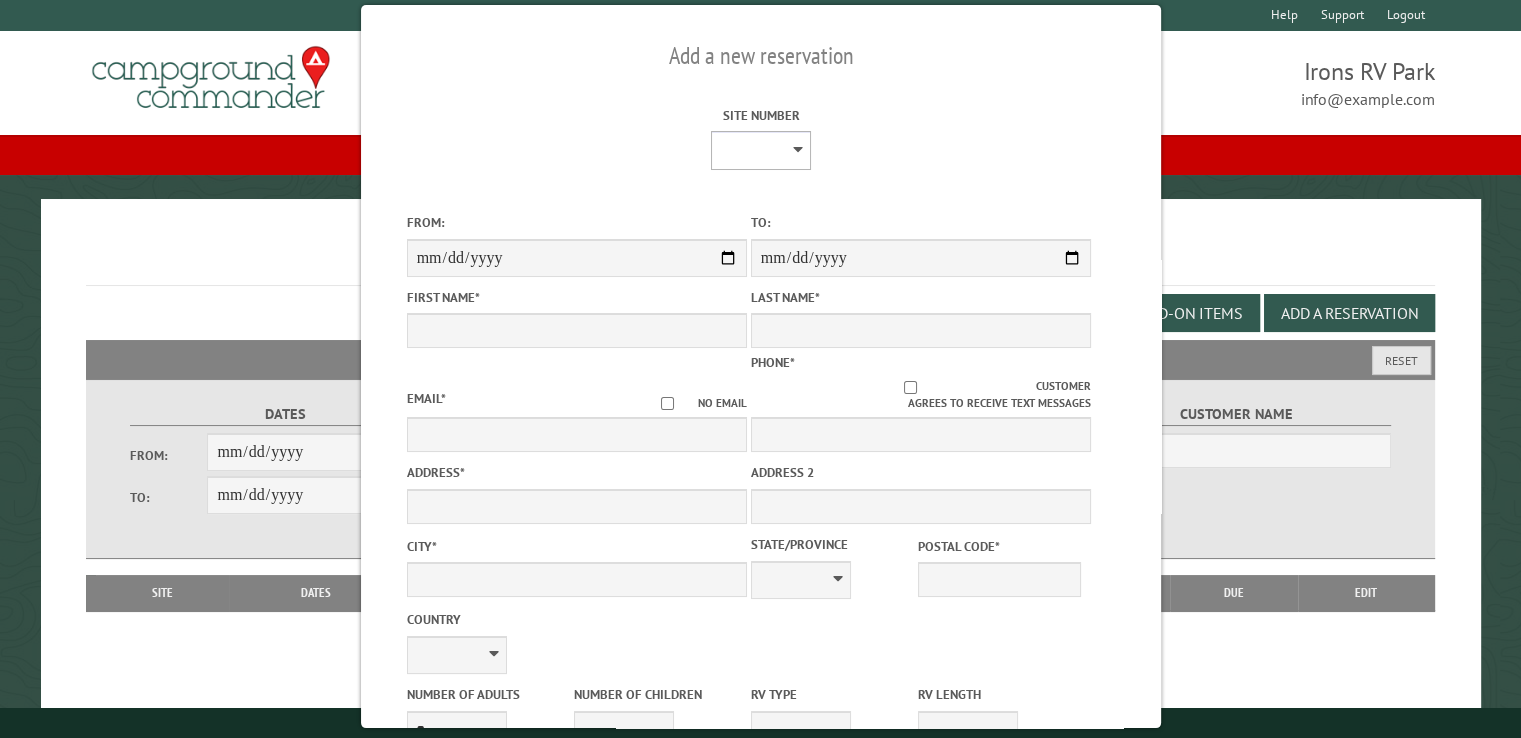 click on "**********" at bounding box center [761, 150] 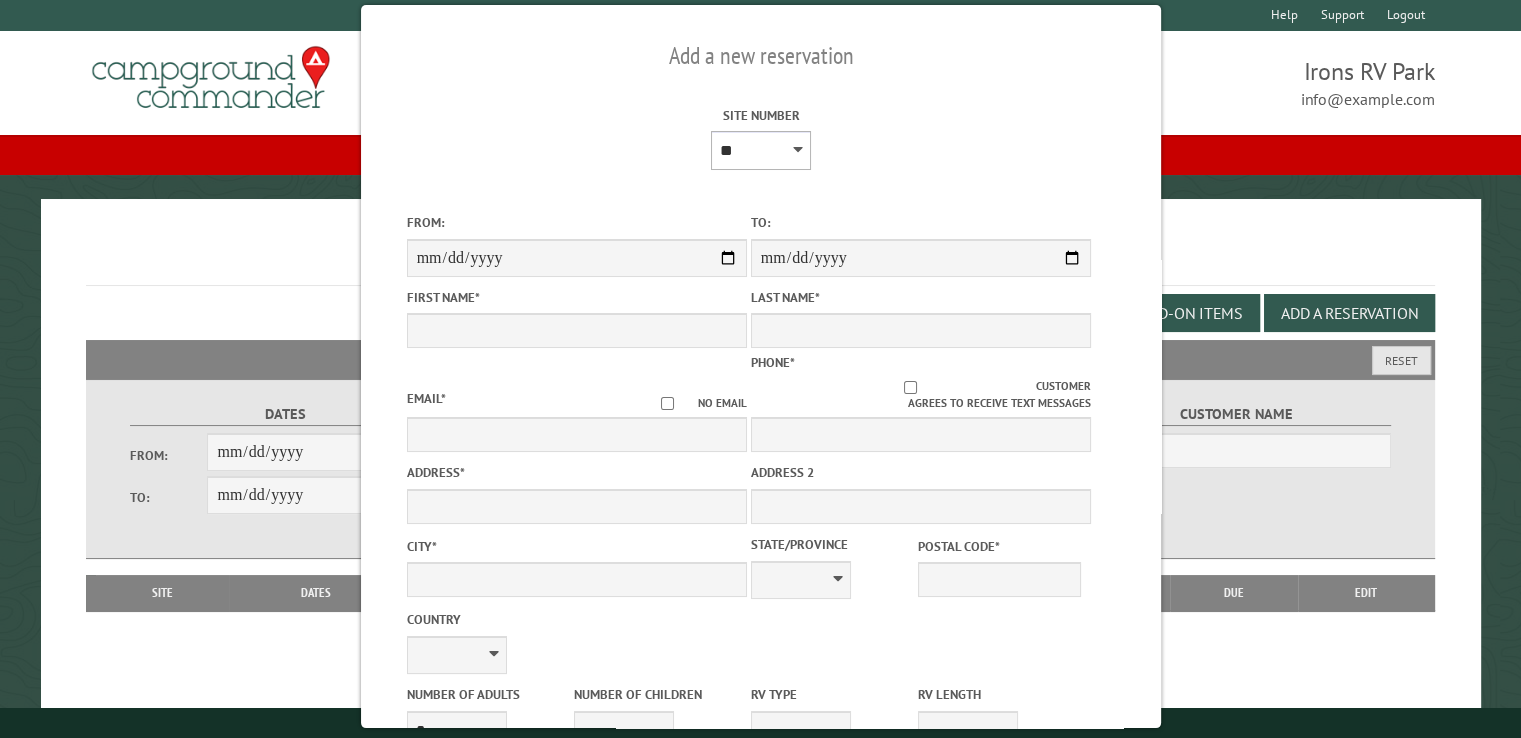 click on "**********" at bounding box center (761, 150) 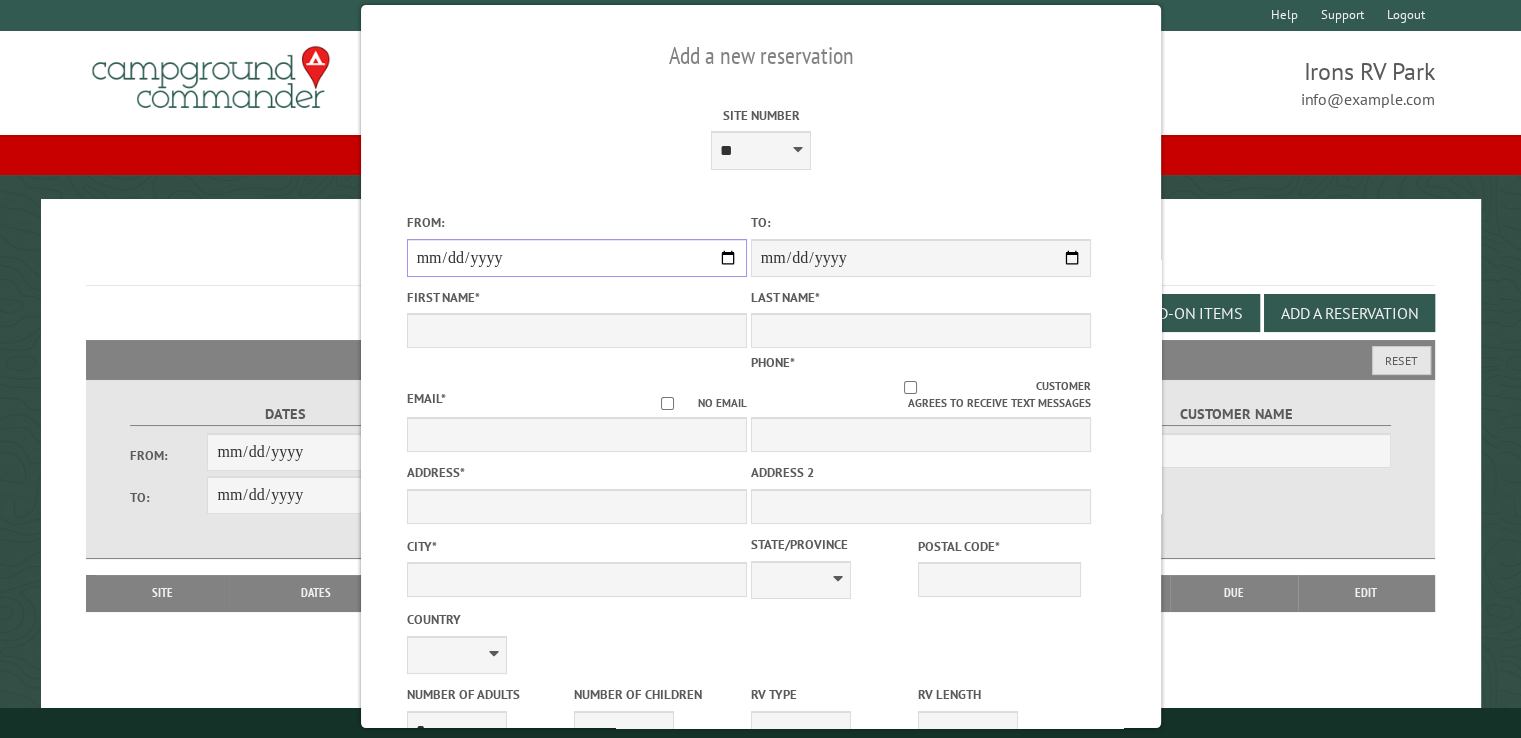 click on "From:" at bounding box center [576, 258] 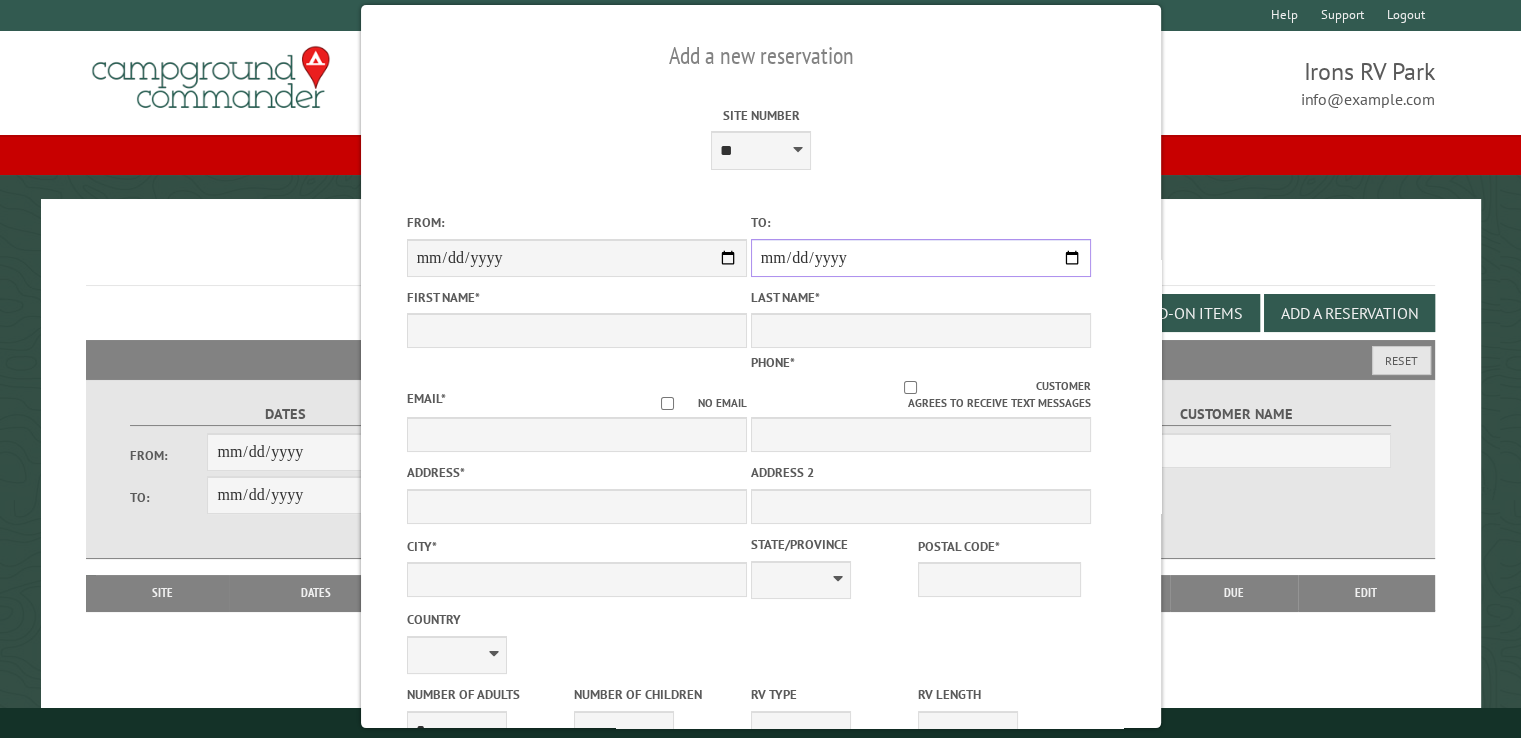 click on "**********" at bounding box center [920, 258] 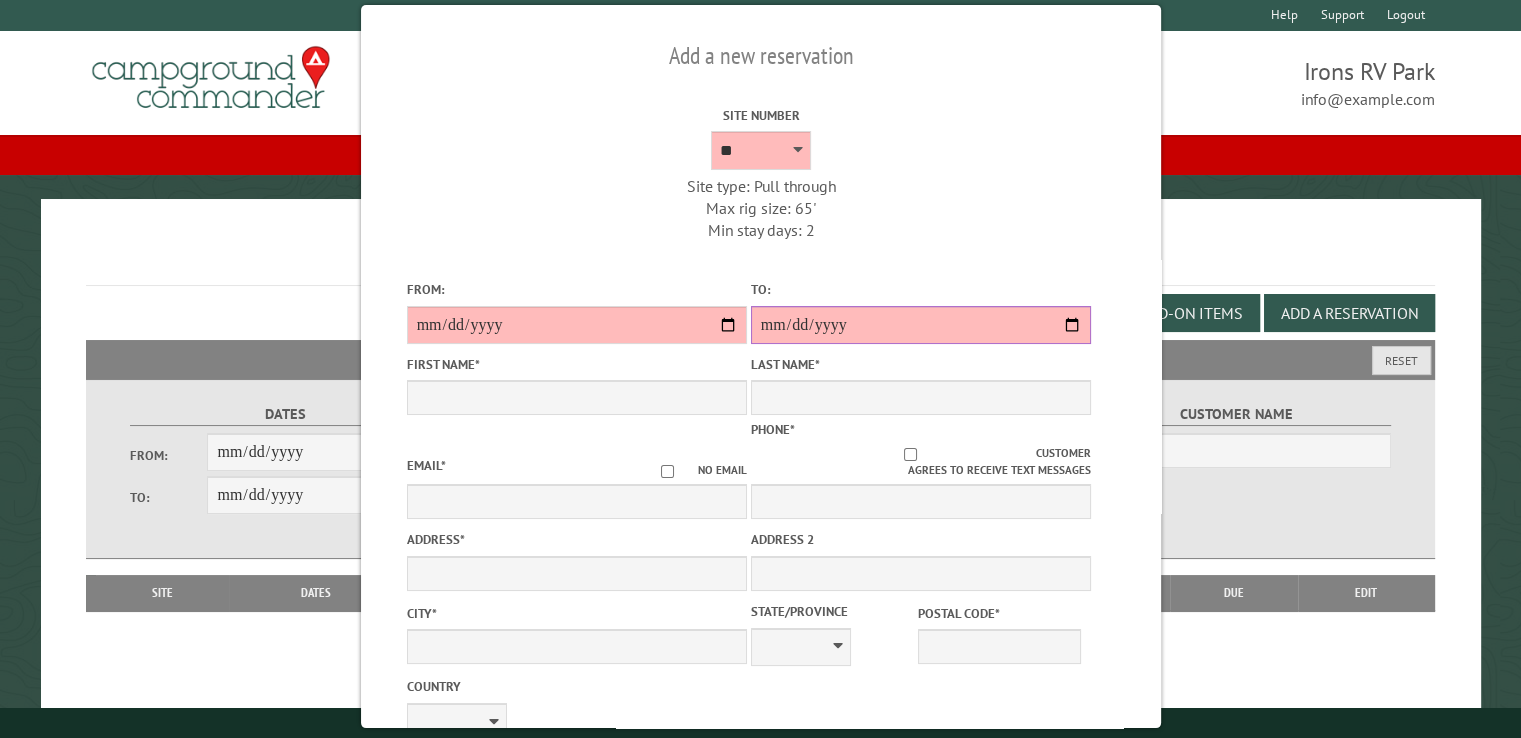 type on "**********" 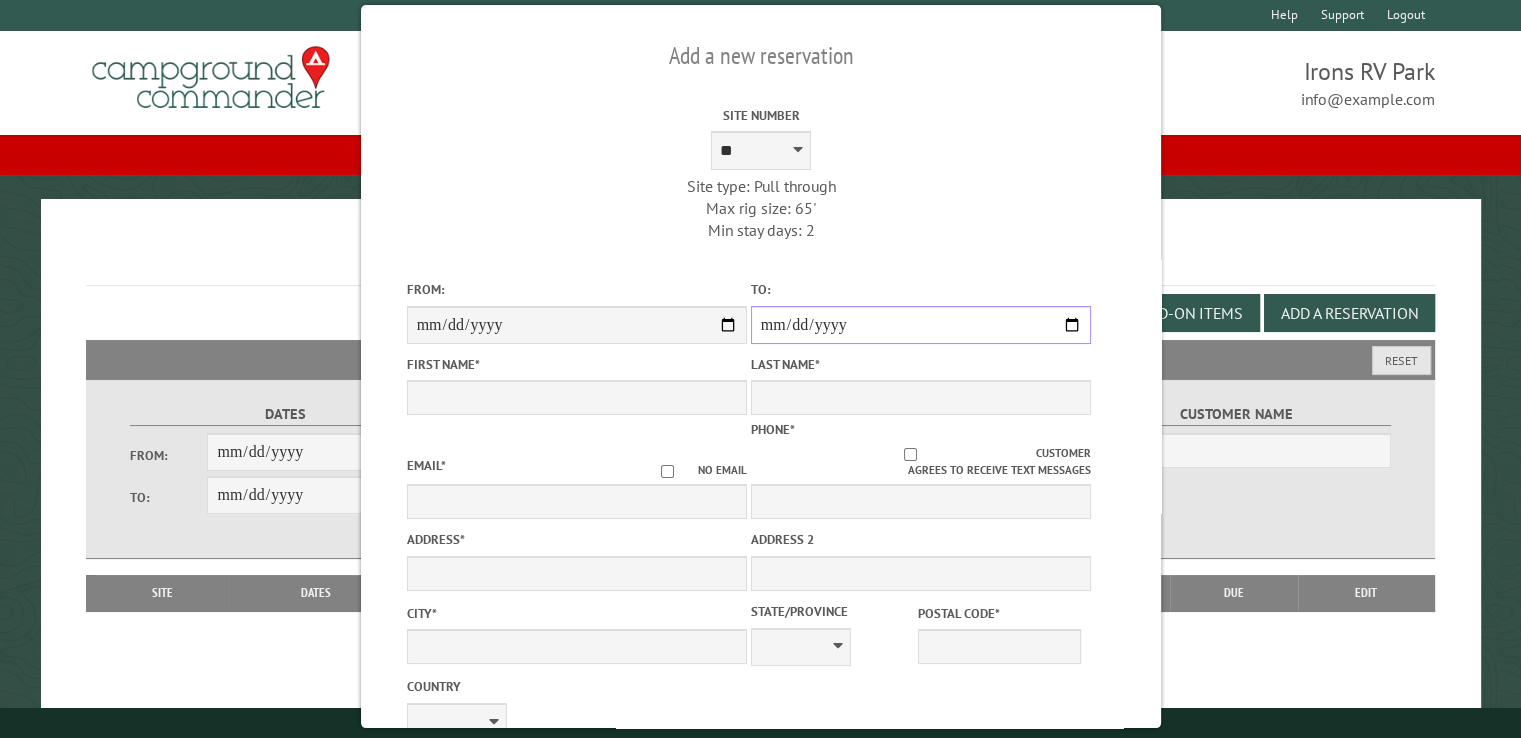type on "******" 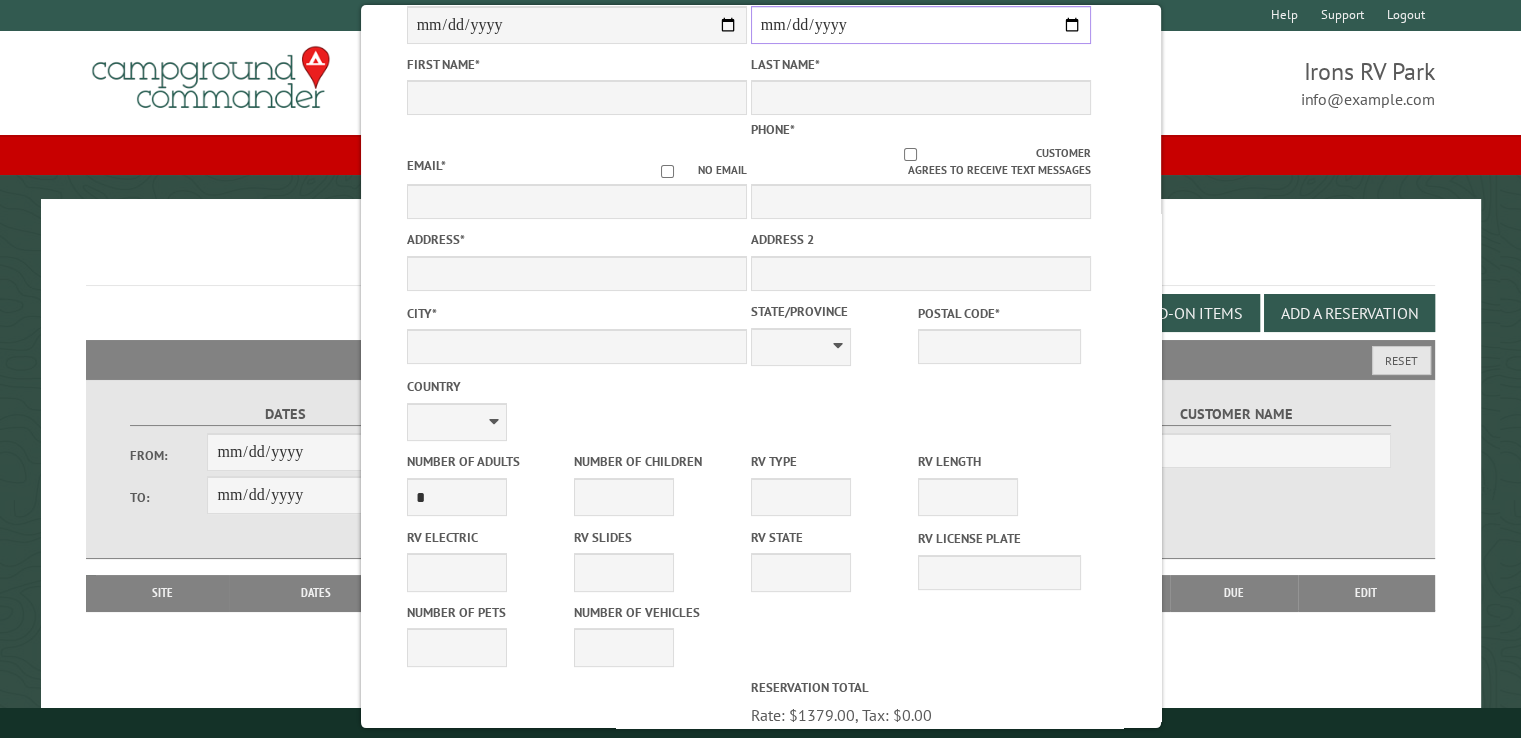 type on "******" 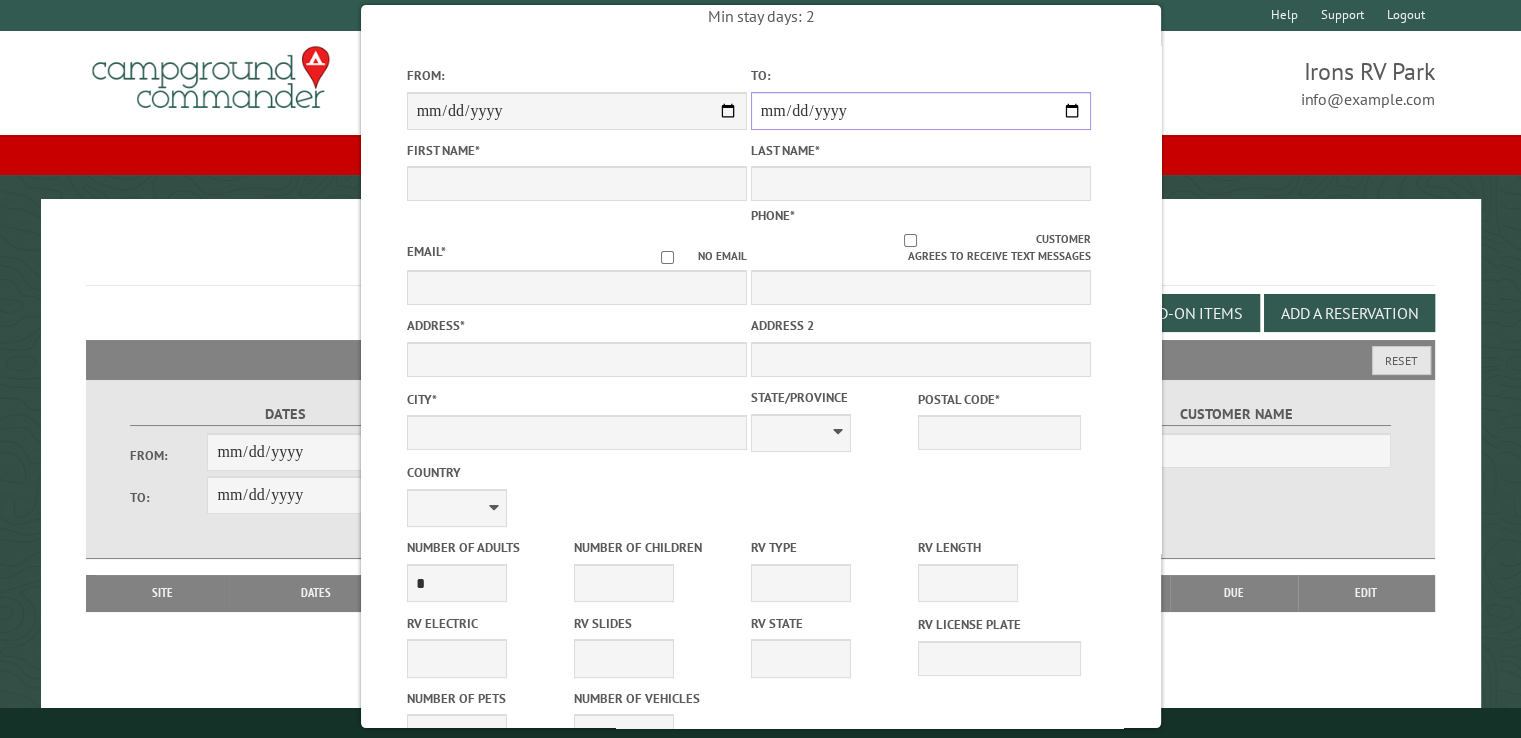 scroll, scrollTop: 0, scrollLeft: 0, axis: both 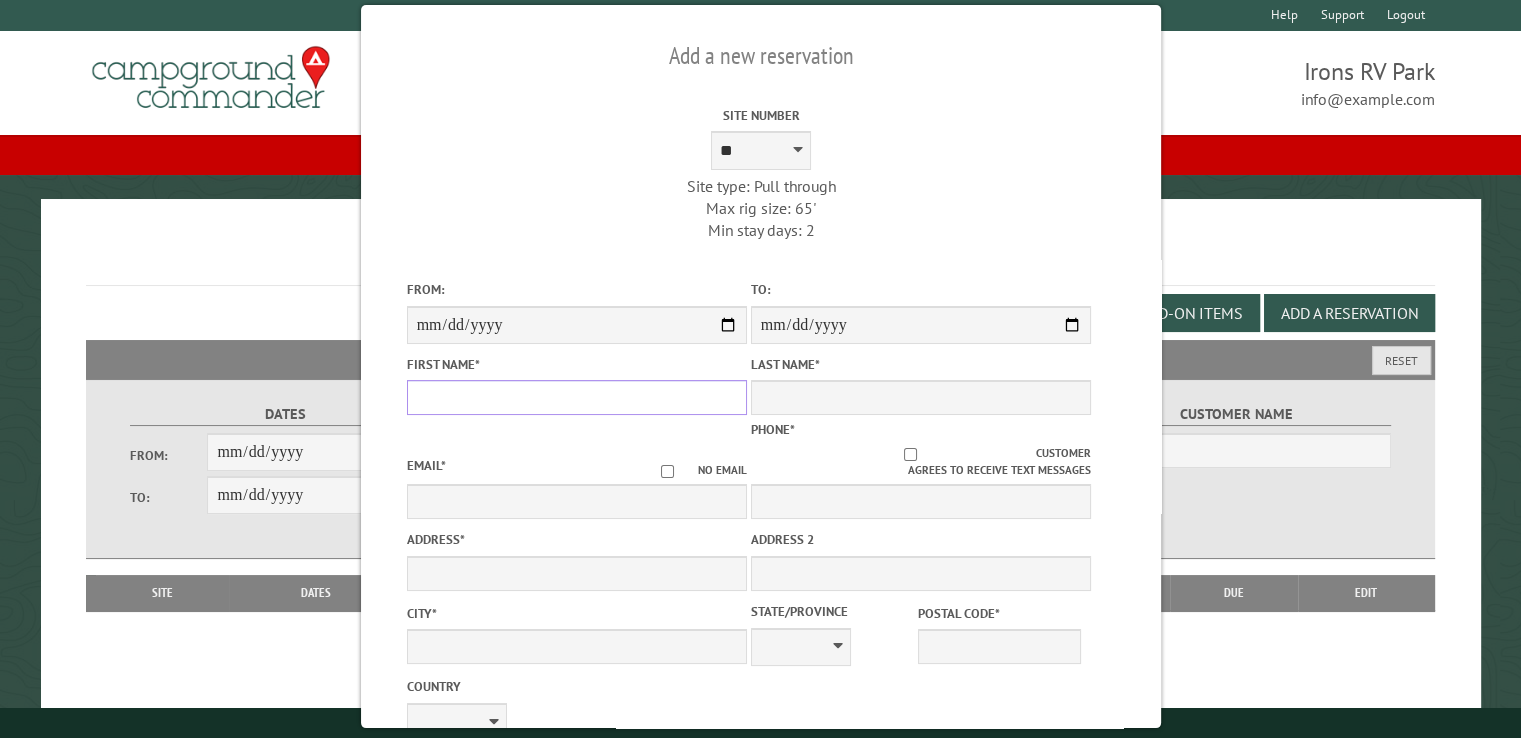 click on "First Name *" at bounding box center [576, 397] 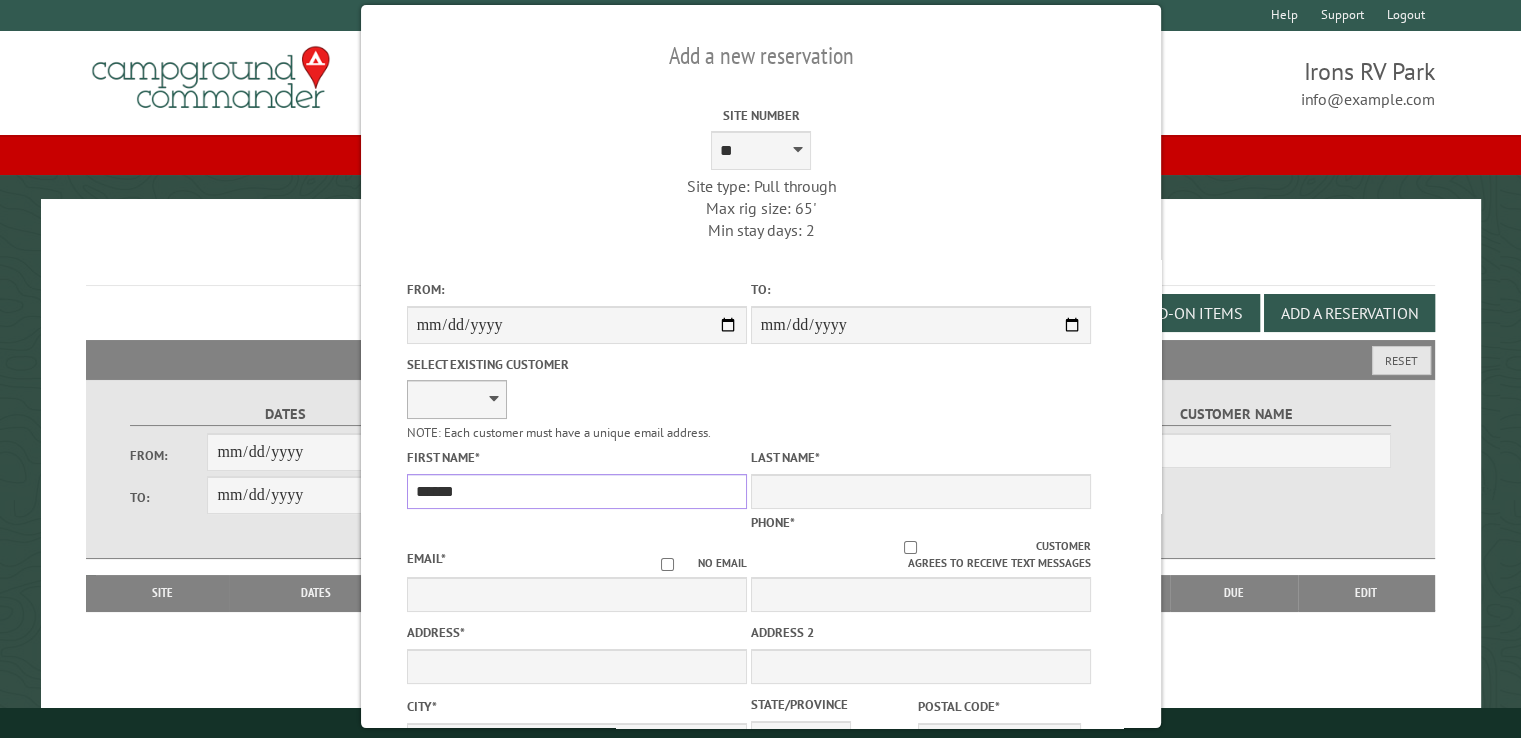type on "******" 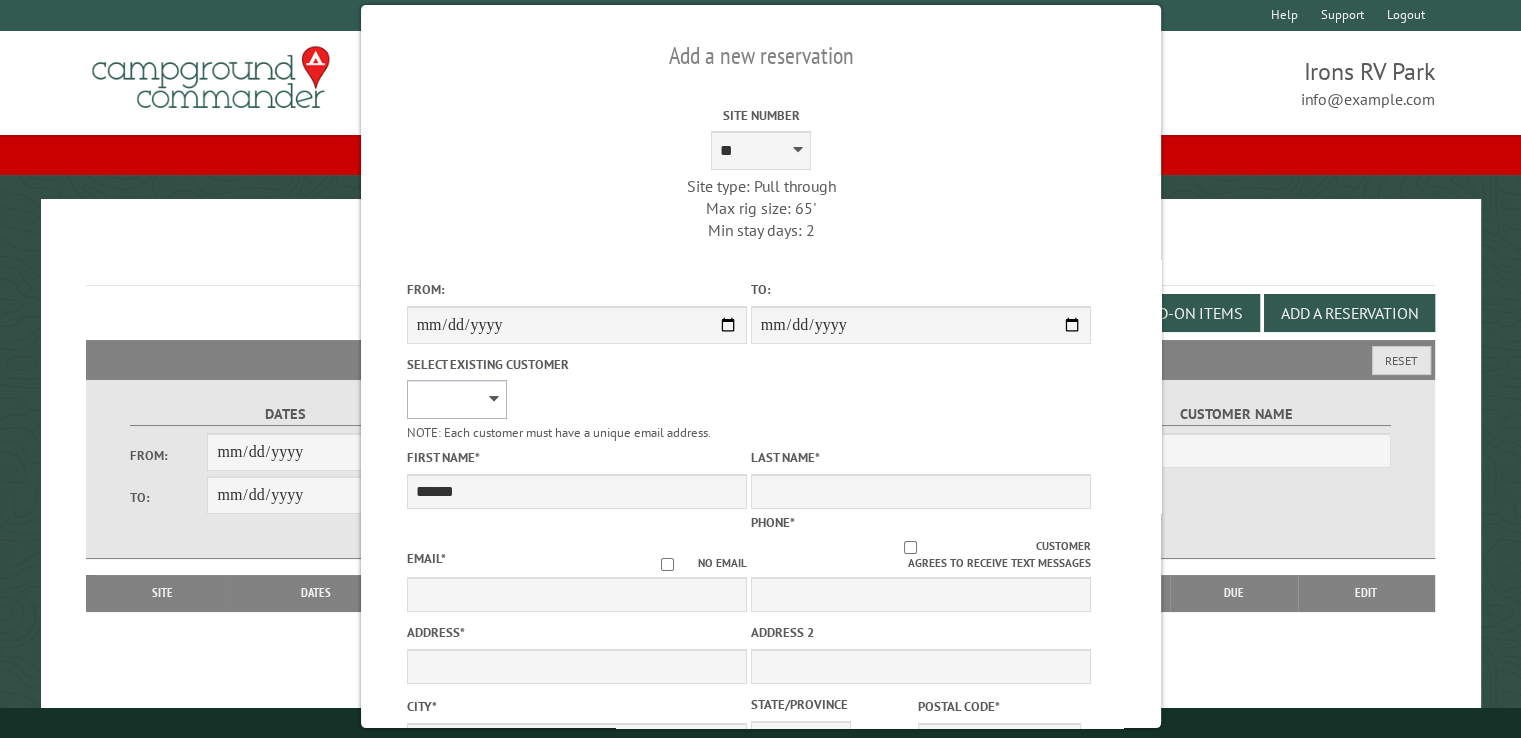 click on "**********" at bounding box center [456, 399] 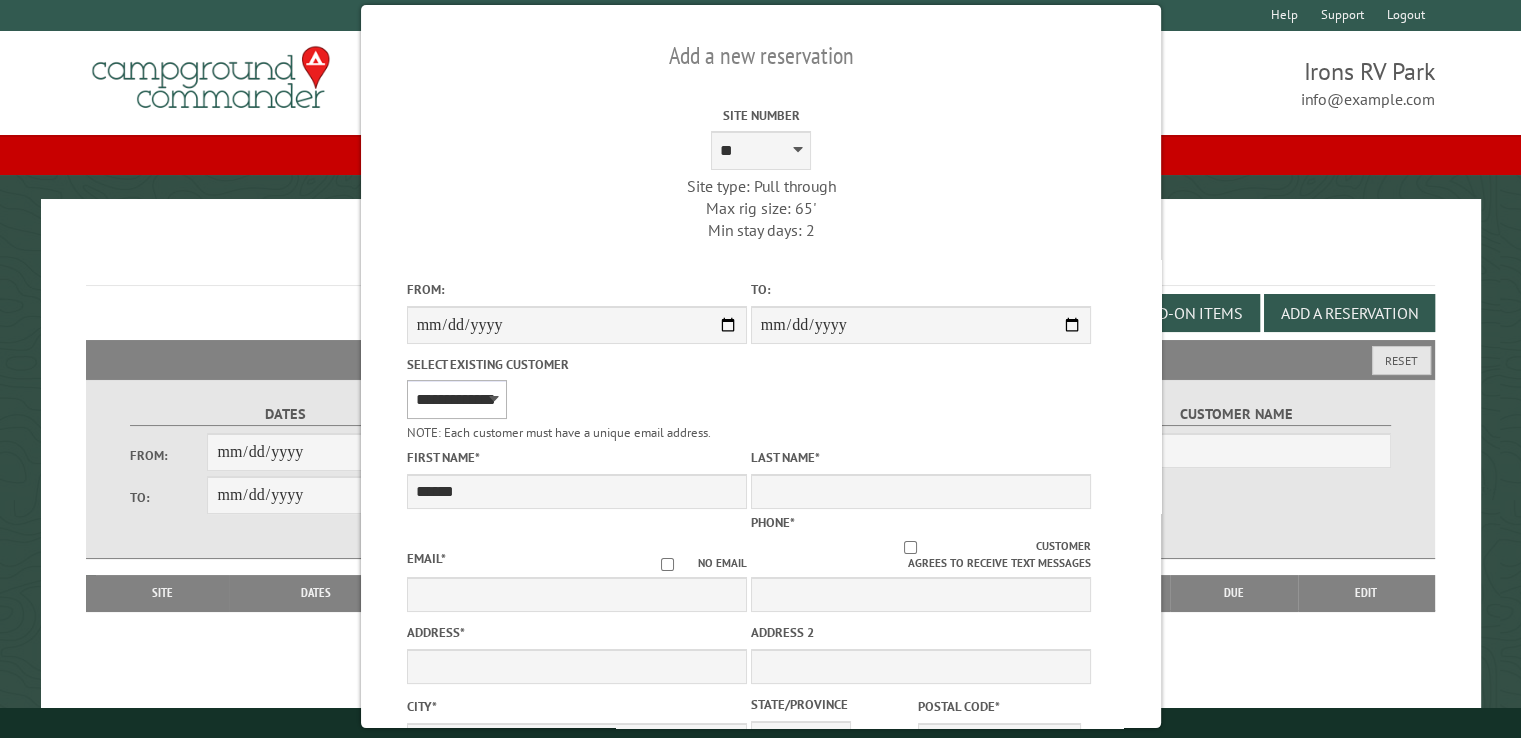 click on "**********" at bounding box center [456, 399] 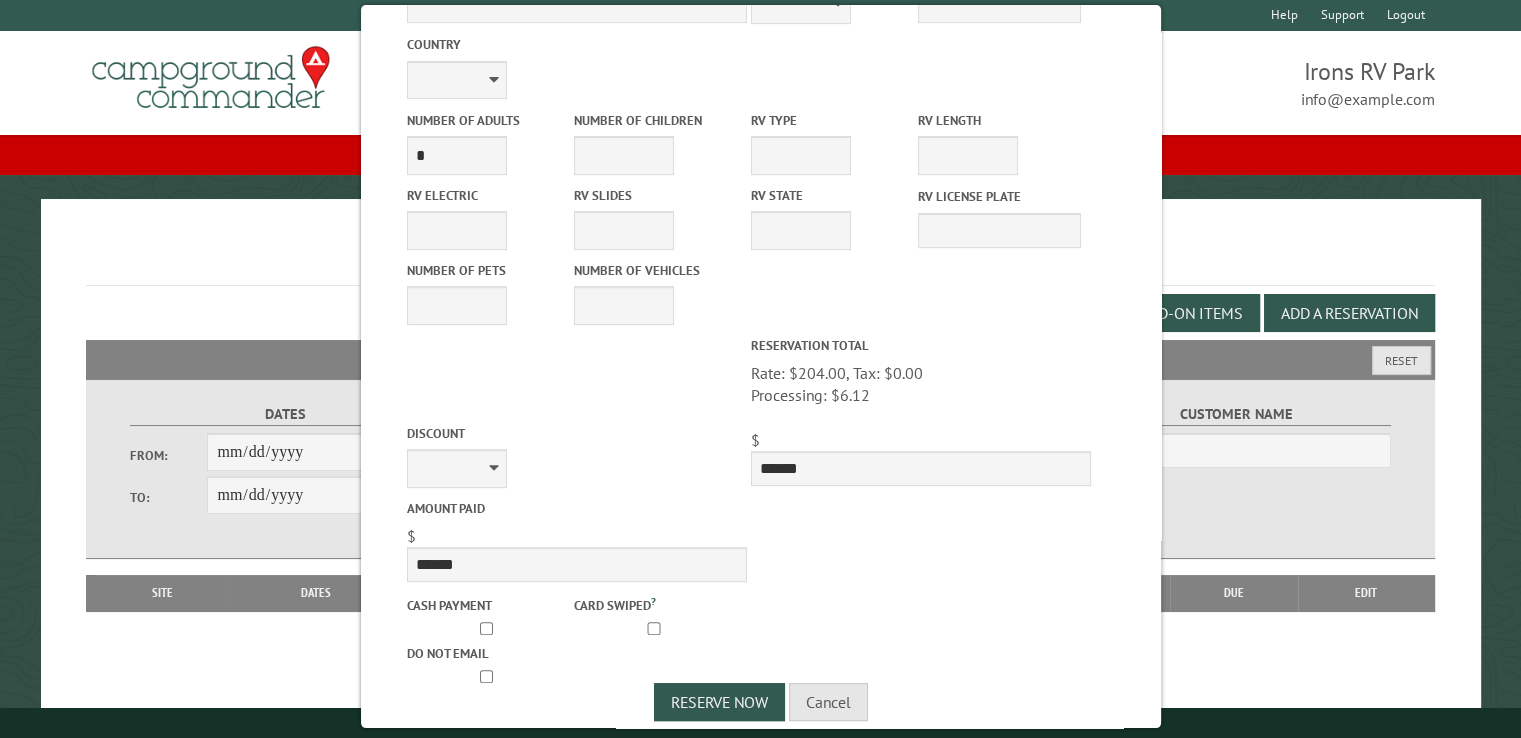 type on "******" 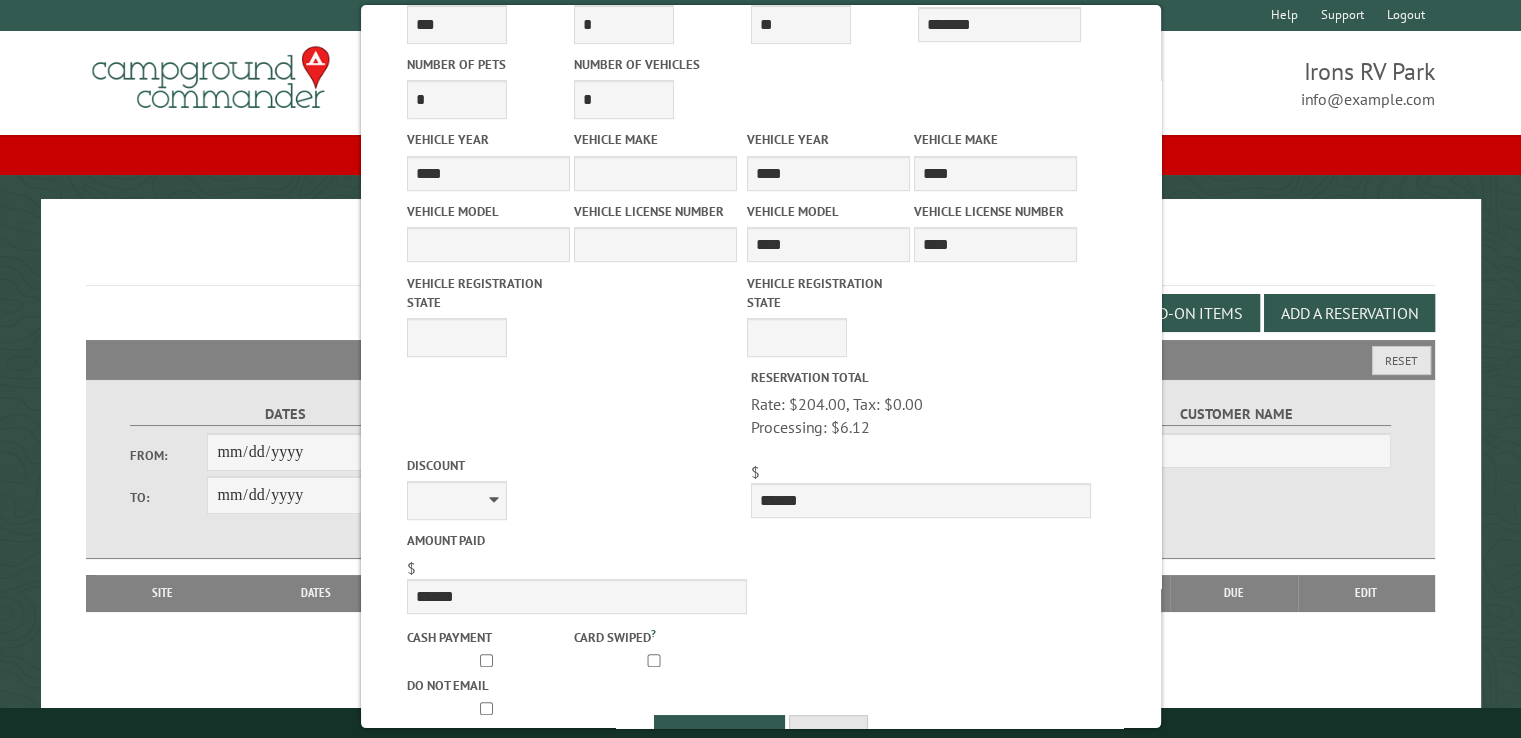 scroll, scrollTop: 954, scrollLeft: 0, axis: vertical 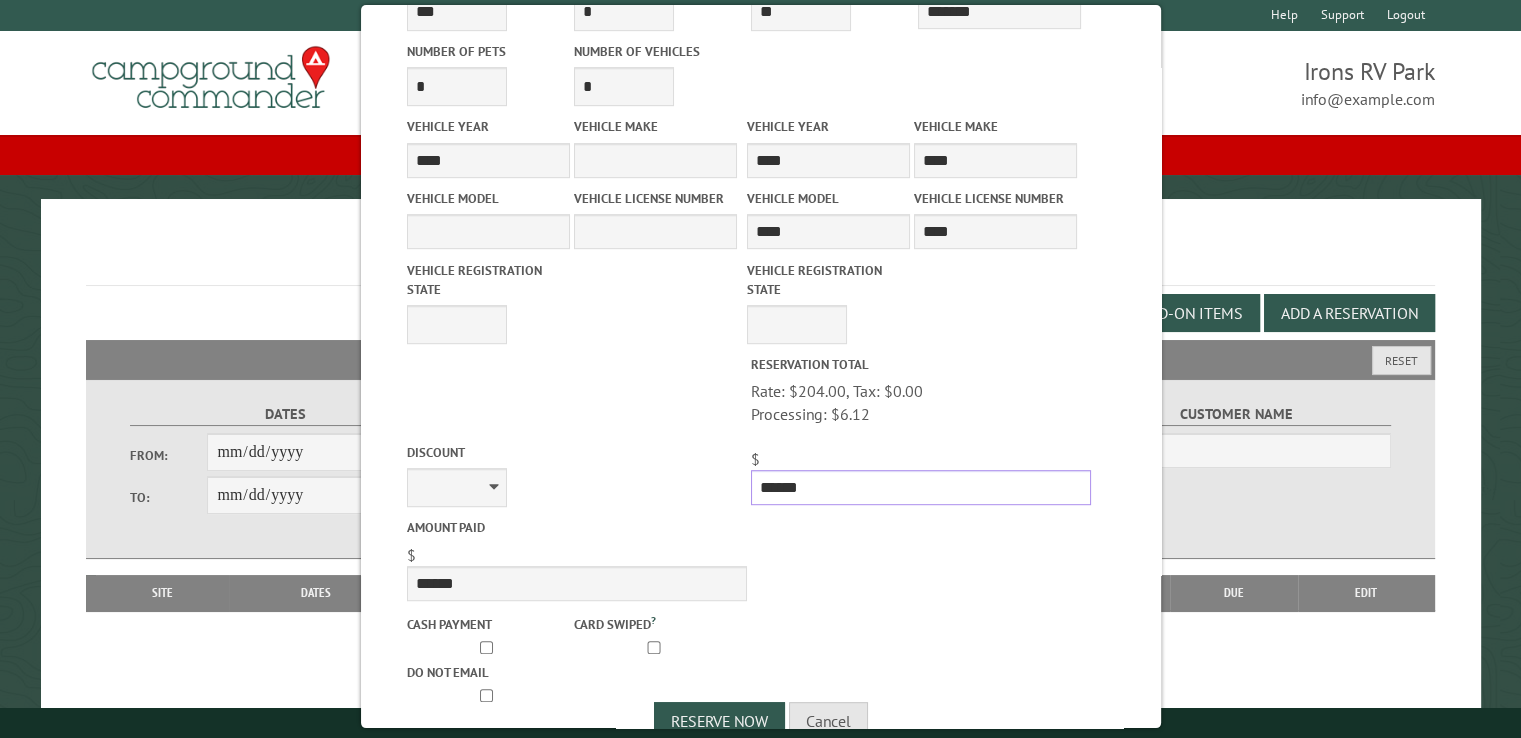 drag, startPoint x: 798, startPoint y: 475, endPoint x: 715, endPoint y: 472, distance: 83.0542 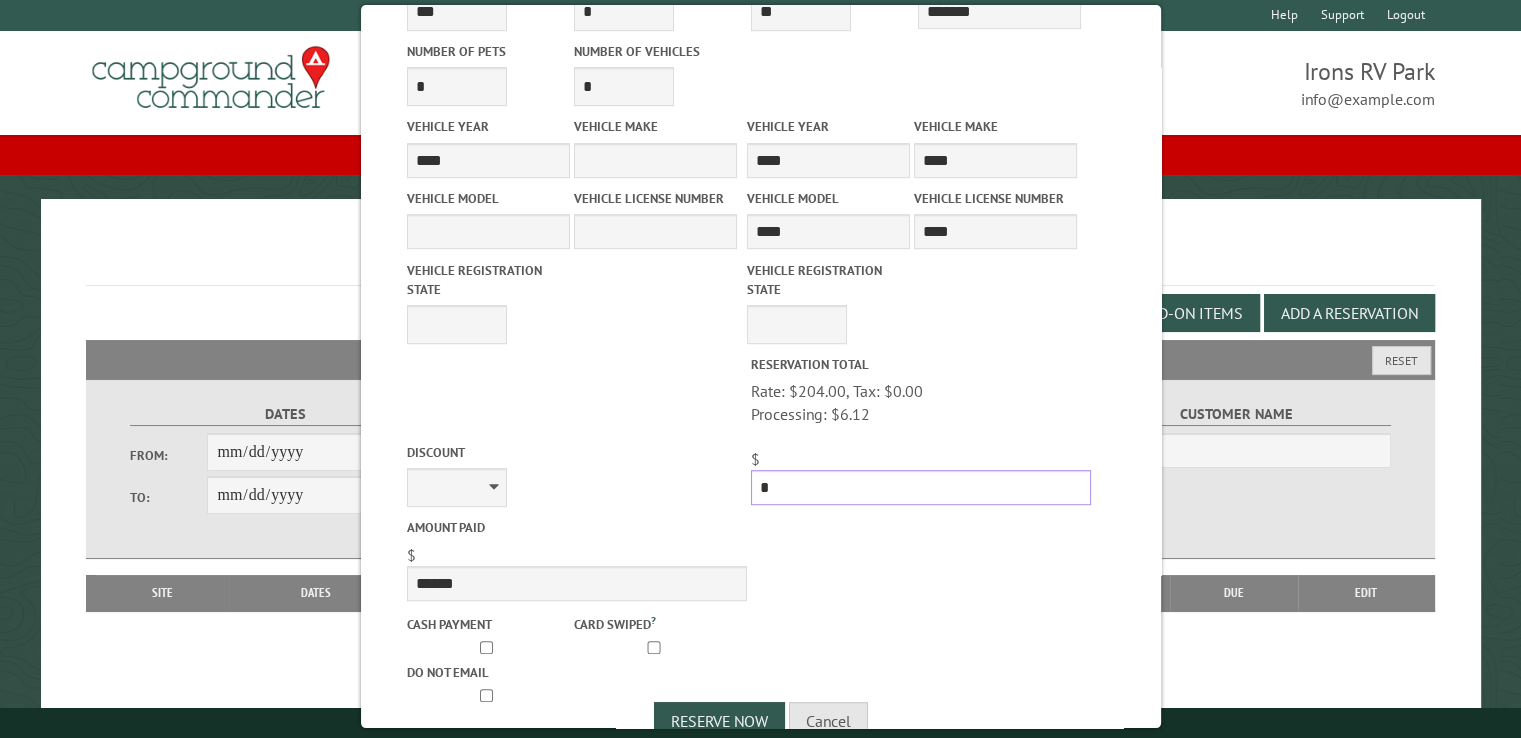 type on "*" 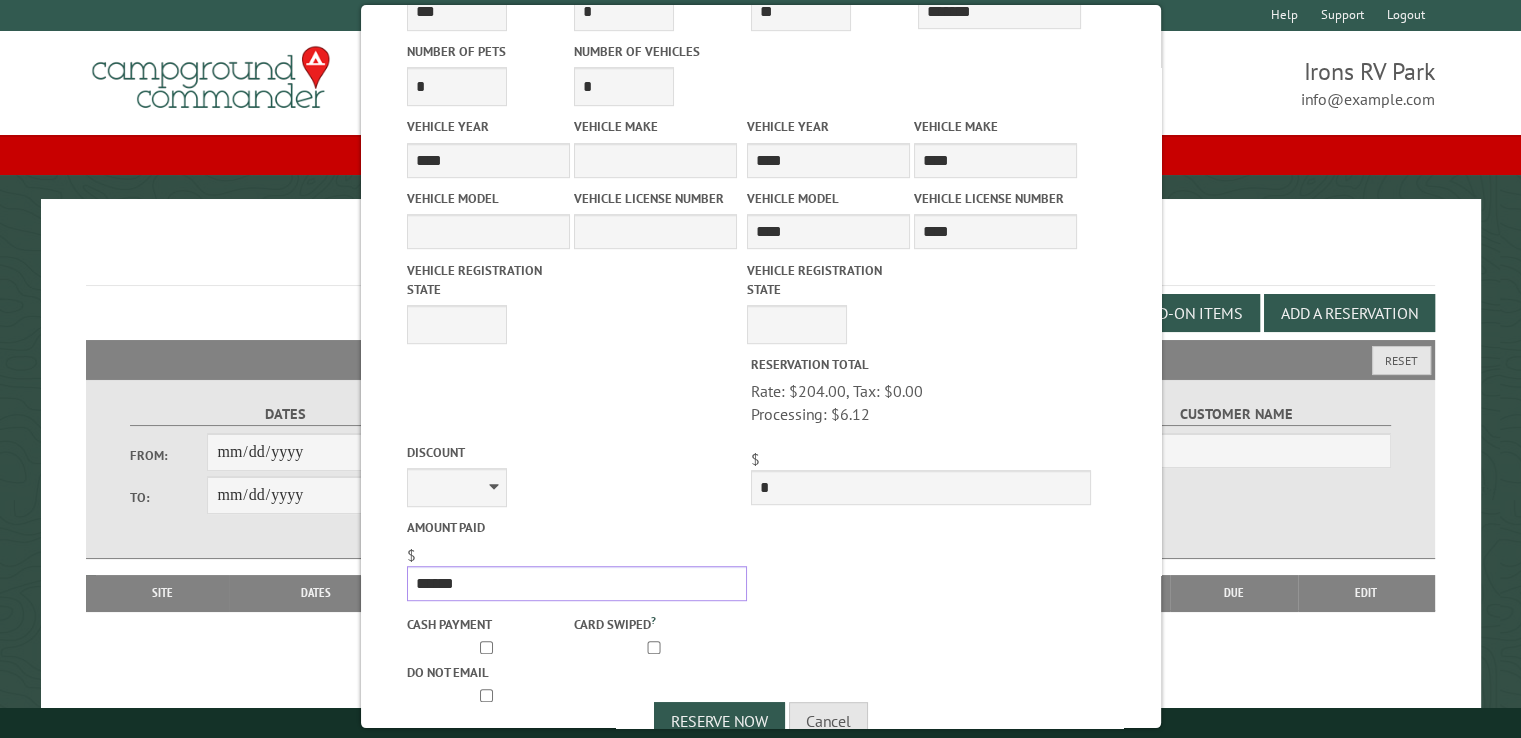 drag, startPoint x: 536, startPoint y: 584, endPoint x: 367, endPoint y: 564, distance: 170.17932 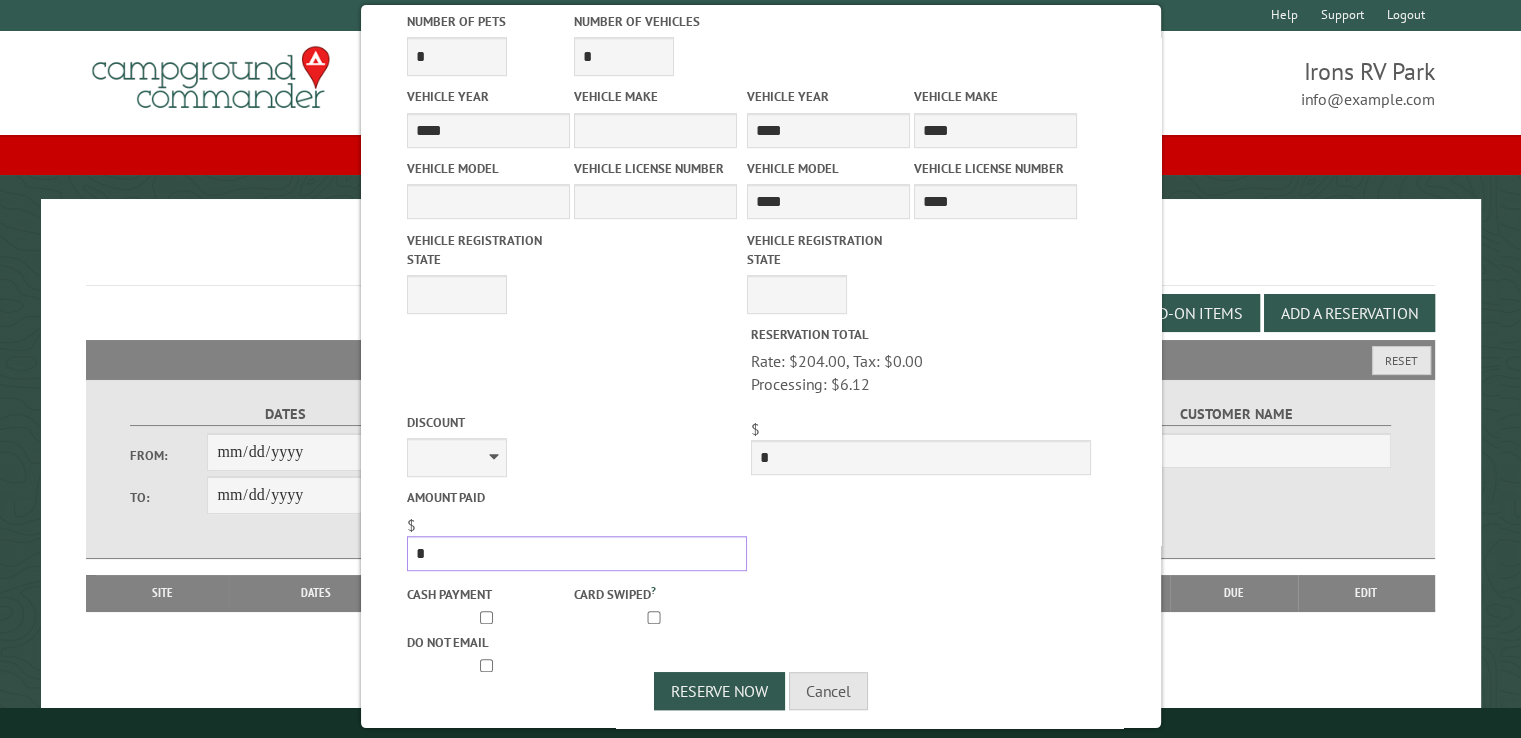scroll, scrollTop: 999, scrollLeft: 0, axis: vertical 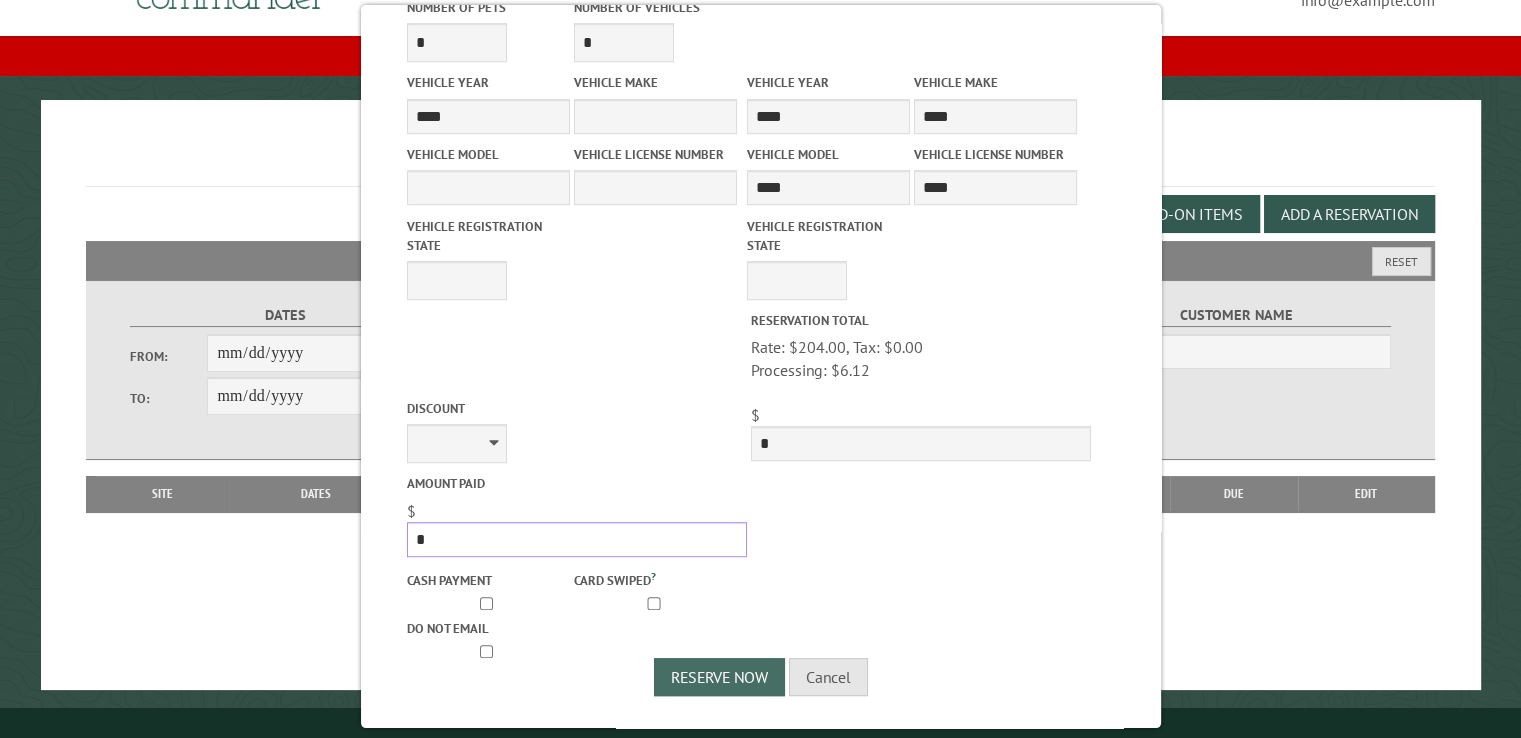 type on "*" 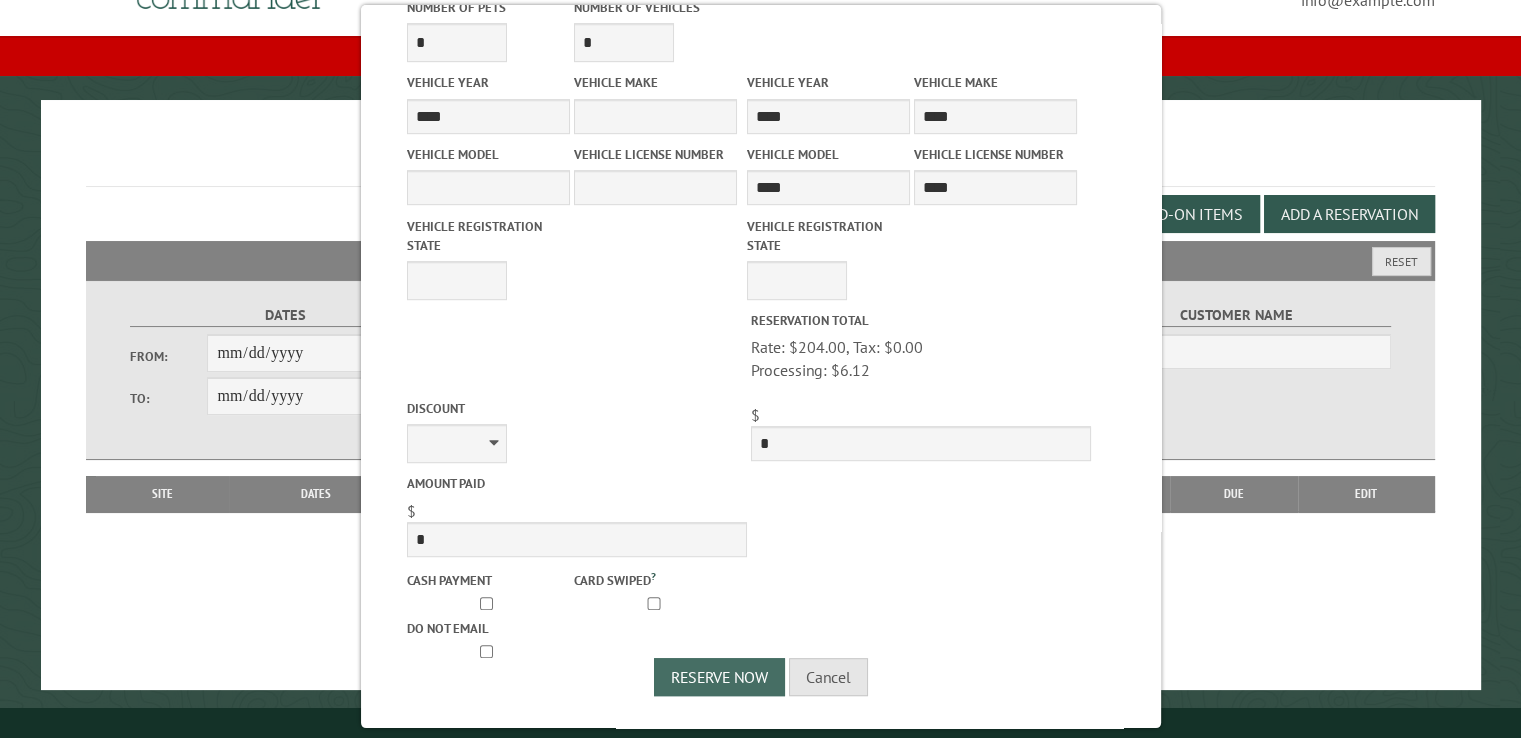 click on "Reserve Now" at bounding box center [719, 677] 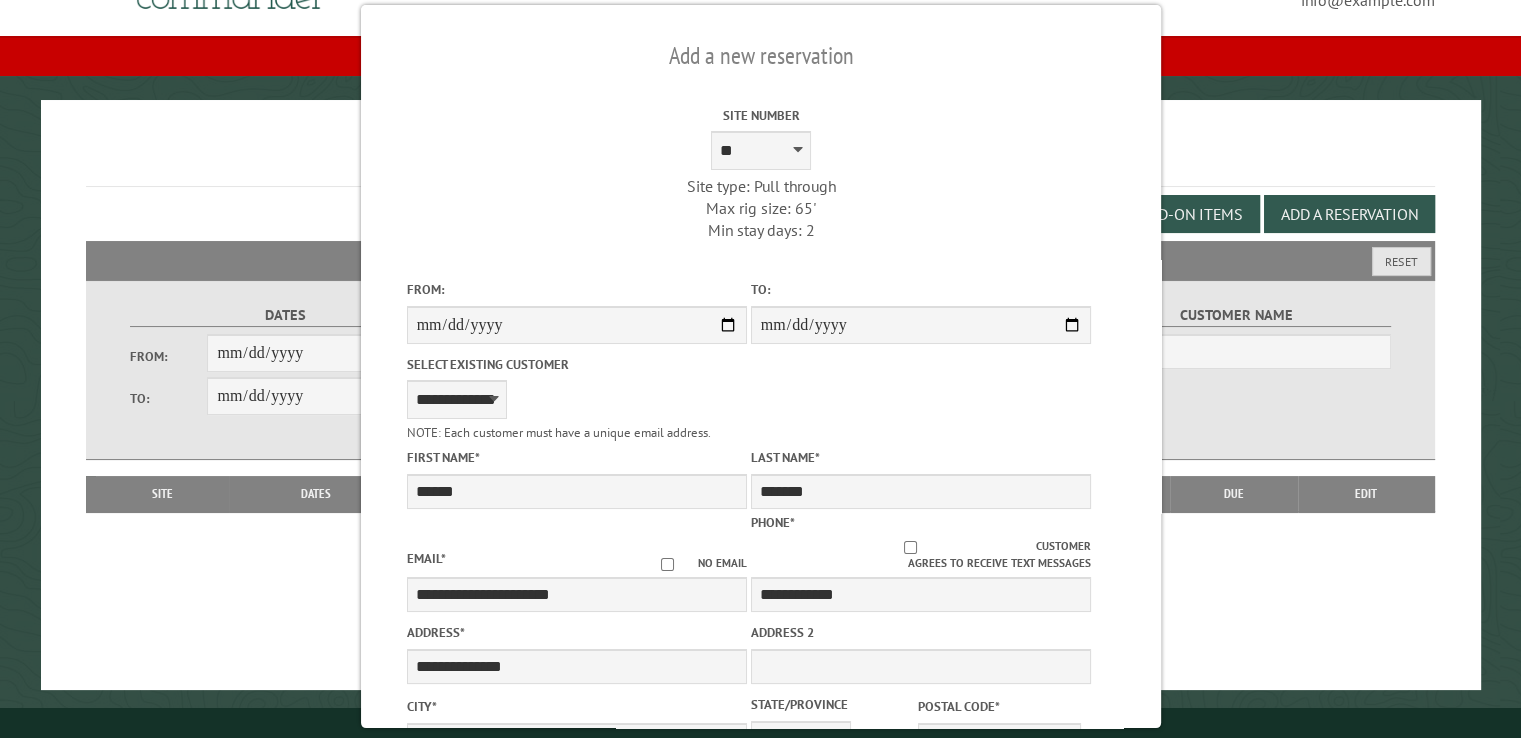 scroll, scrollTop: 0, scrollLeft: 0, axis: both 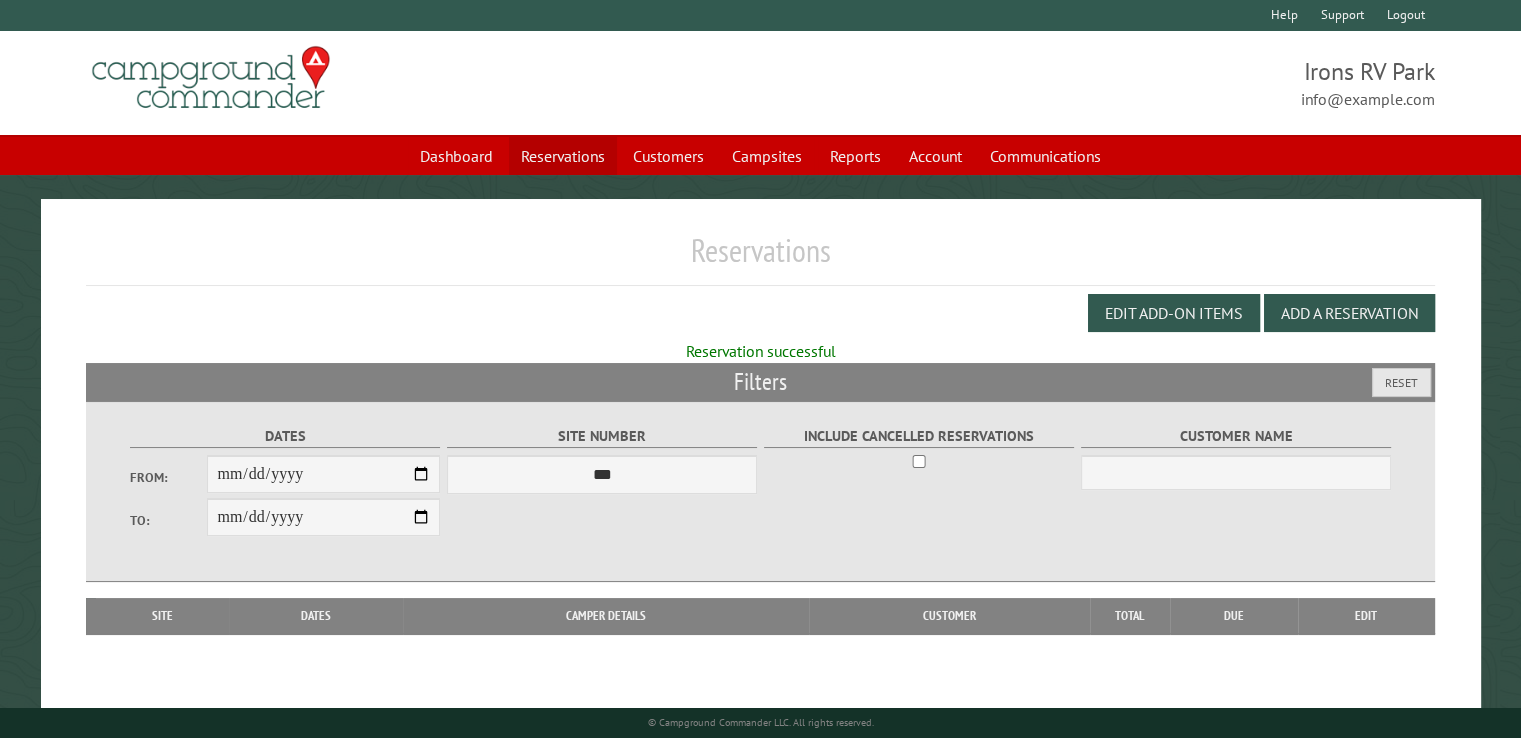 click on "Reservations" at bounding box center [563, 156] 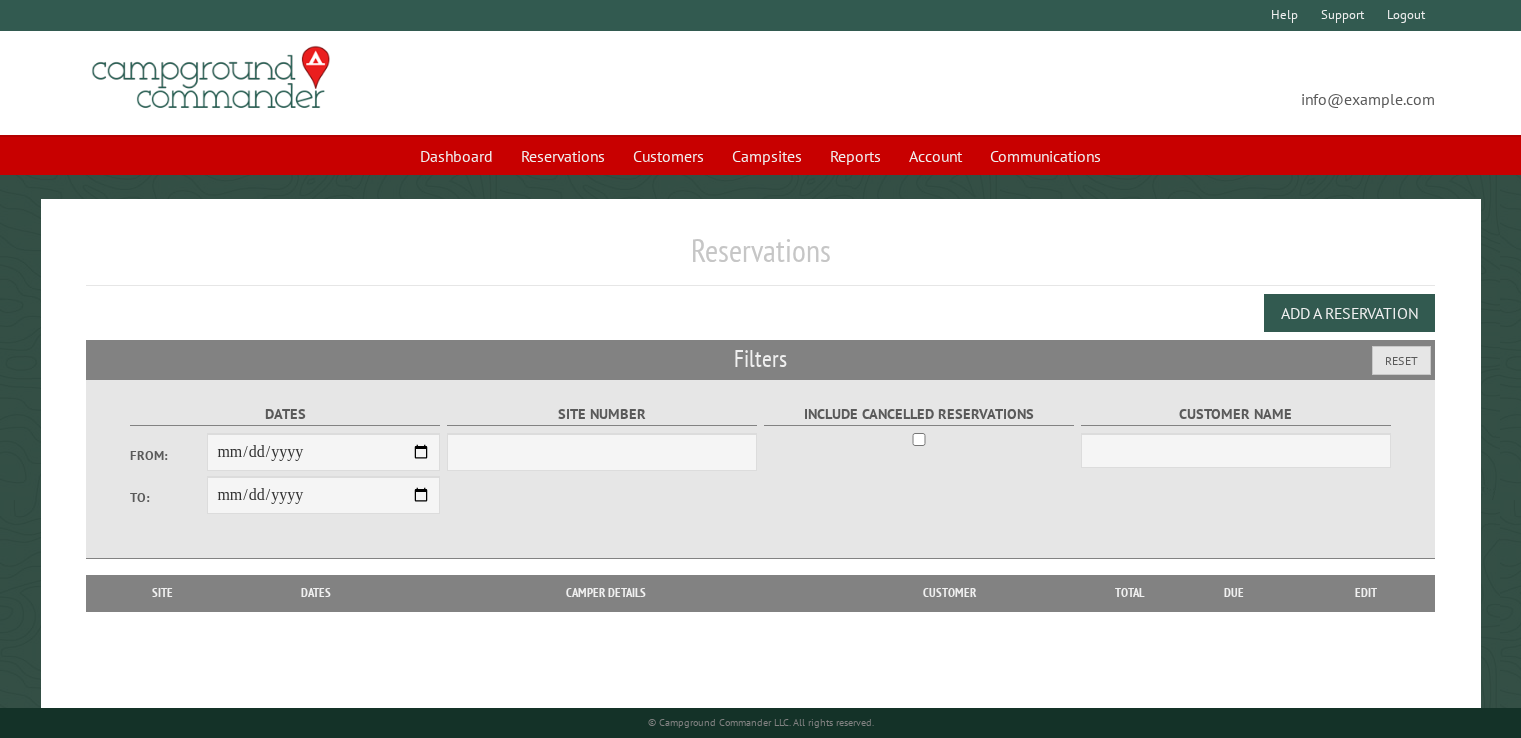 scroll, scrollTop: 0, scrollLeft: 0, axis: both 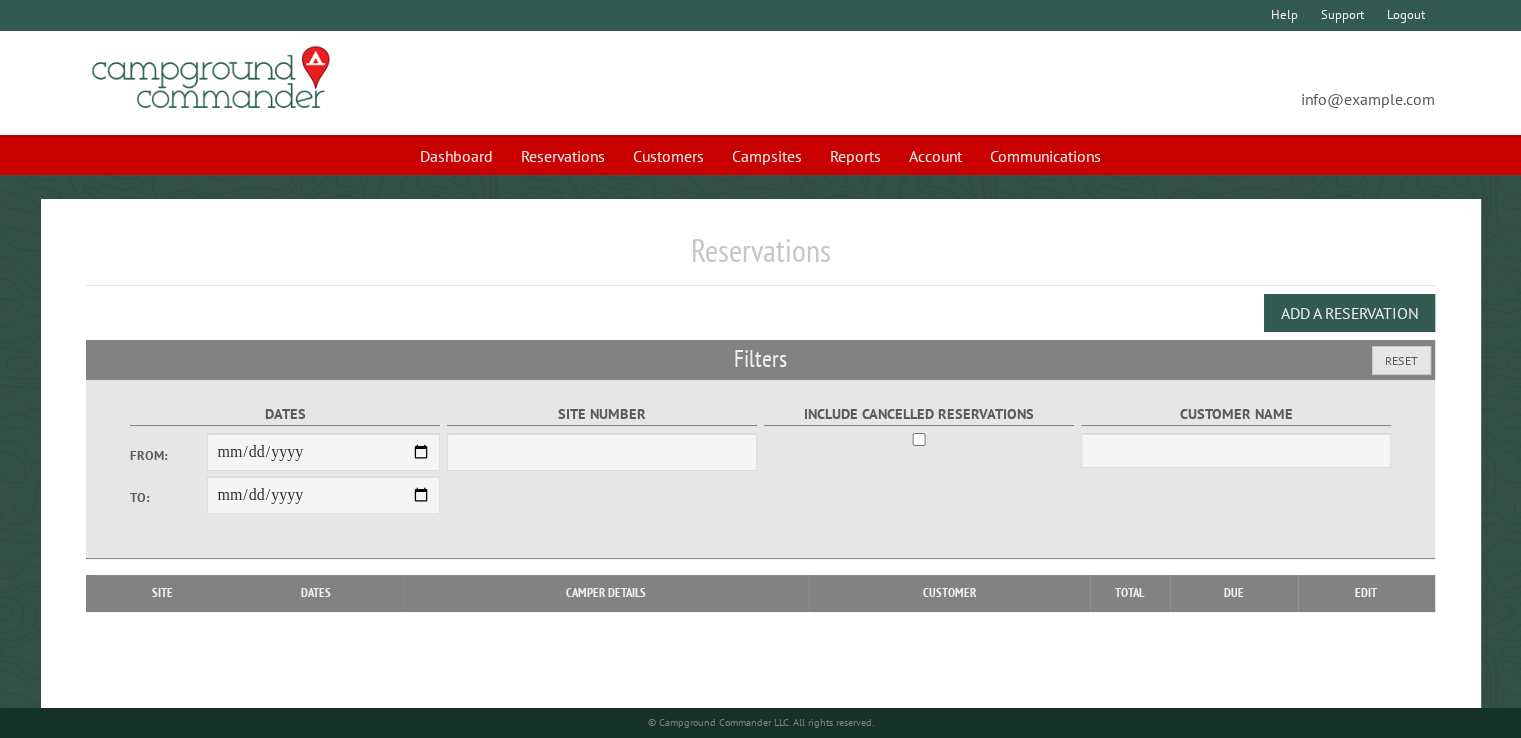 select on "***" 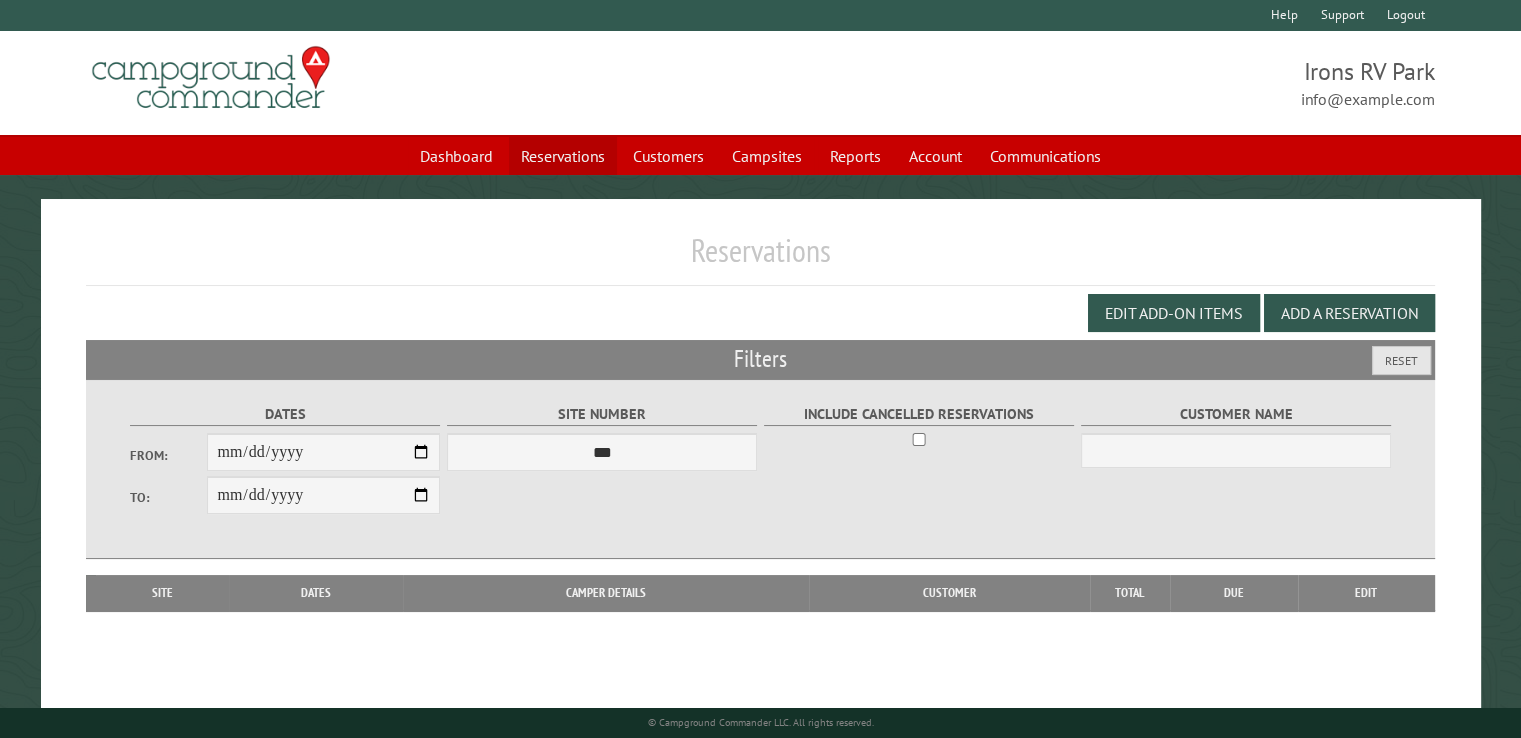 click on "Reservations" at bounding box center (563, 156) 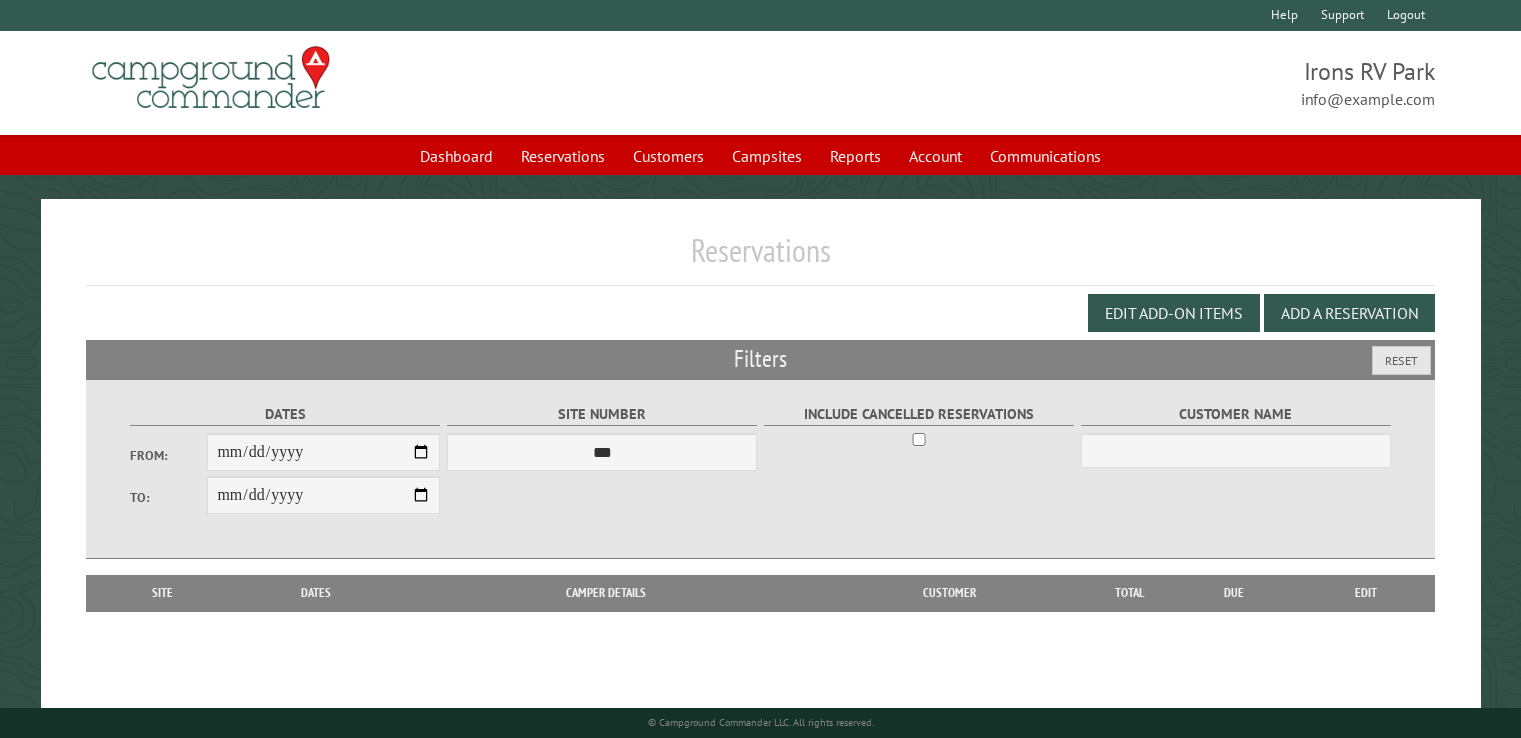 scroll, scrollTop: 0, scrollLeft: 0, axis: both 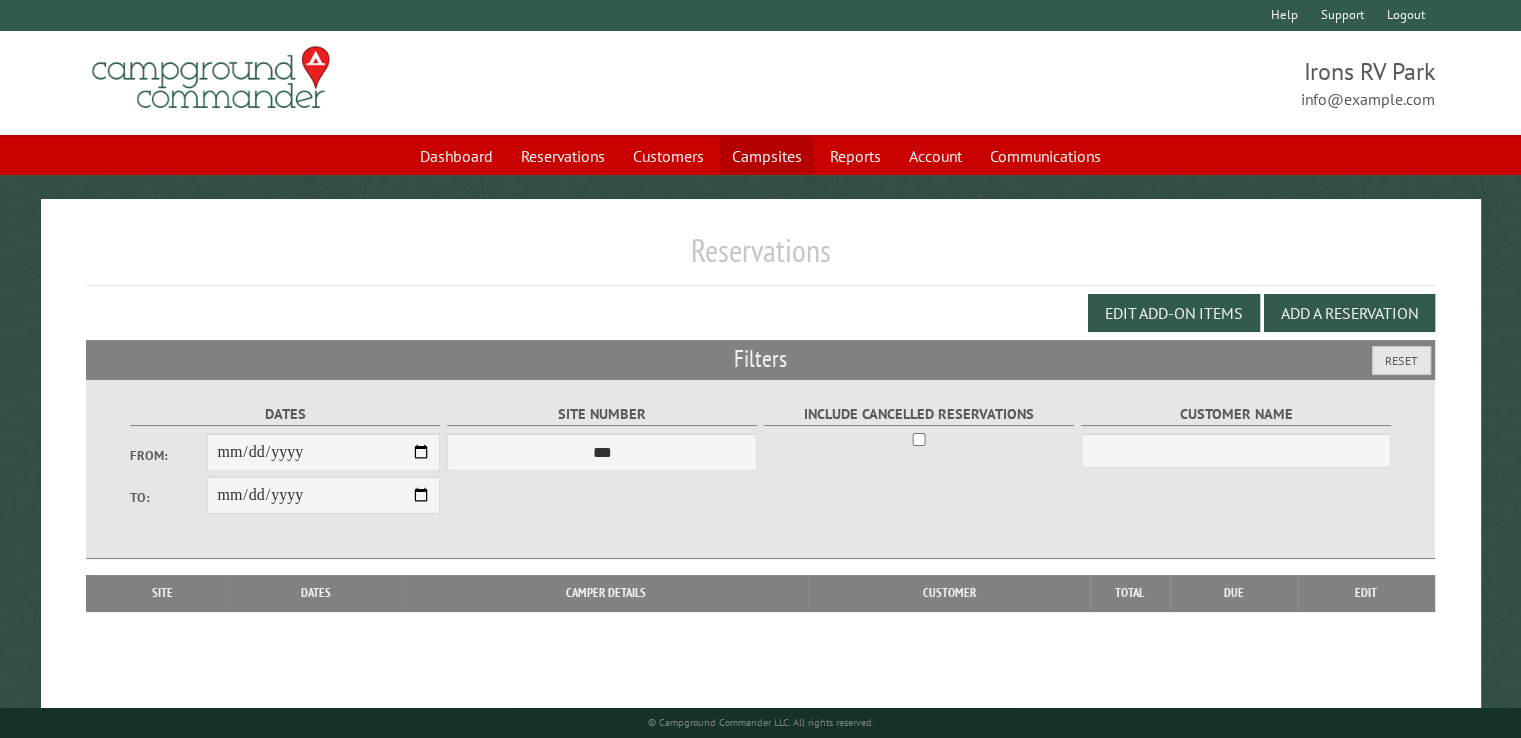 click on "Campsites" at bounding box center (767, 156) 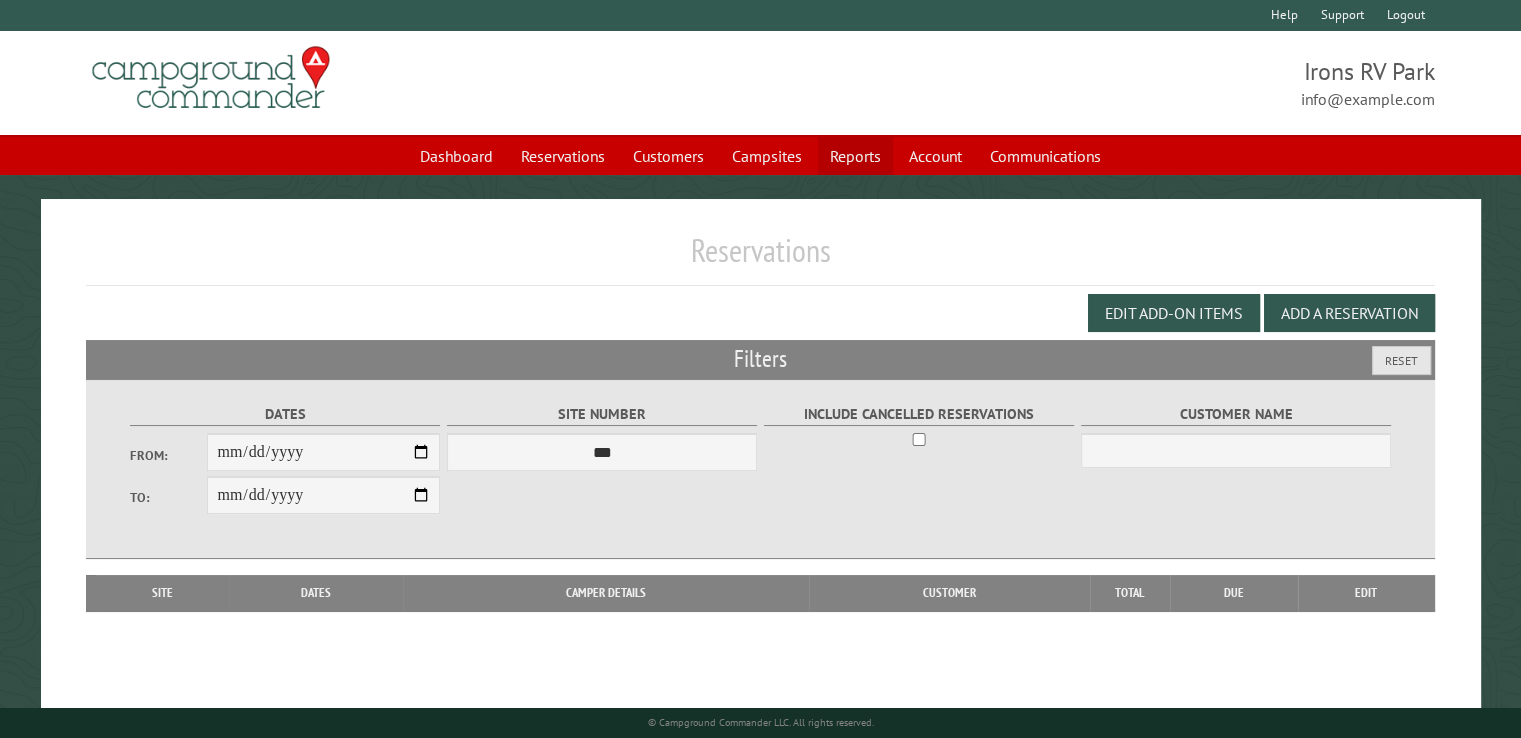 click on "Reports" at bounding box center (855, 156) 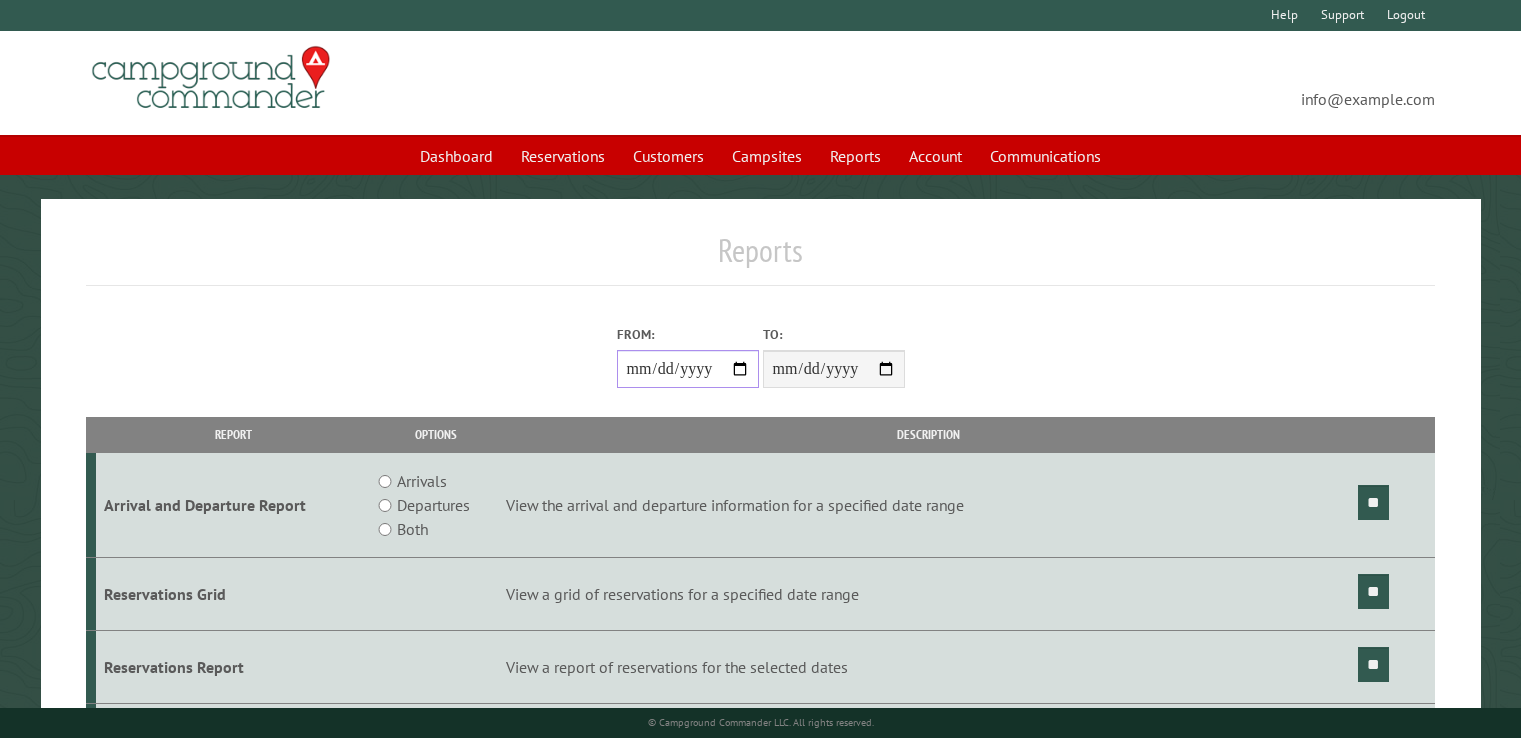 scroll, scrollTop: 0, scrollLeft: 0, axis: both 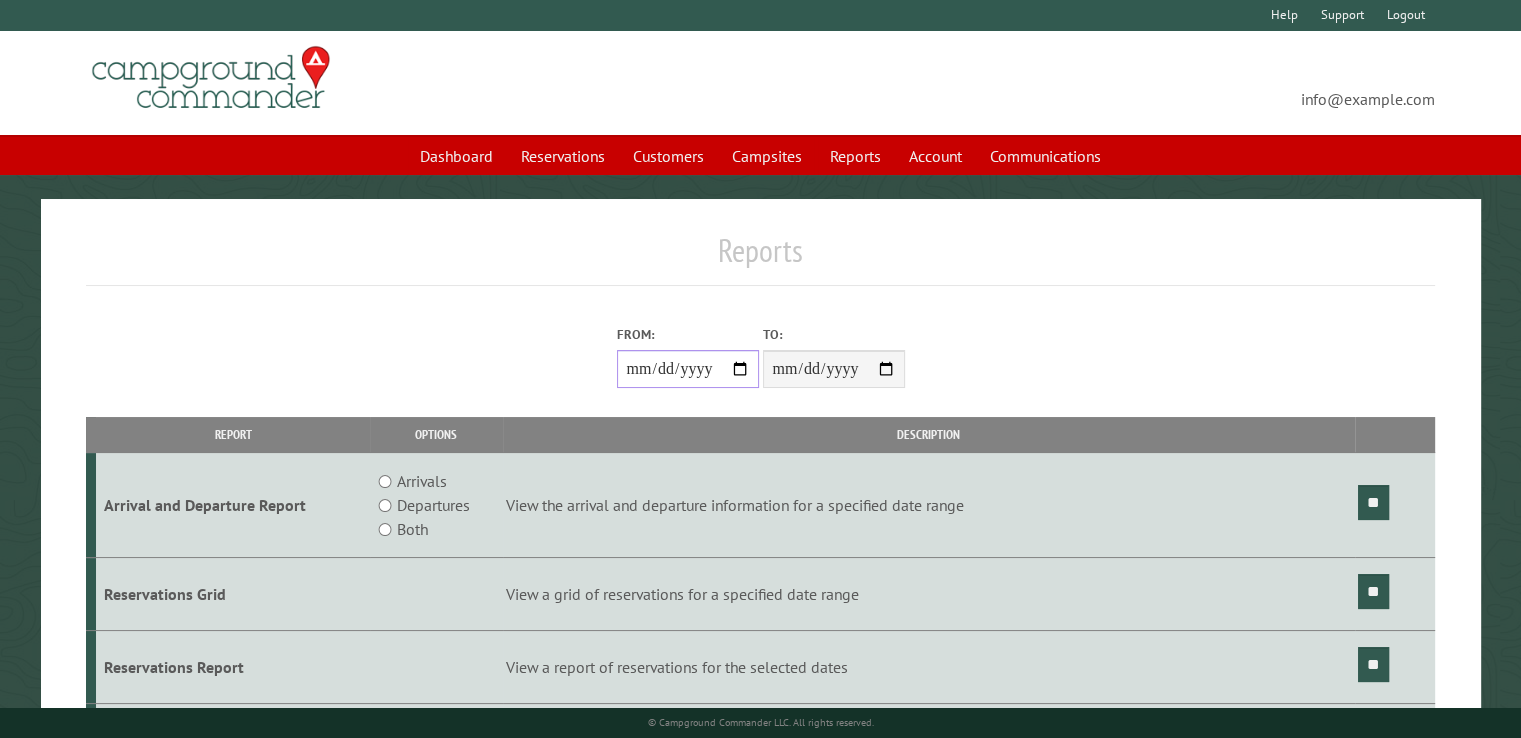 click on "From:" at bounding box center (688, 369) 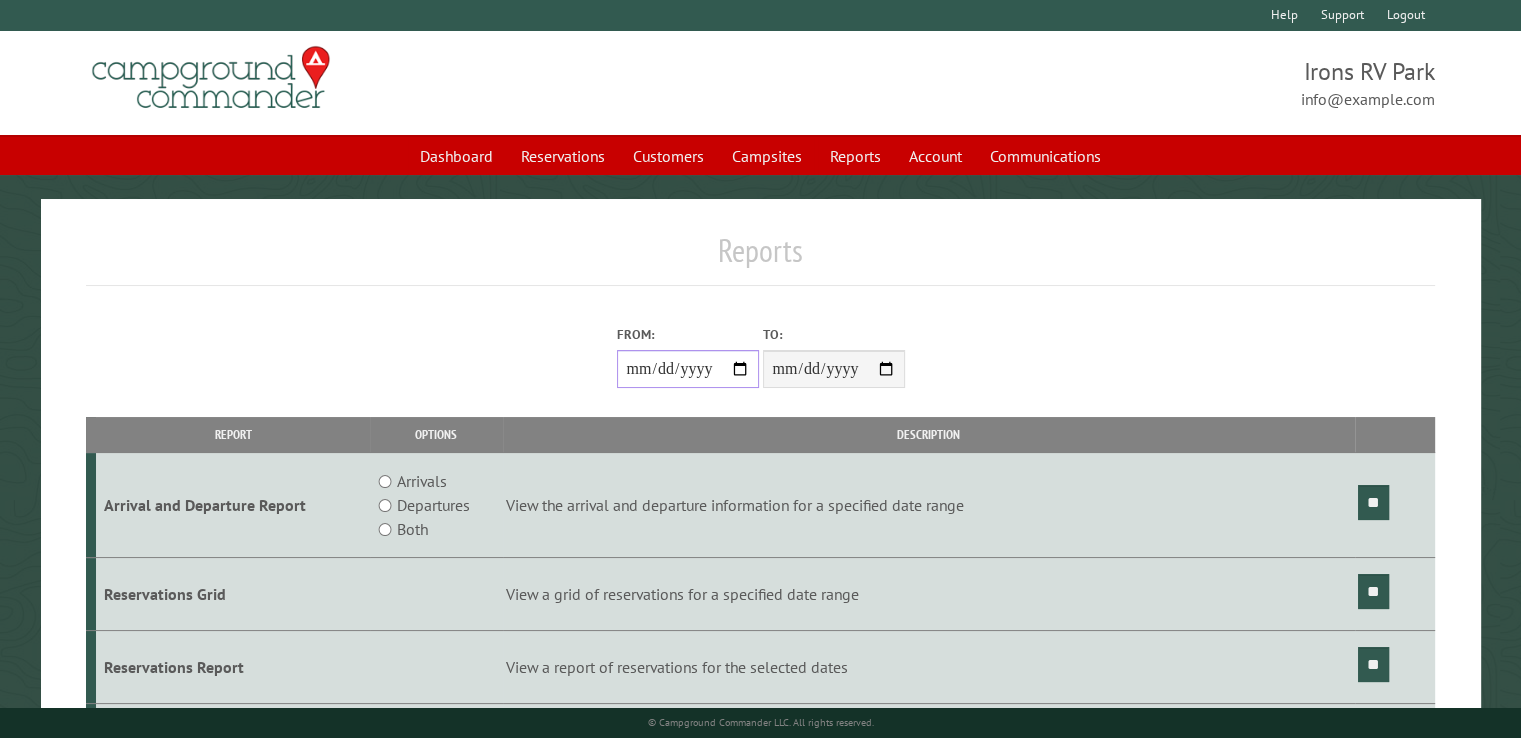 type on "**********" 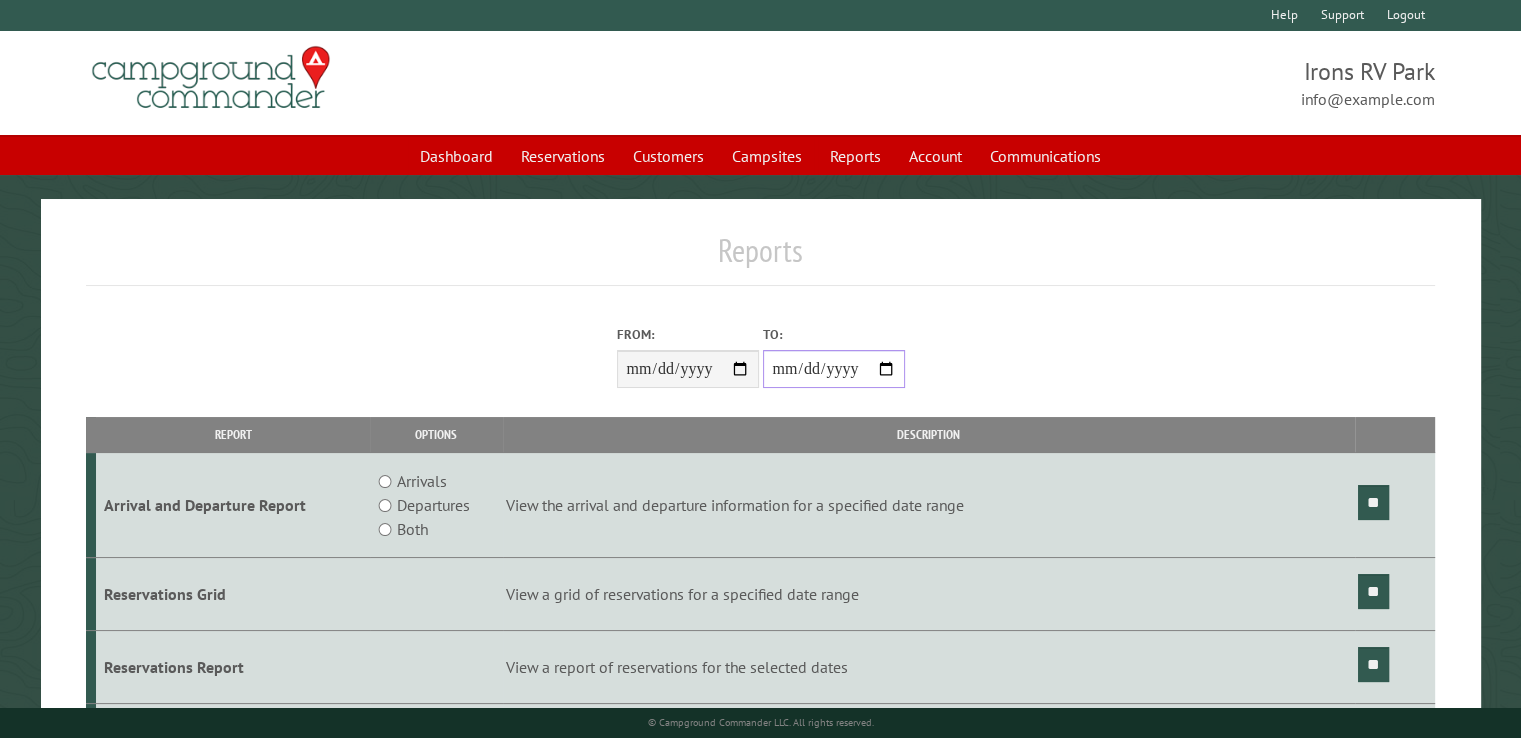 click on "**********" at bounding box center (834, 369) 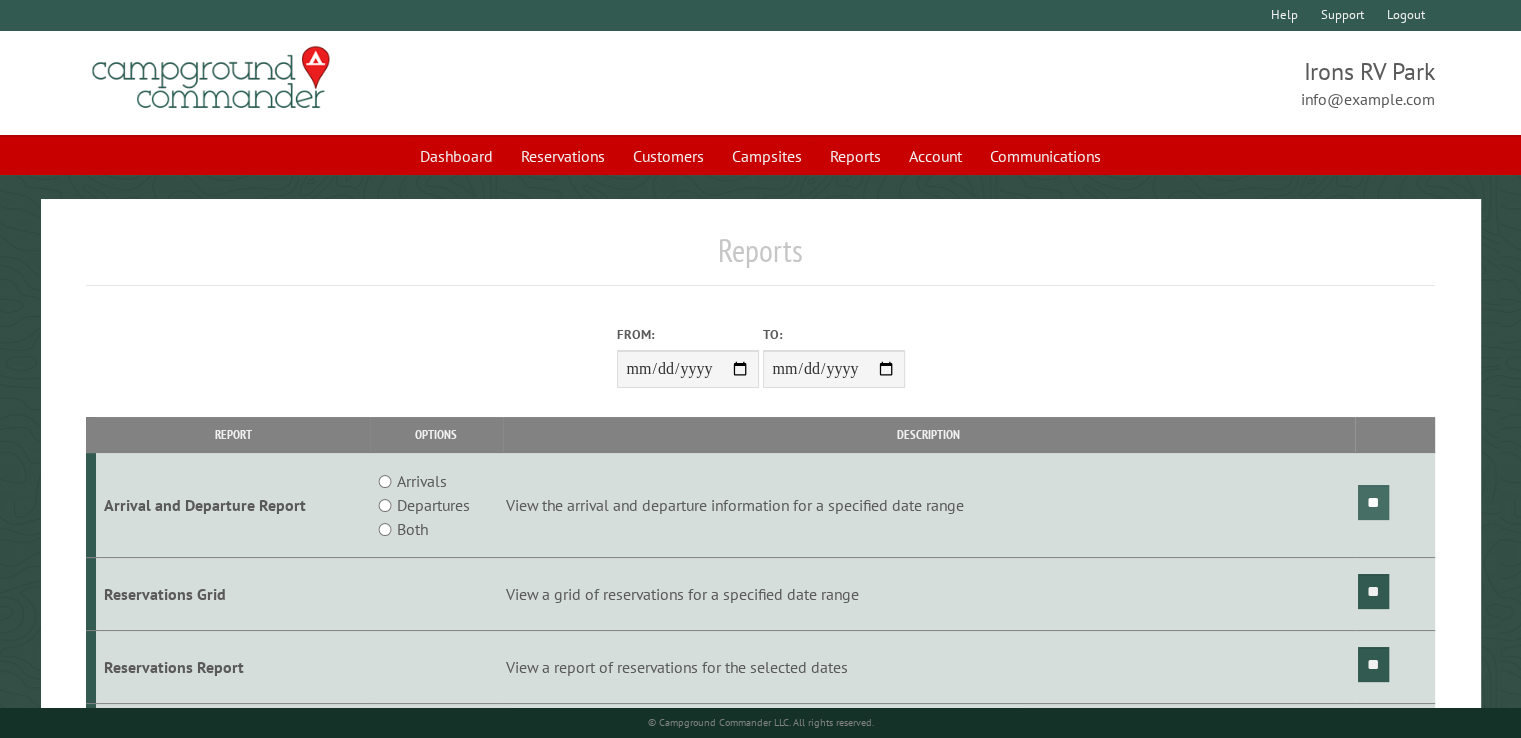 click on "**" at bounding box center [1373, 502] 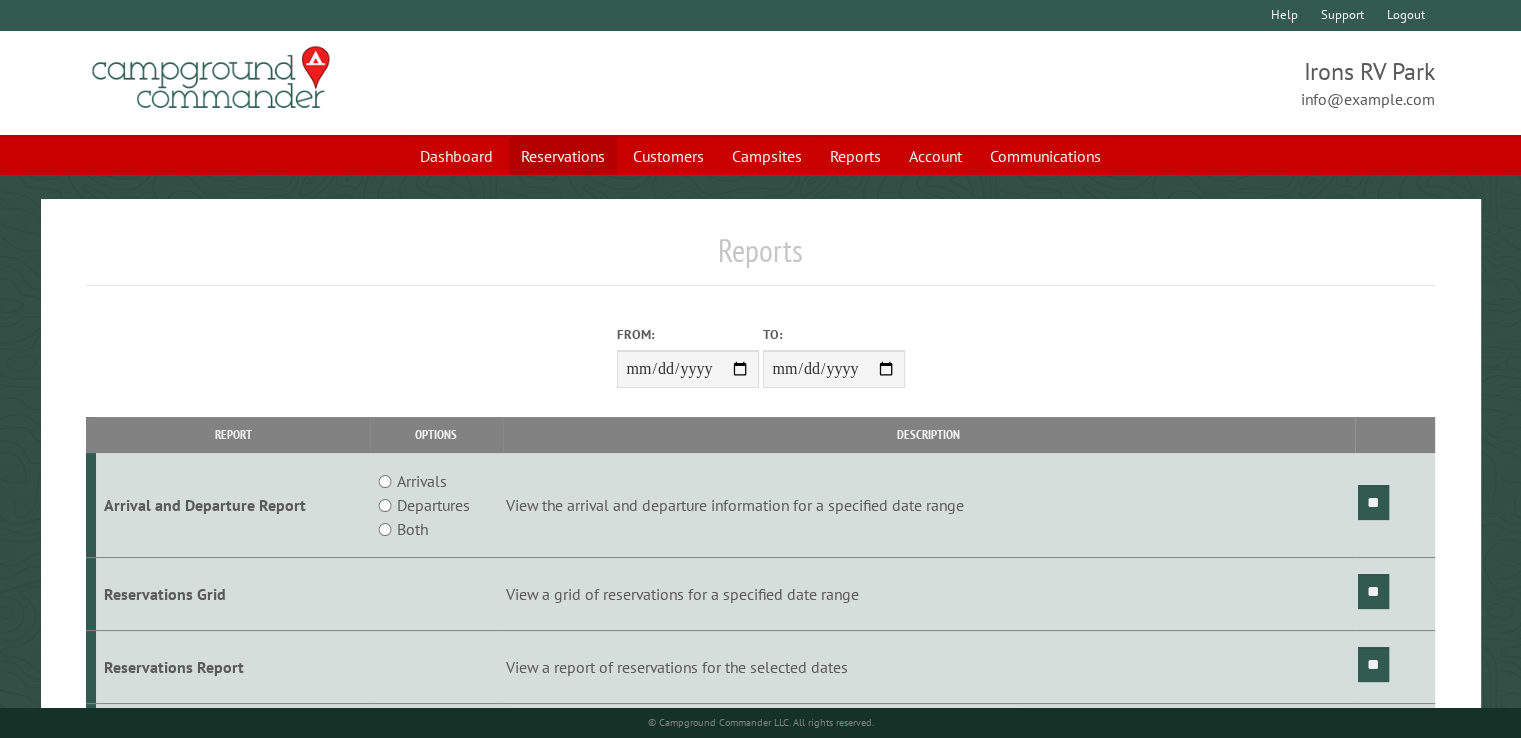 click on "Reservations" at bounding box center (563, 156) 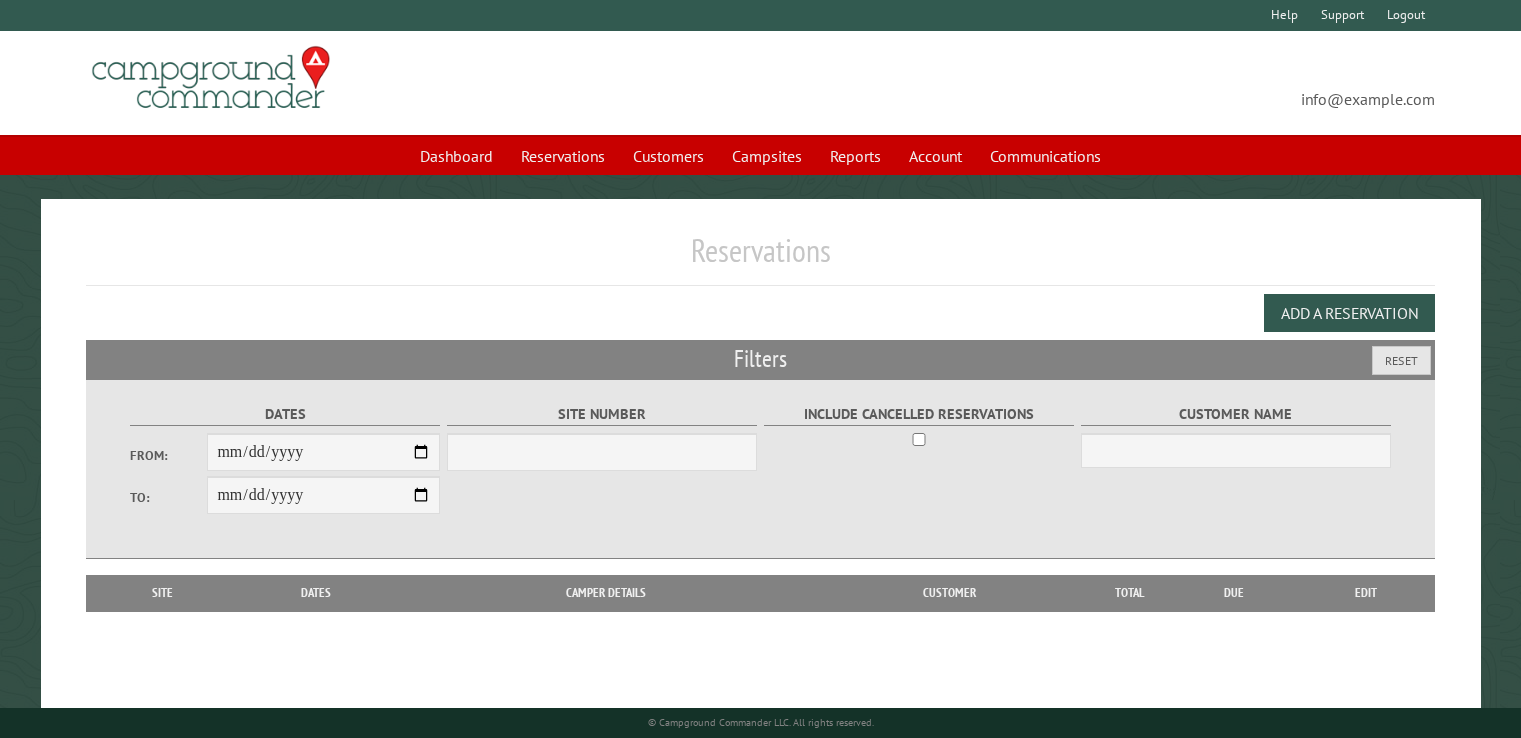 scroll, scrollTop: 0, scrollLeft: 0, axis: both 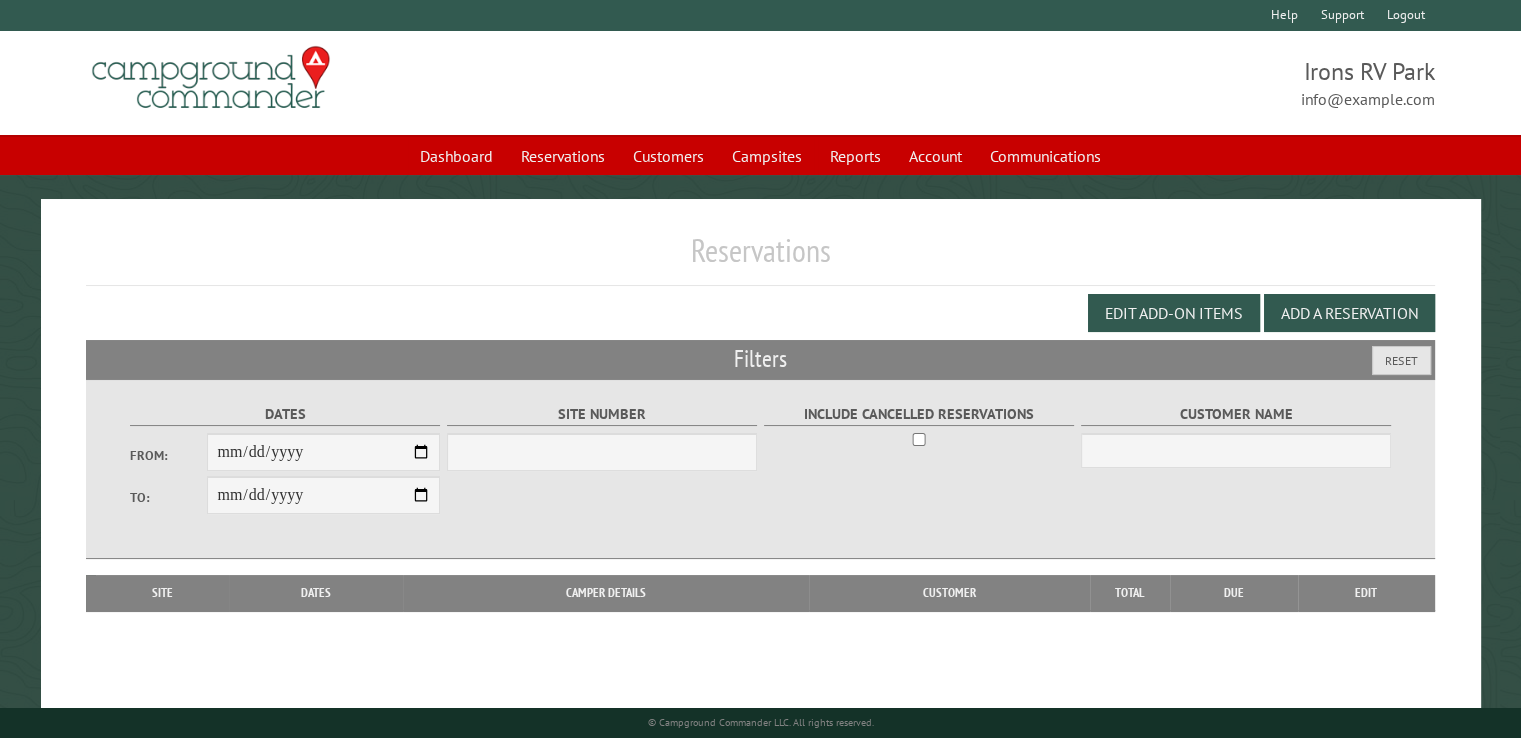 select on "***" 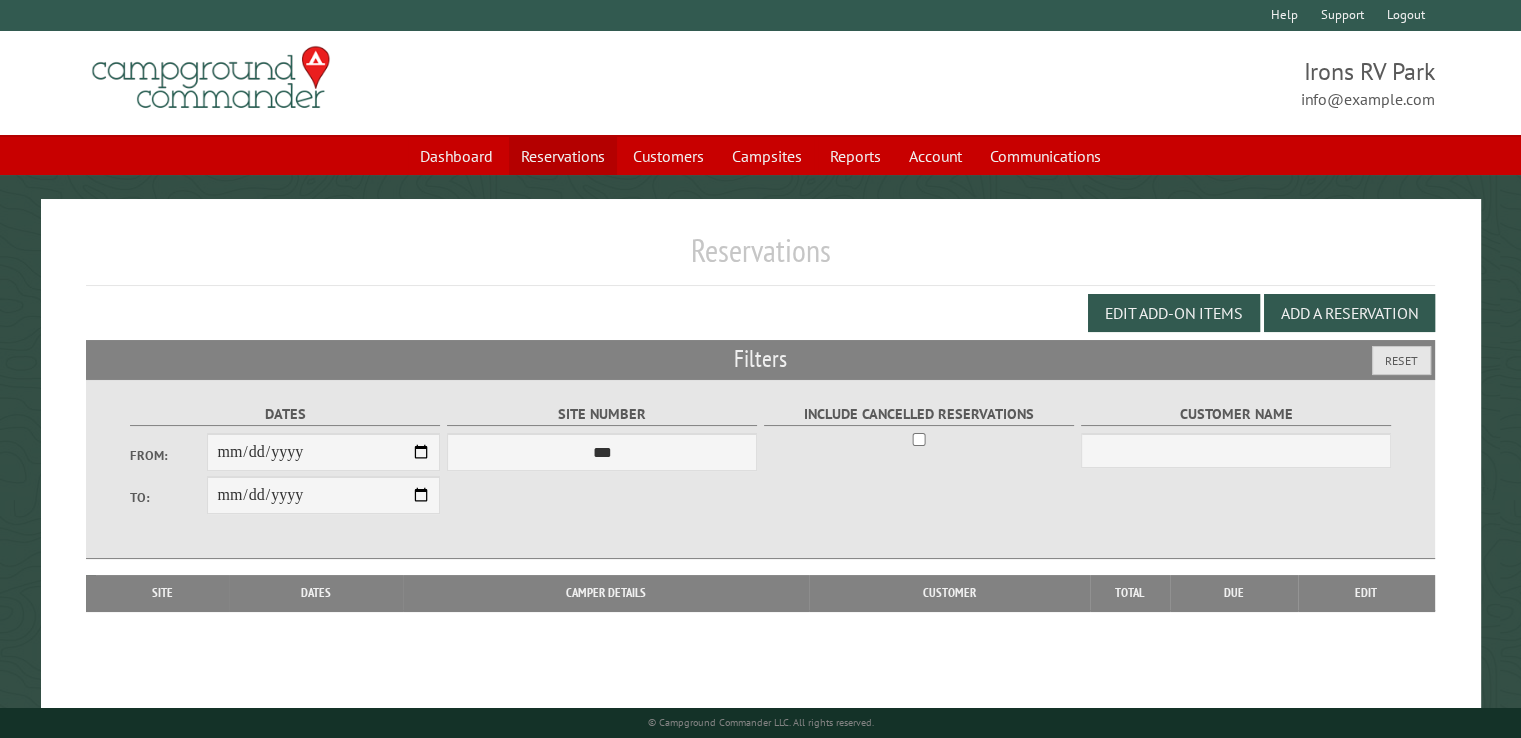 click on "Reservations" at bounding box center (563, 156) 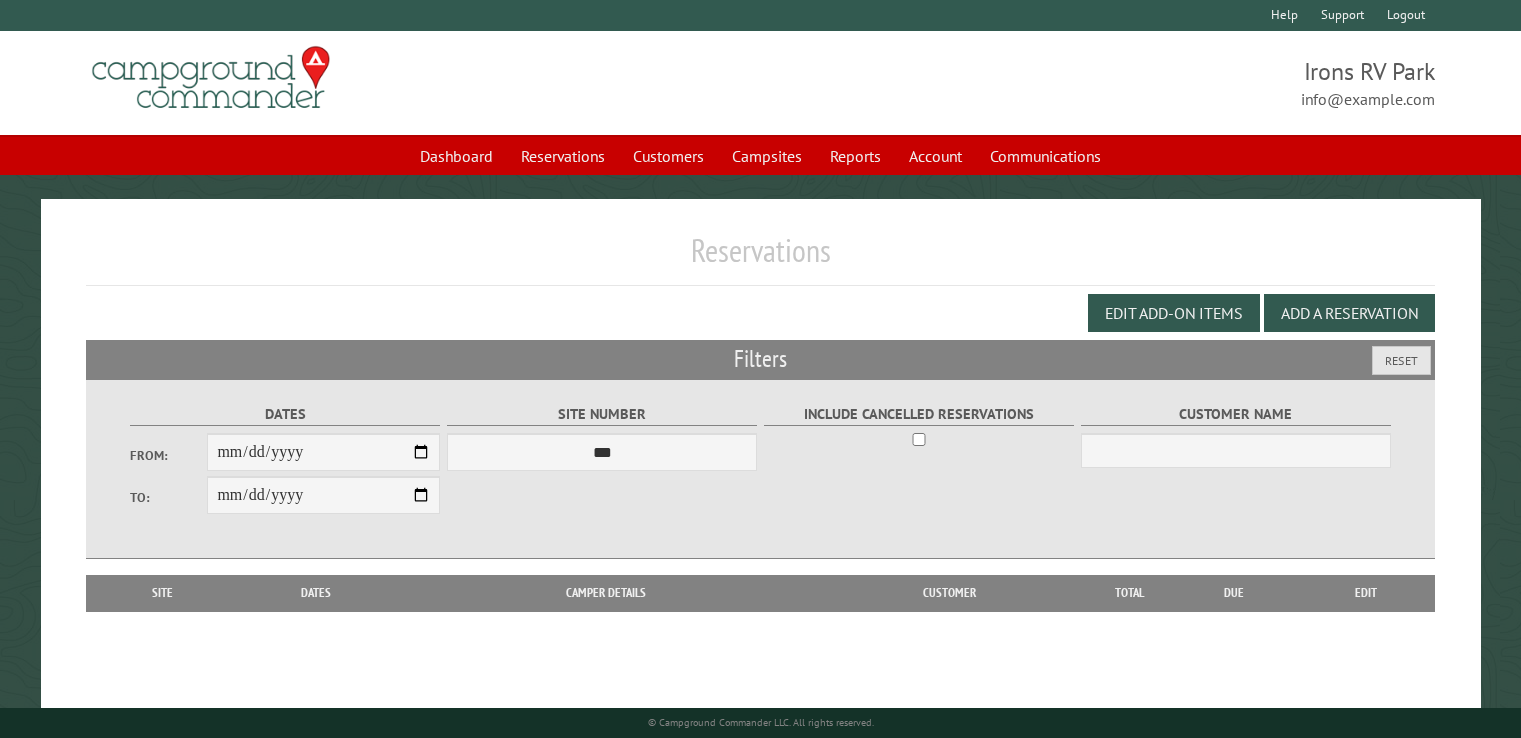 scroll, scrollTop: 0, scrollLeft: 0, axis: both 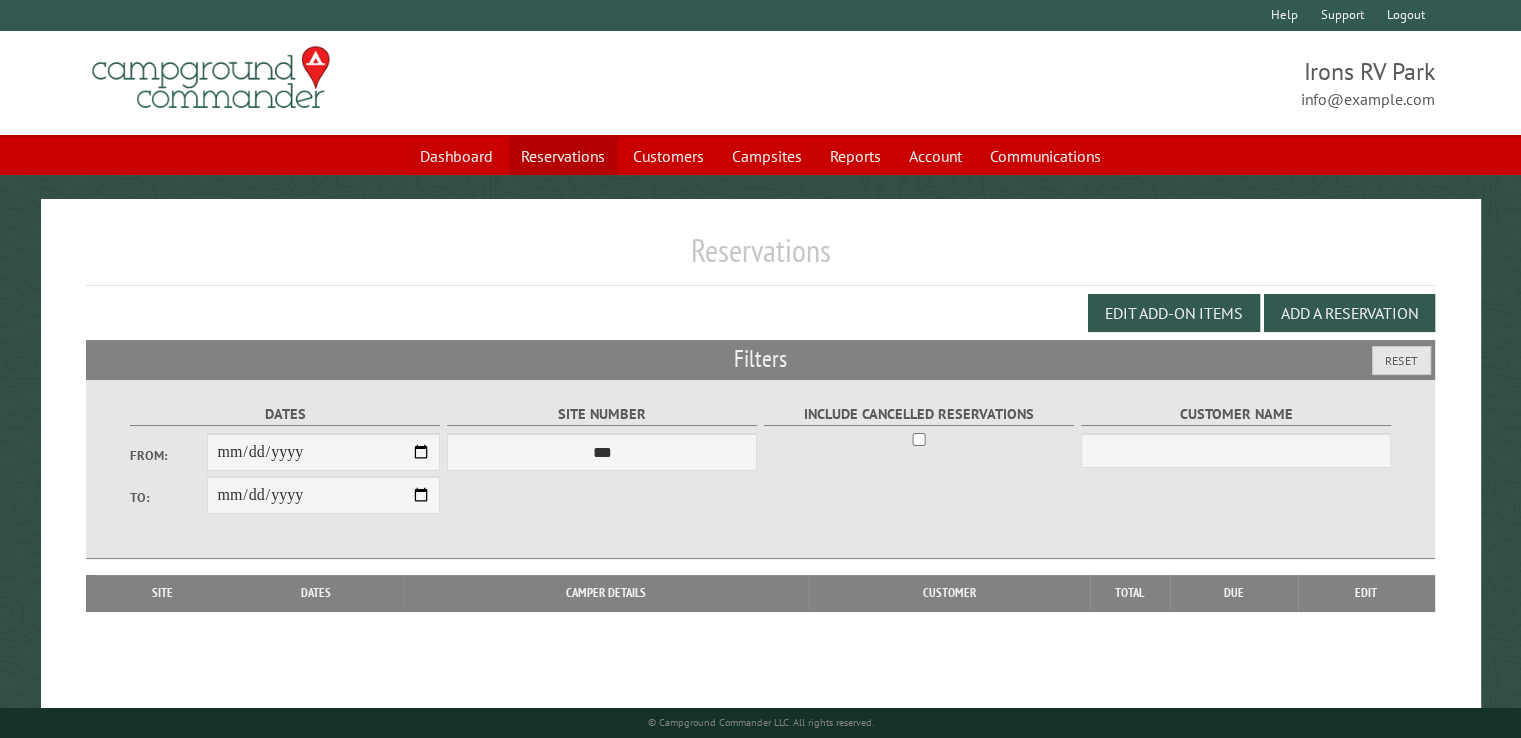 click on "Reservations" at bounding box center [563, 156] 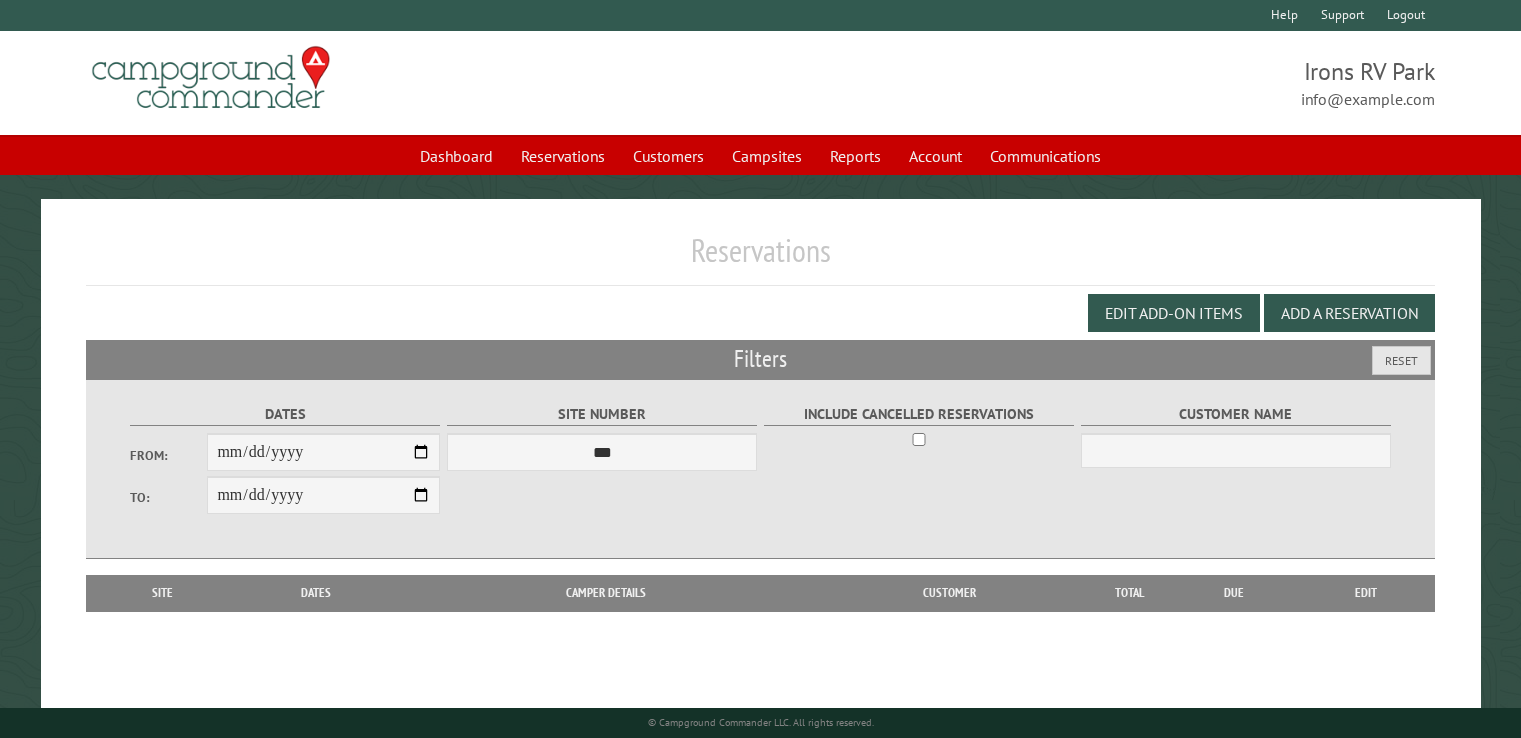 scroll, scrollTop: 0, scrollLeft: 0, axis: both 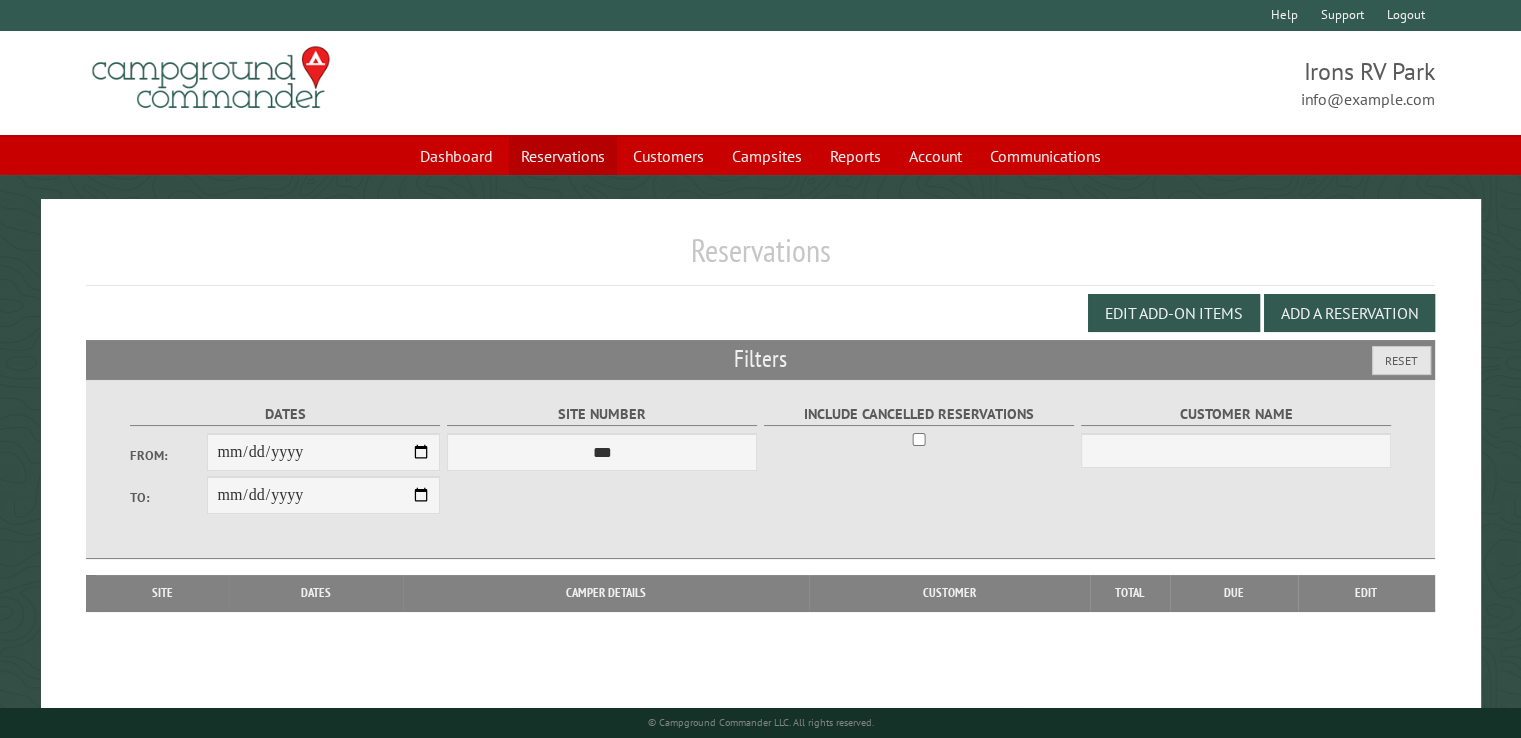 click on "Reservations" at bounding box center [563, 156] 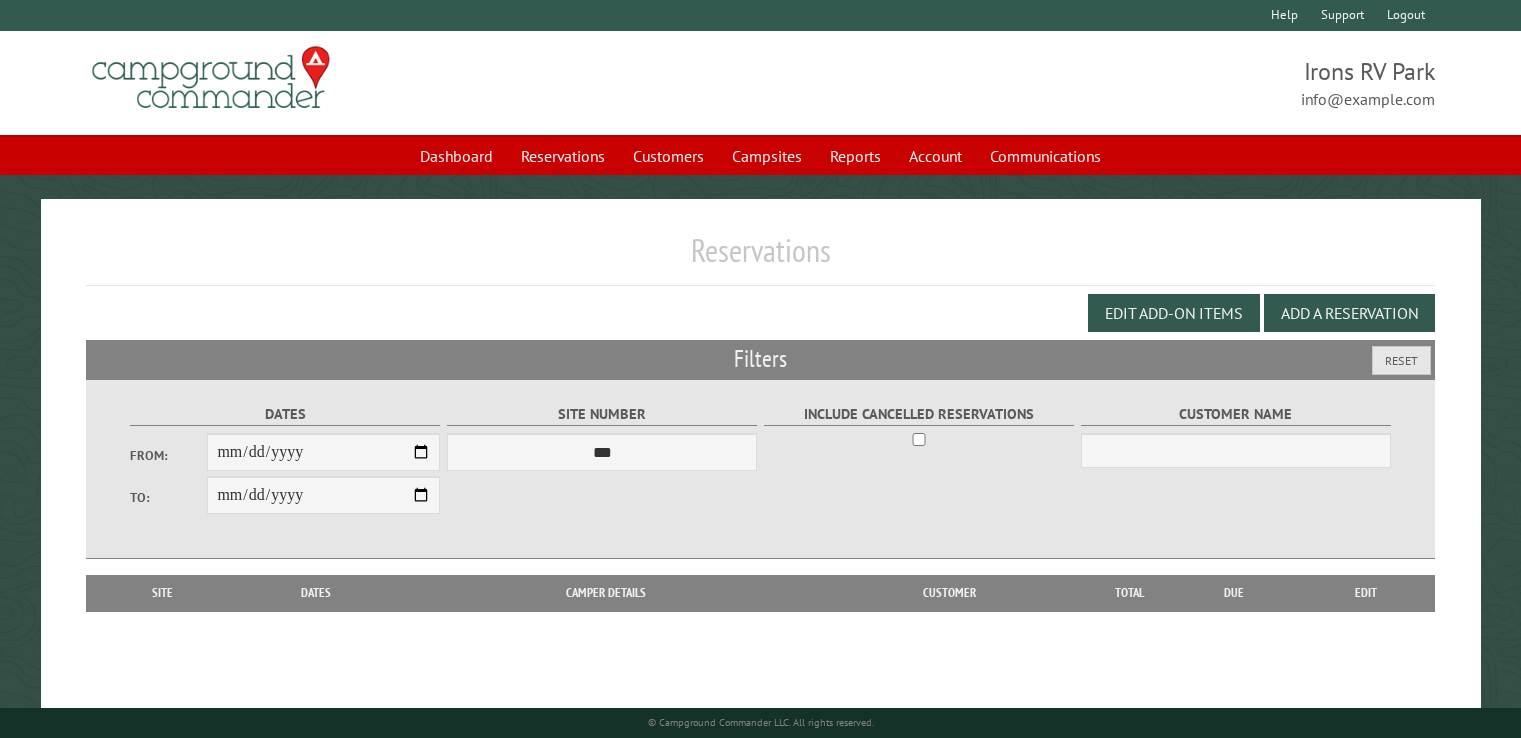 scroll, scrollTop: 0, scrollLeft: 0, axis: both 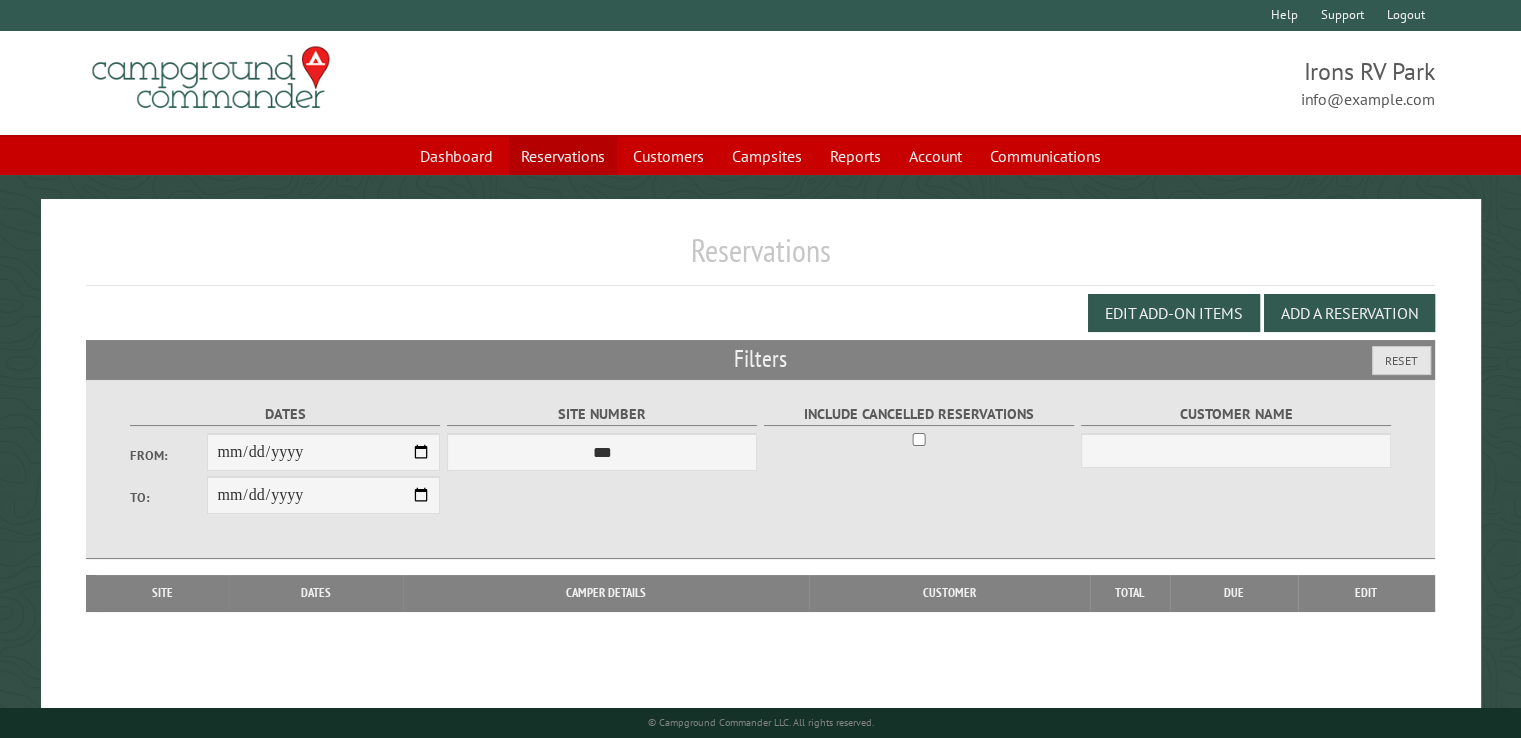 click on "Reservations" at bounding box center (563, 156) 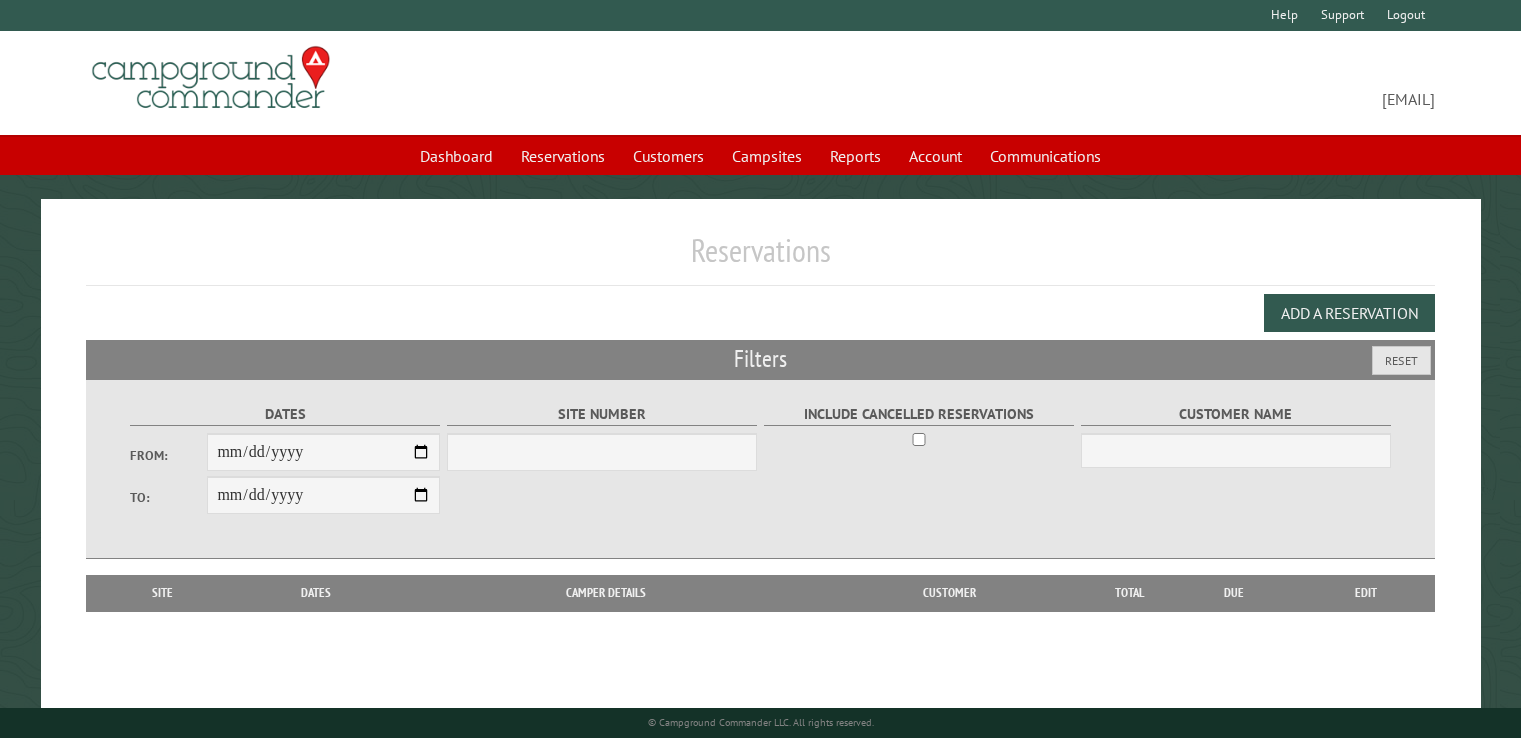 scroll, scrollTop: 0, scrollLeft: 0, axis: both 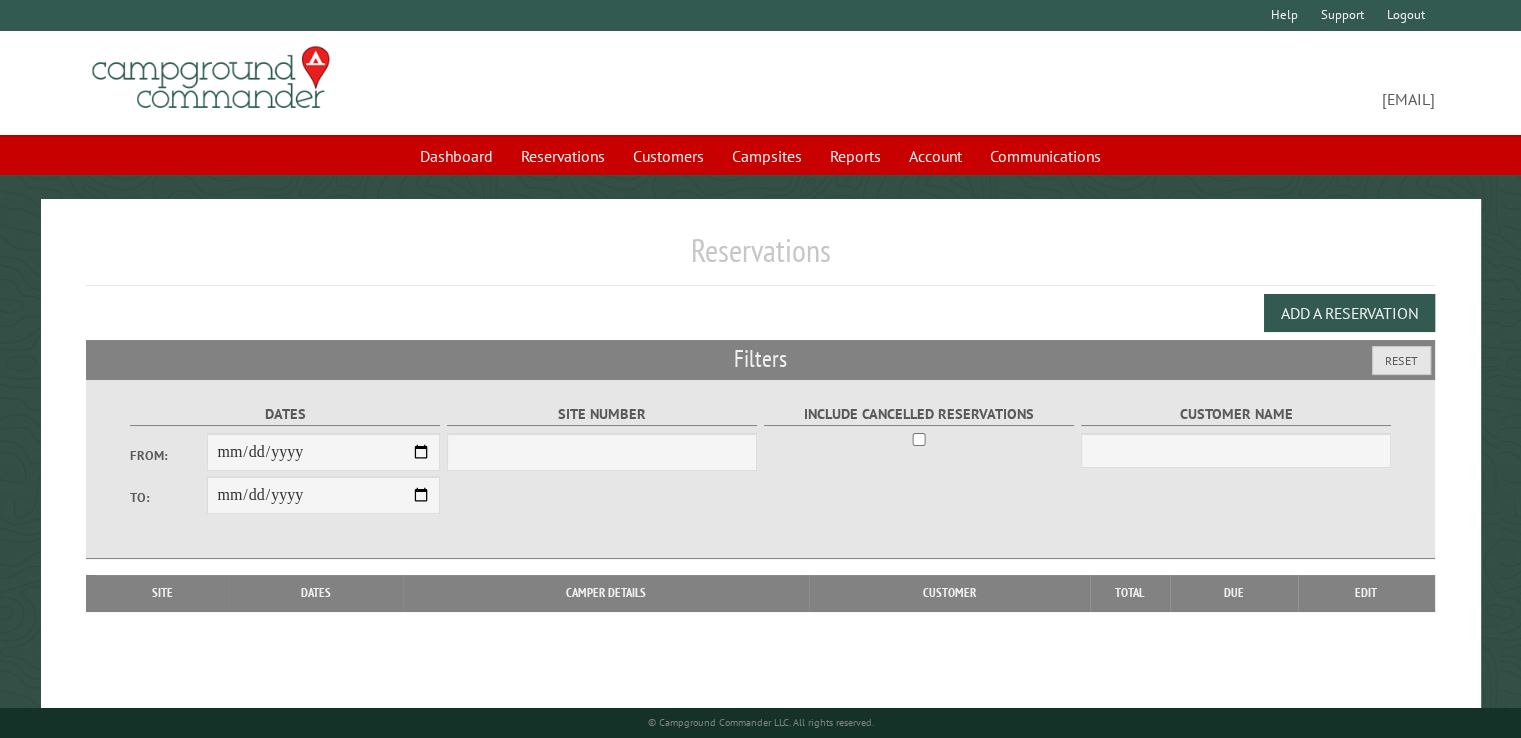 select on "***" 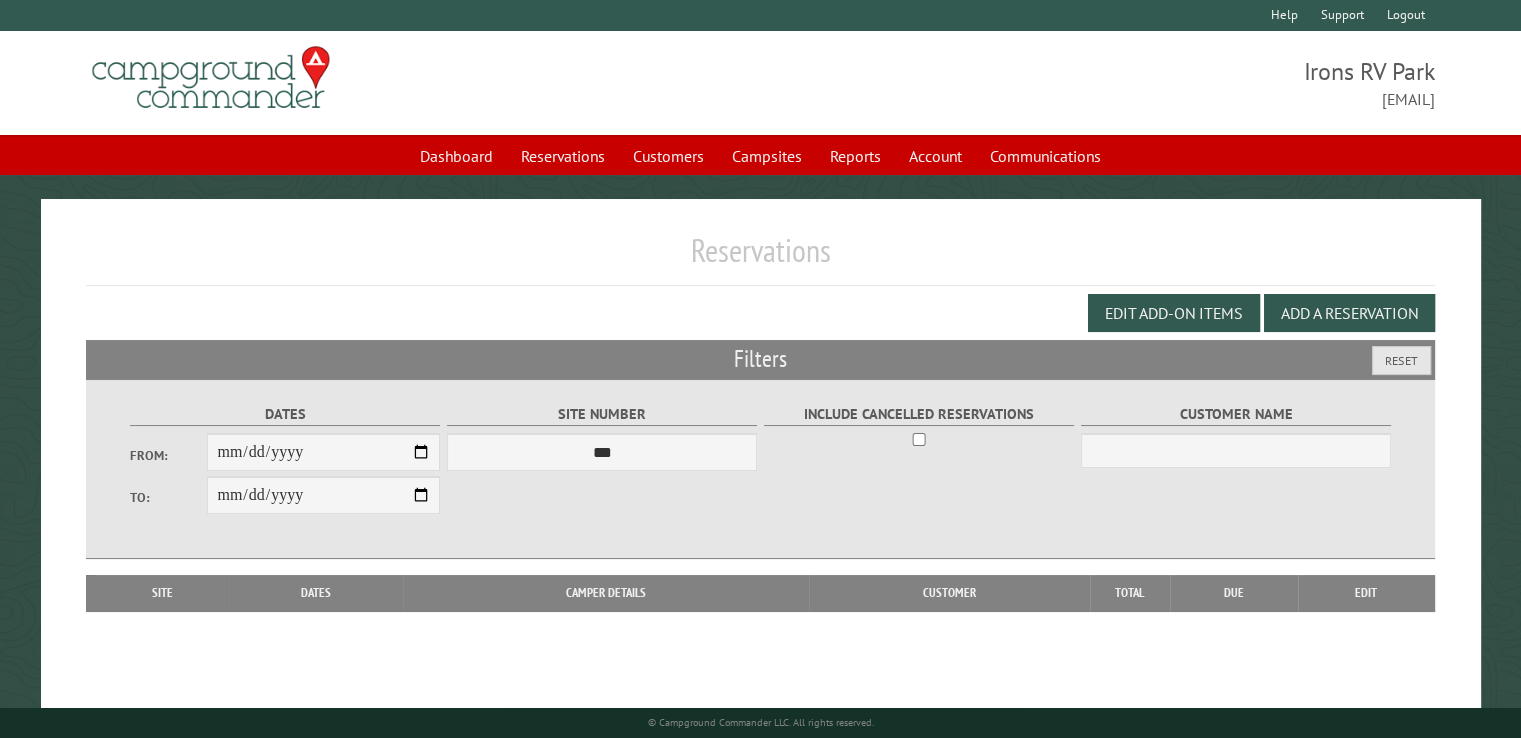 click on "Customer Name" at bounding box center (1236, 434) 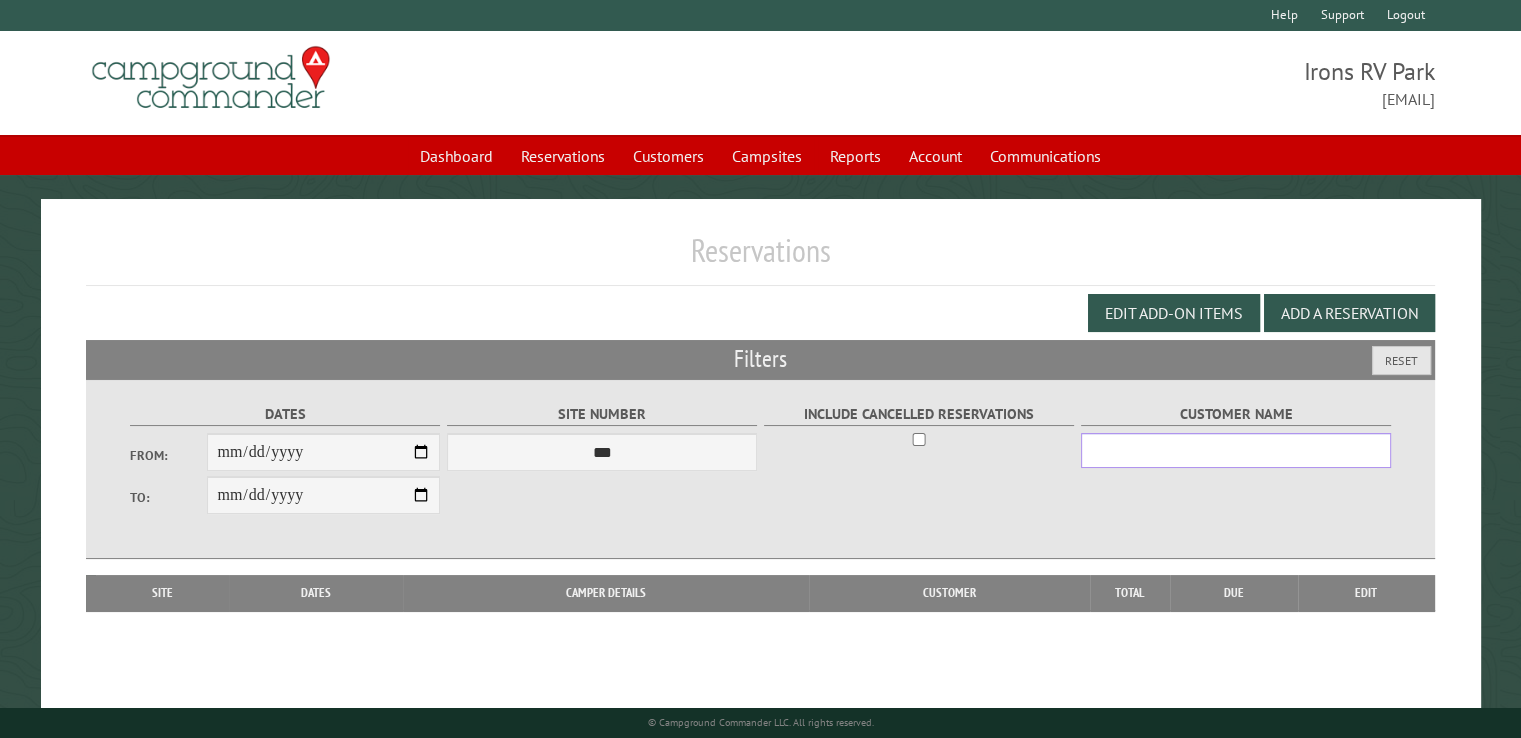 click on "Customer Name" at bounding box center (1236, 450) 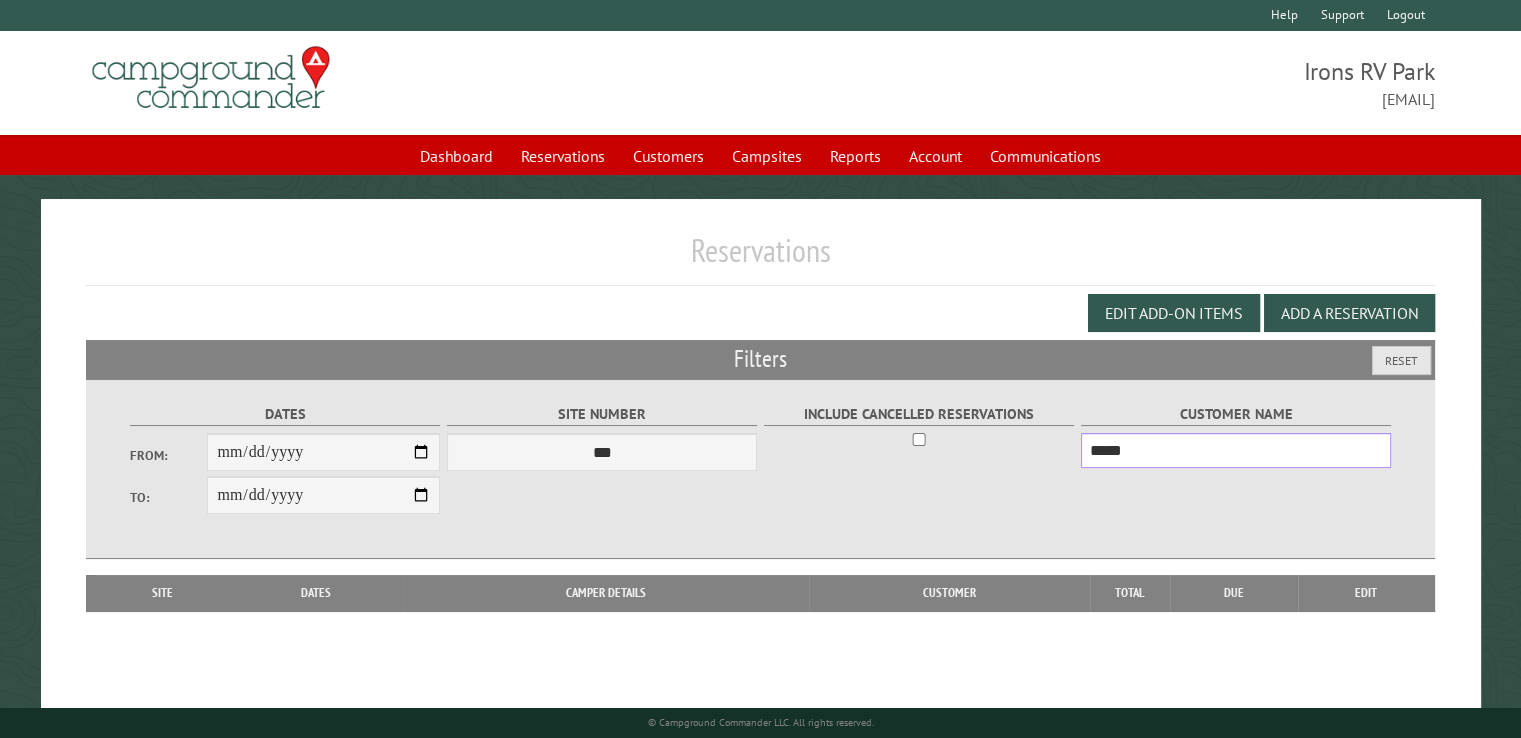 type on "*****" 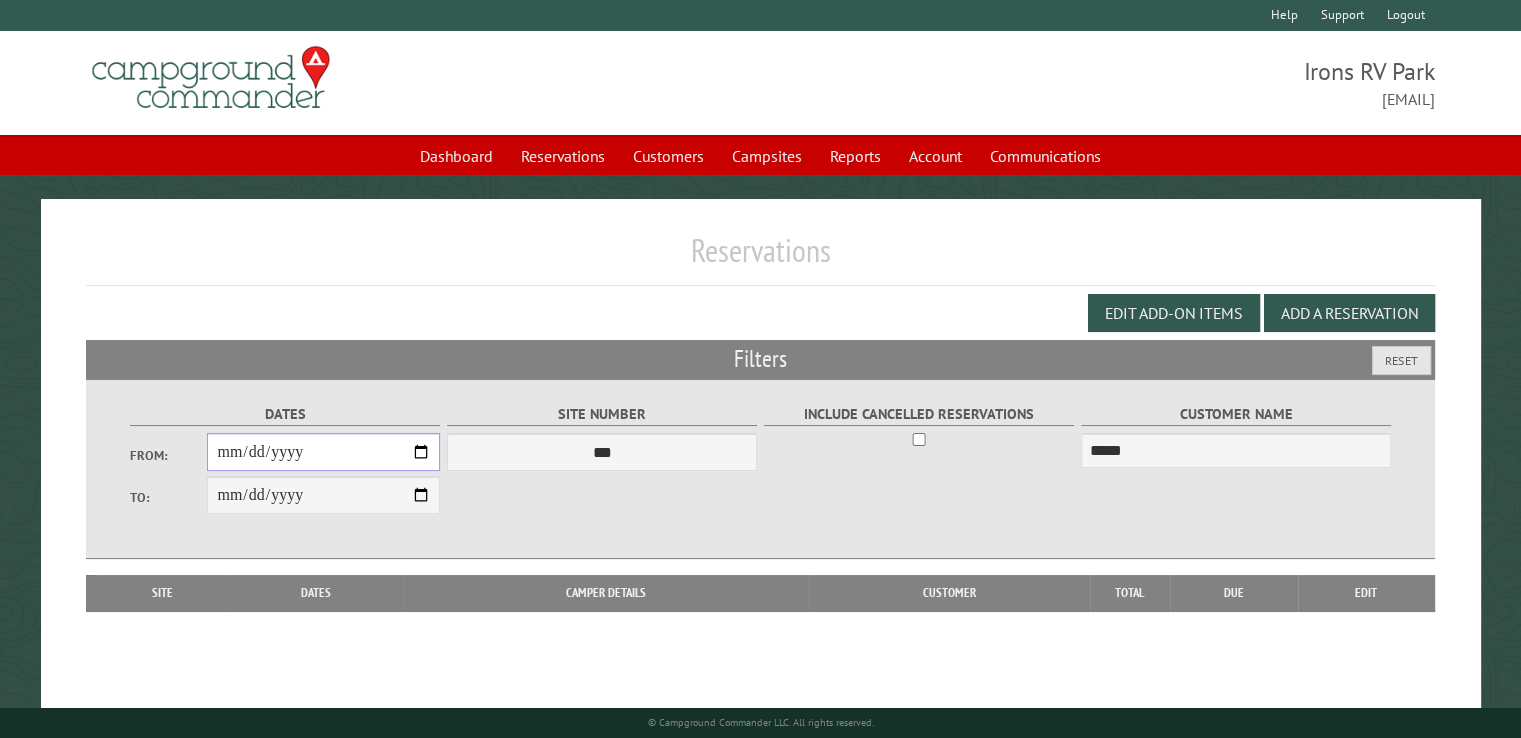 click on "From:" at bounding box center (323, 452) 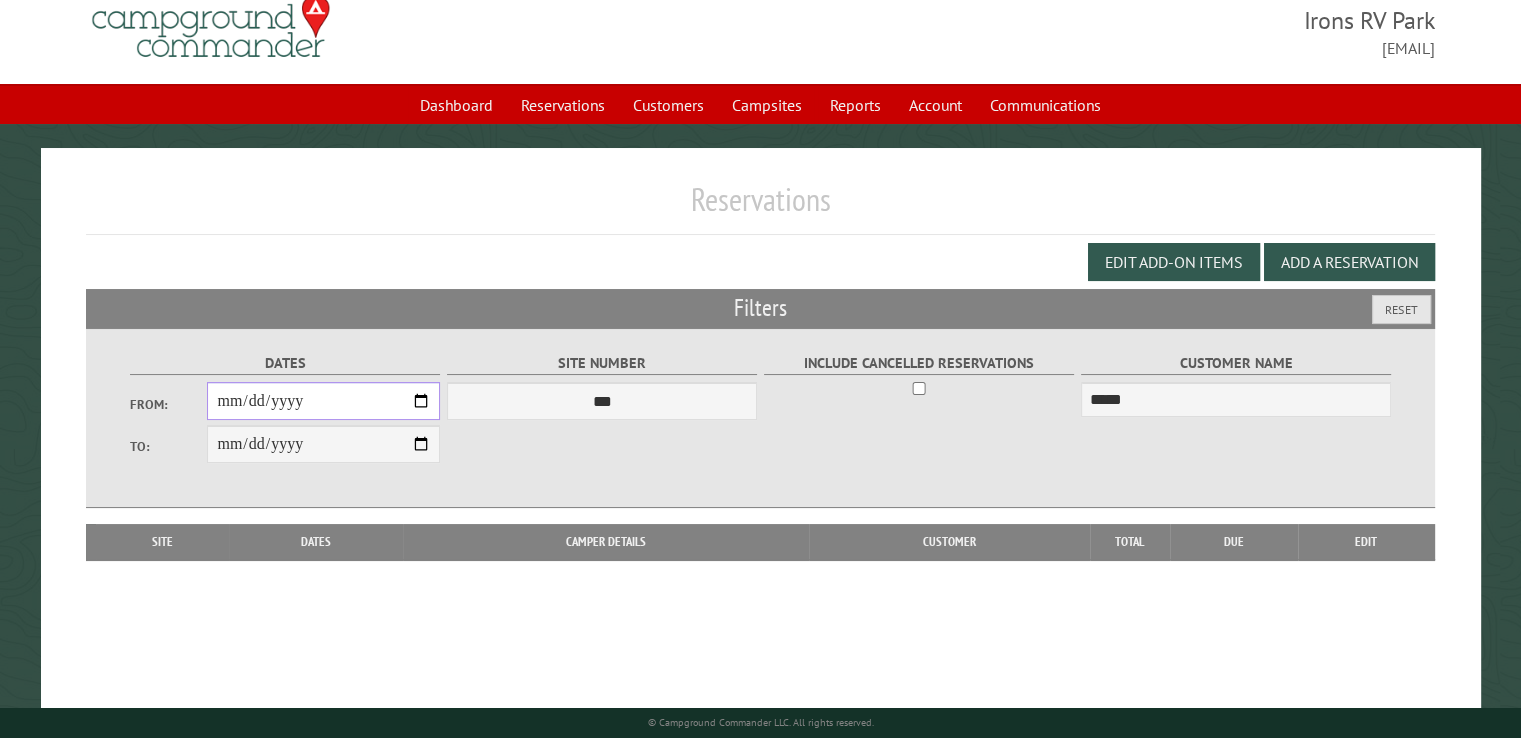 scroll, scrollTop: 99, scrollLeft: 0, axis: vertical 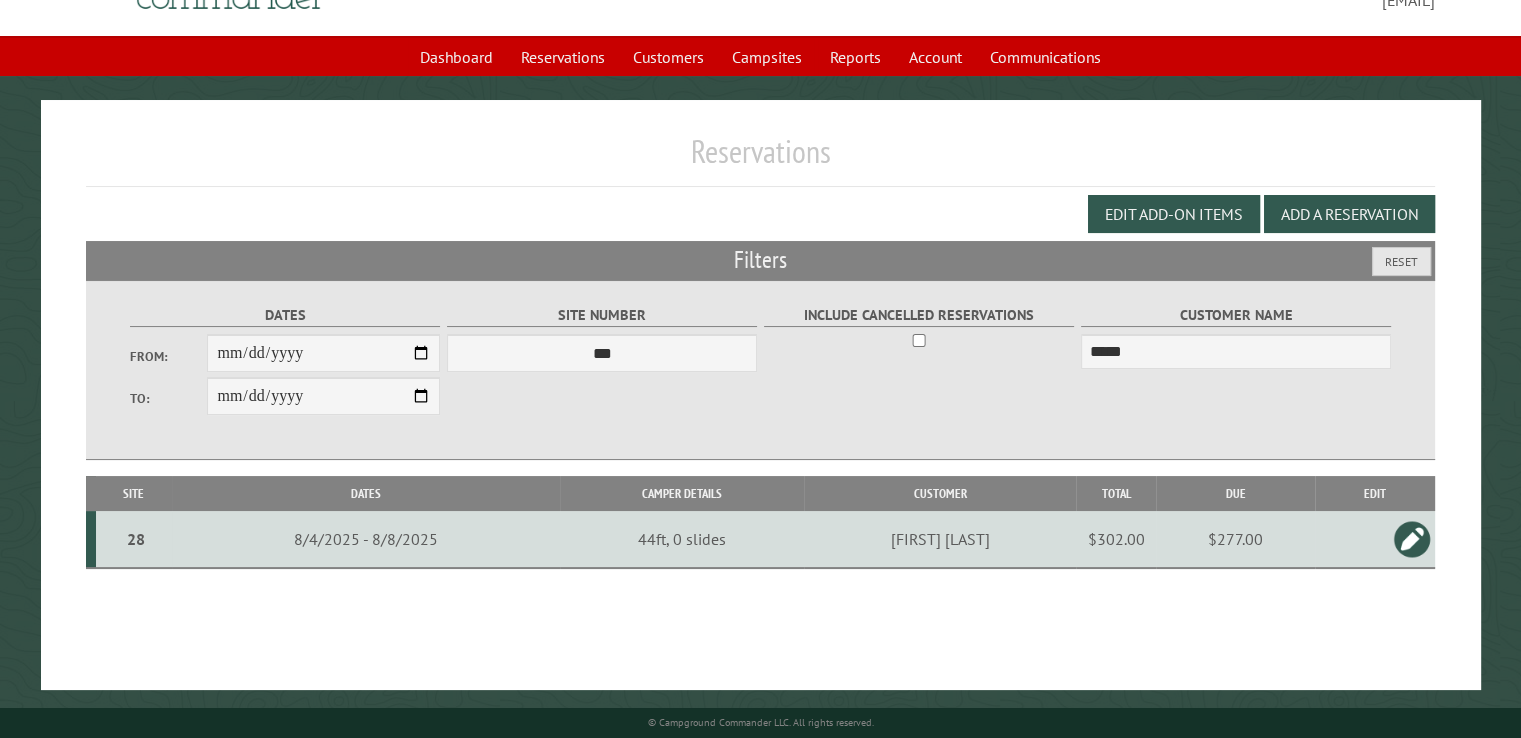 click on "$277.00" at bounding box center [1235, 539] 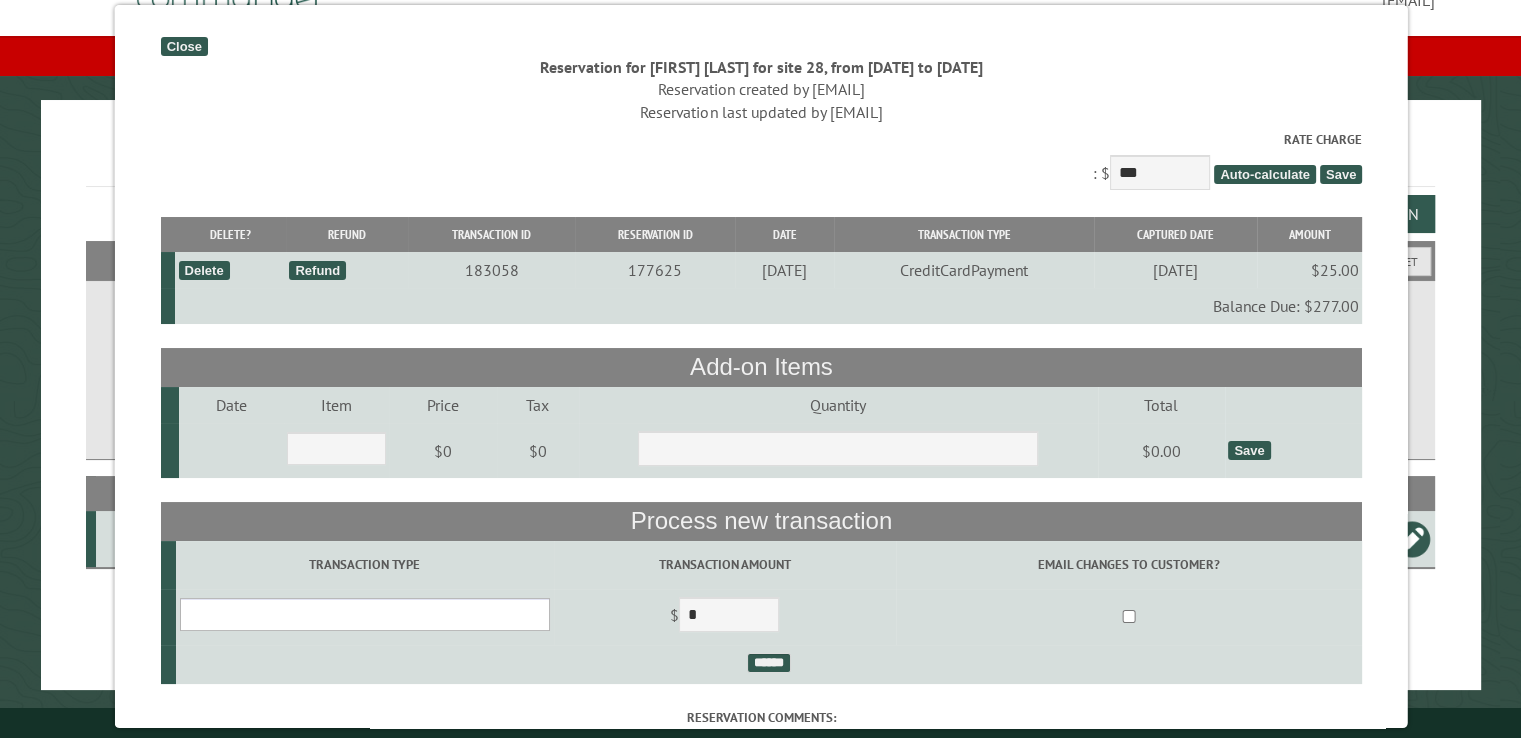 click on "**********" at bounding box center [364, 614] 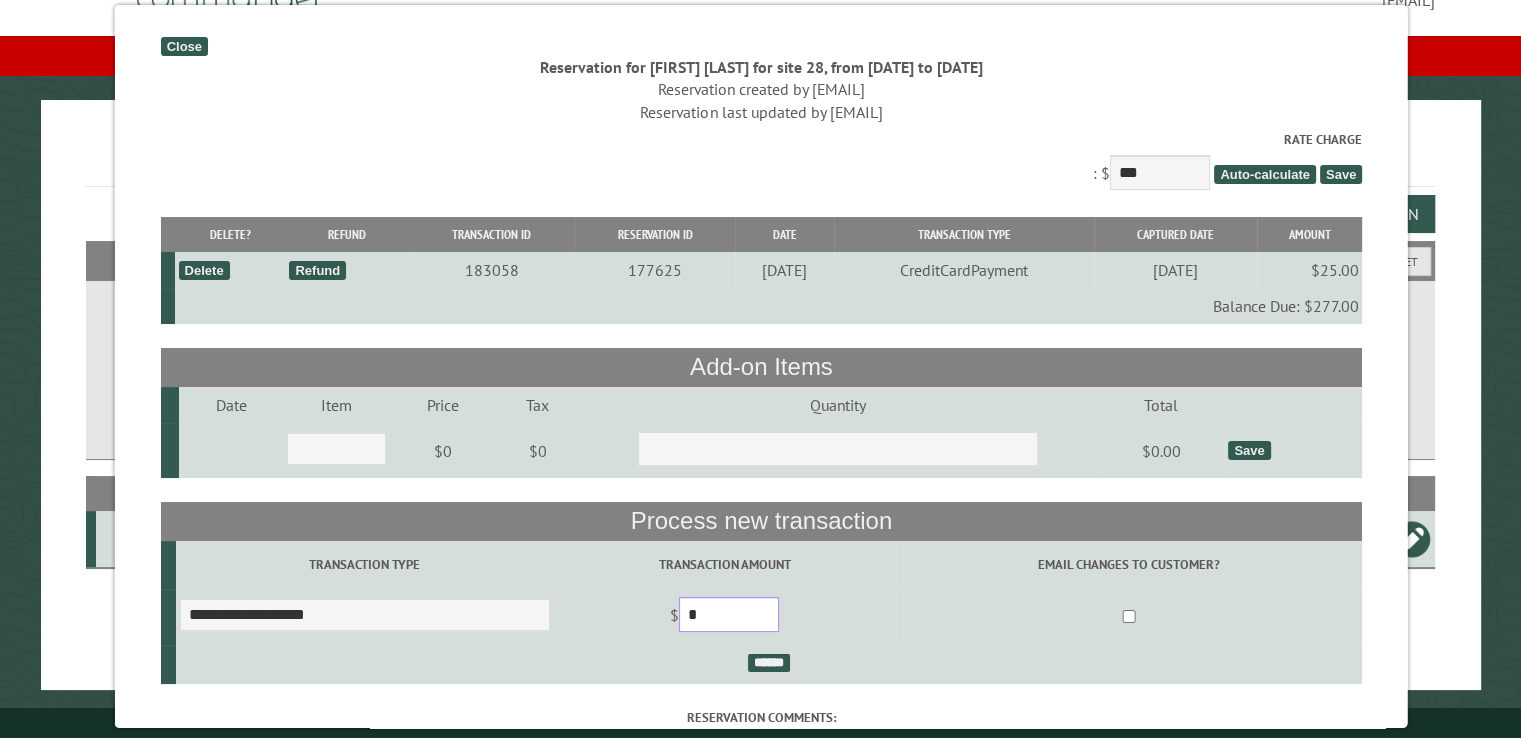 click on "*" at bounding box center (728, 614) 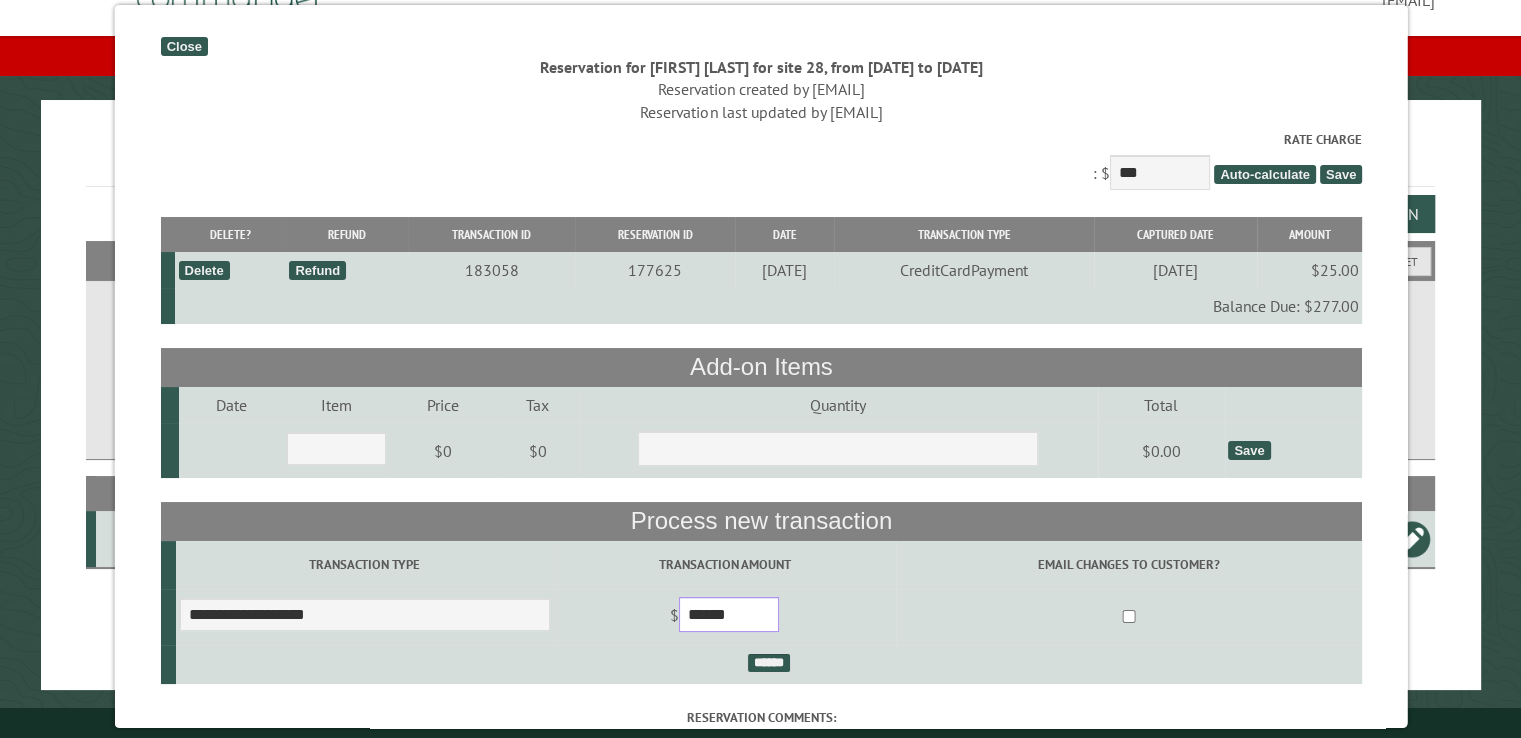 type on "******" 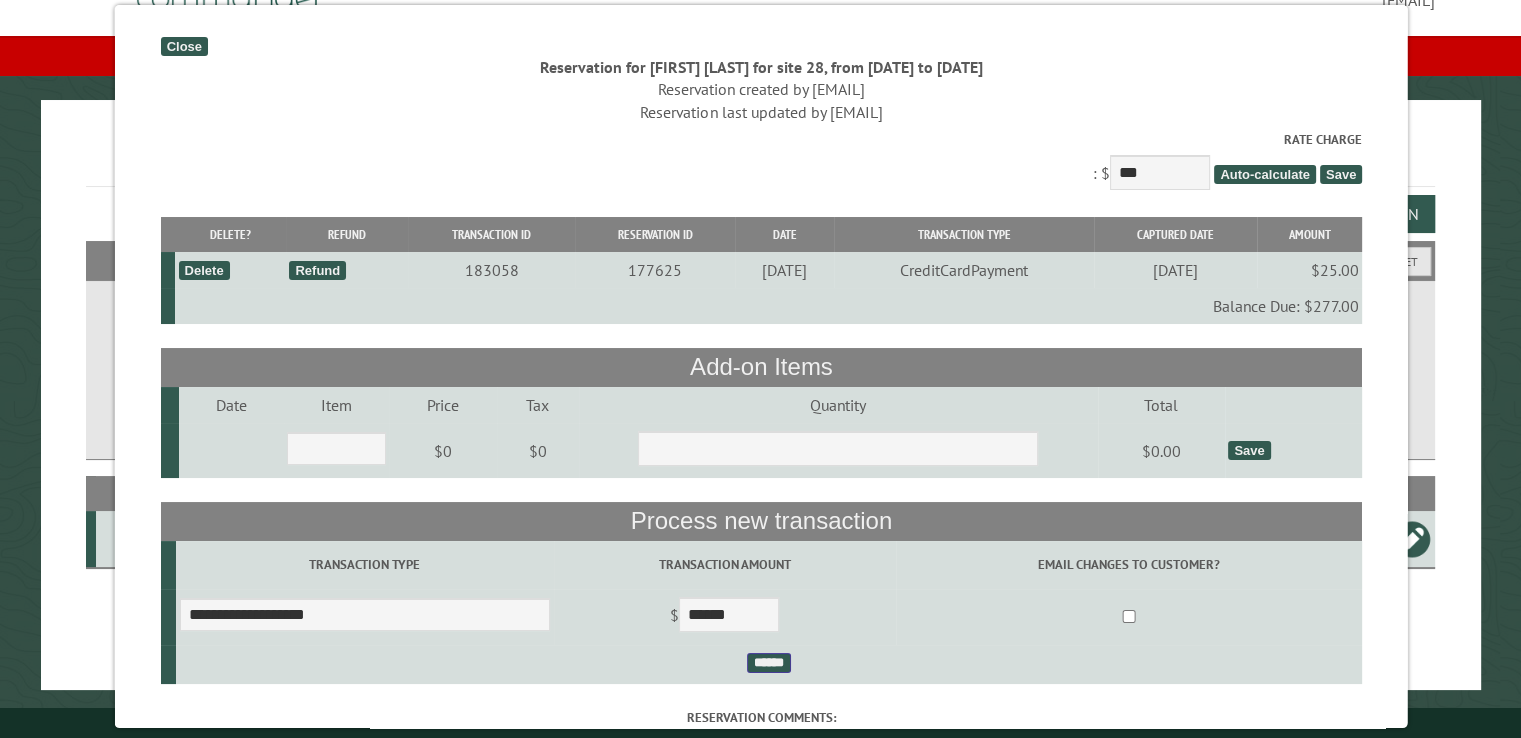 click on "******" at bounding box center (768, 663) 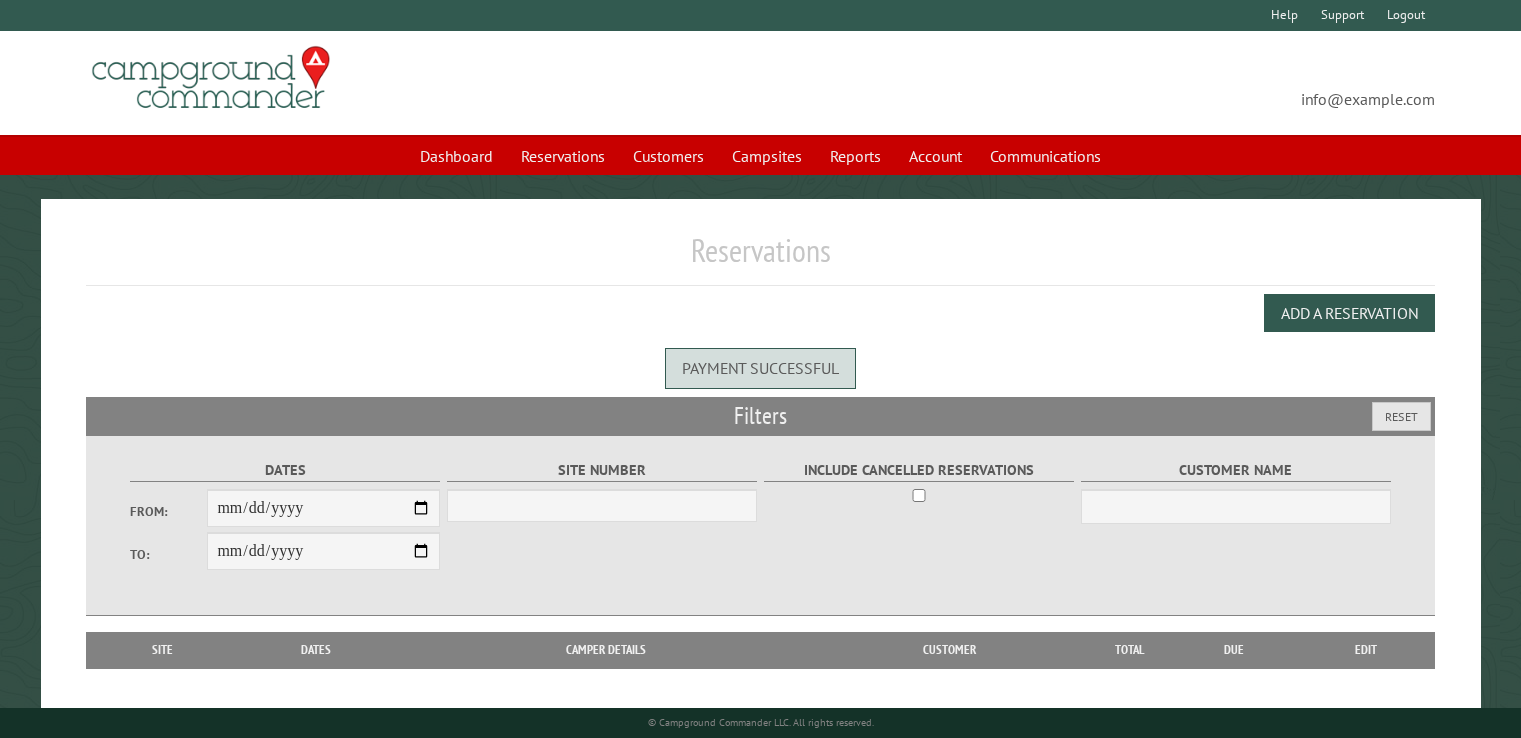 scroll, scrollTop: 0, scrollLeft: 0, axis: both 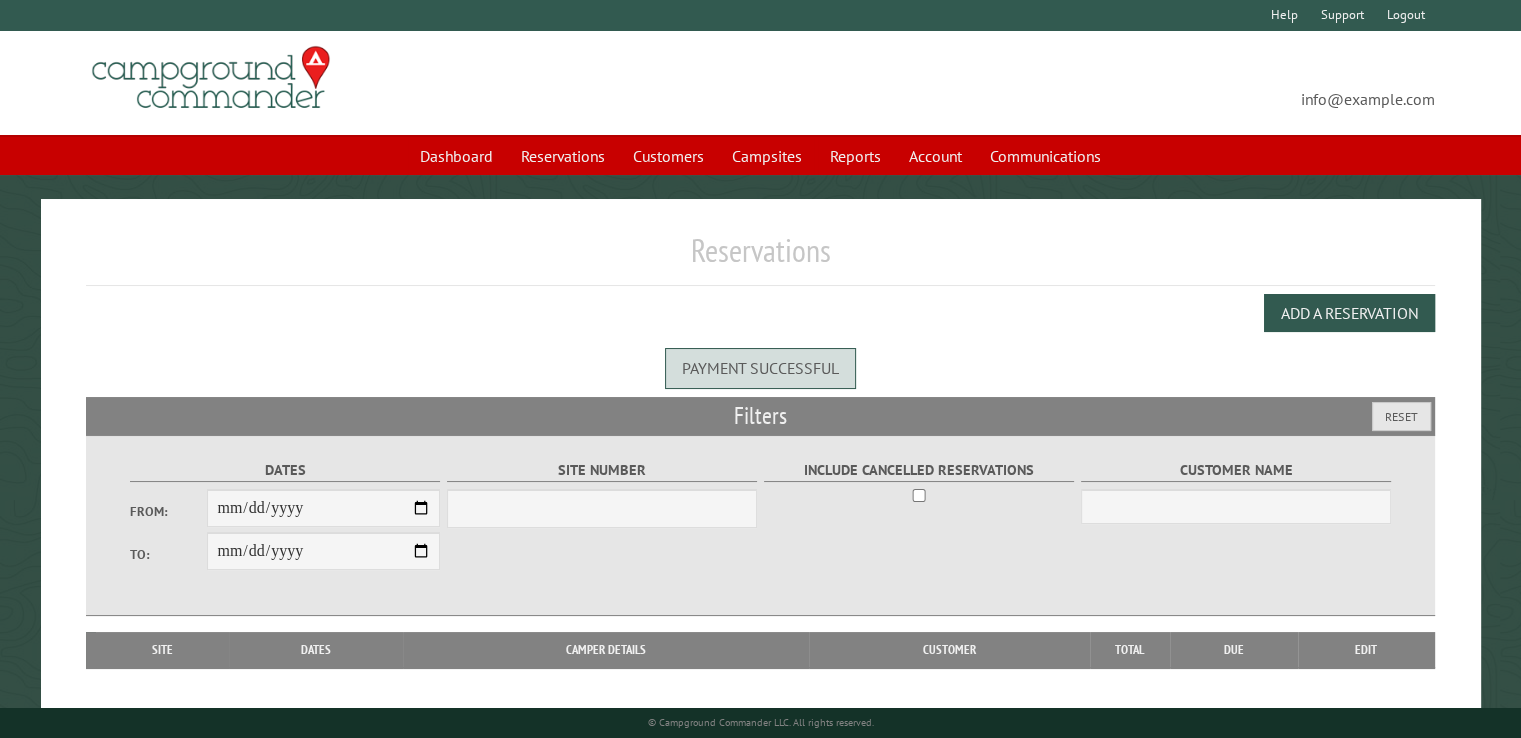 select on "***" 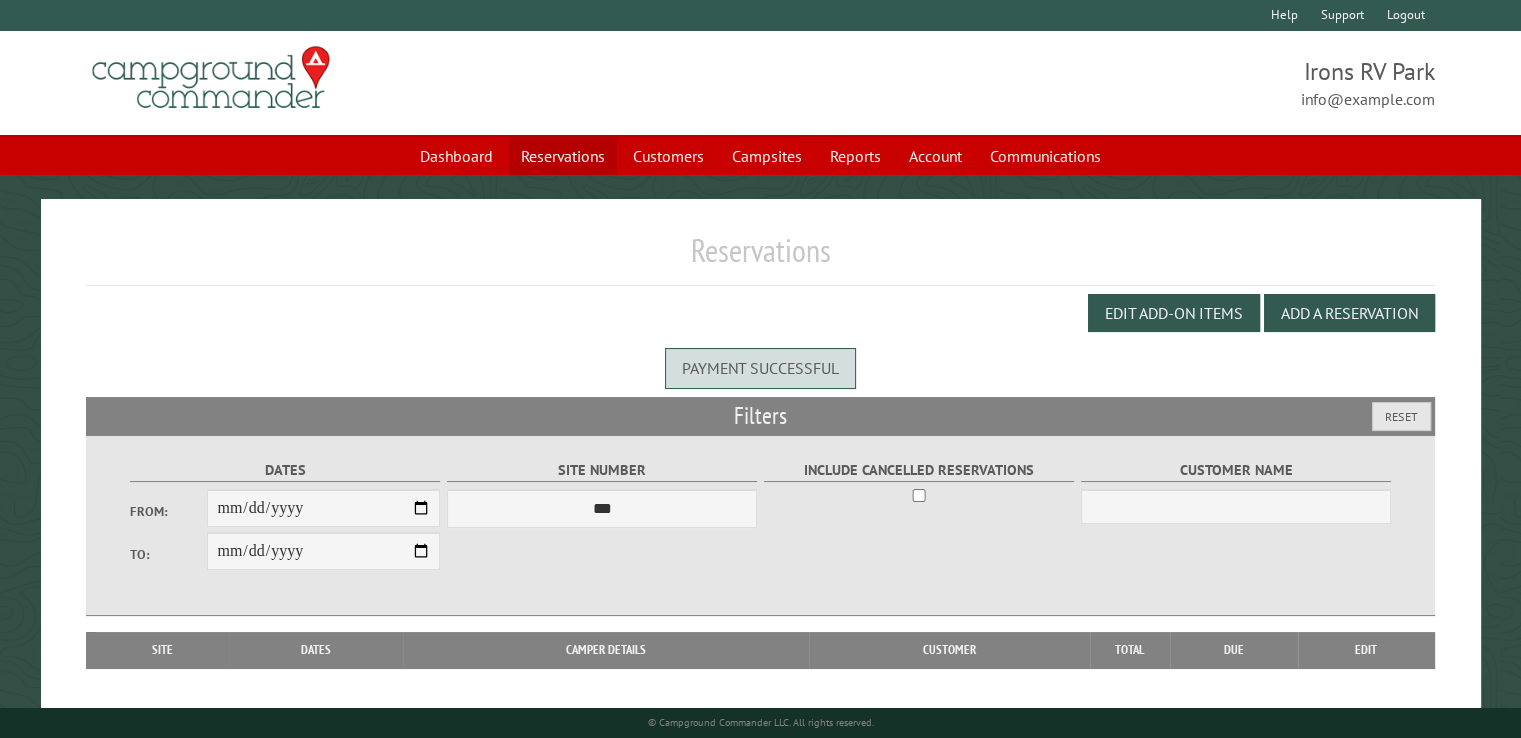 click on "Reservations" at bounding box center (563, 156) 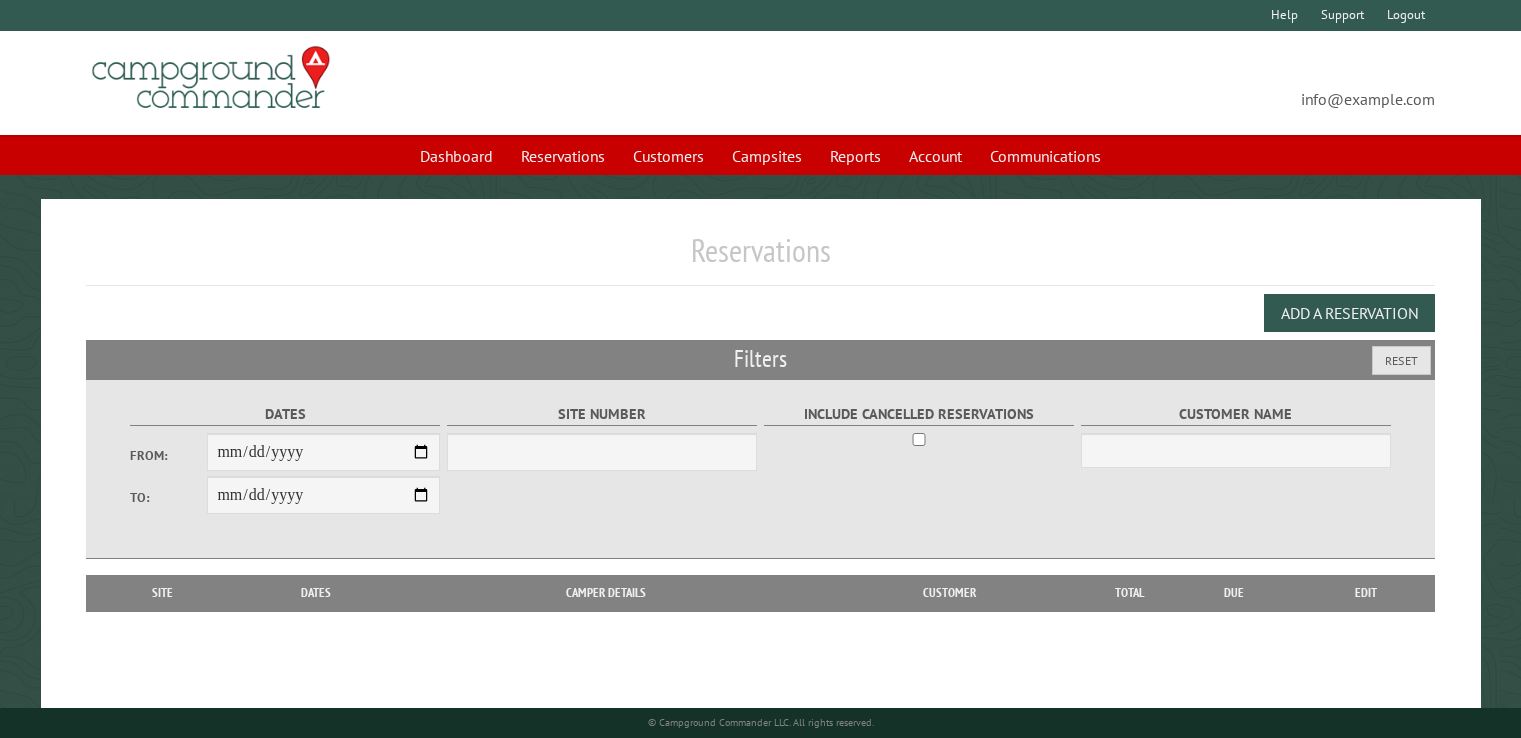 scroll, scrollTop: 0, scrollLeft: 0, axis: both 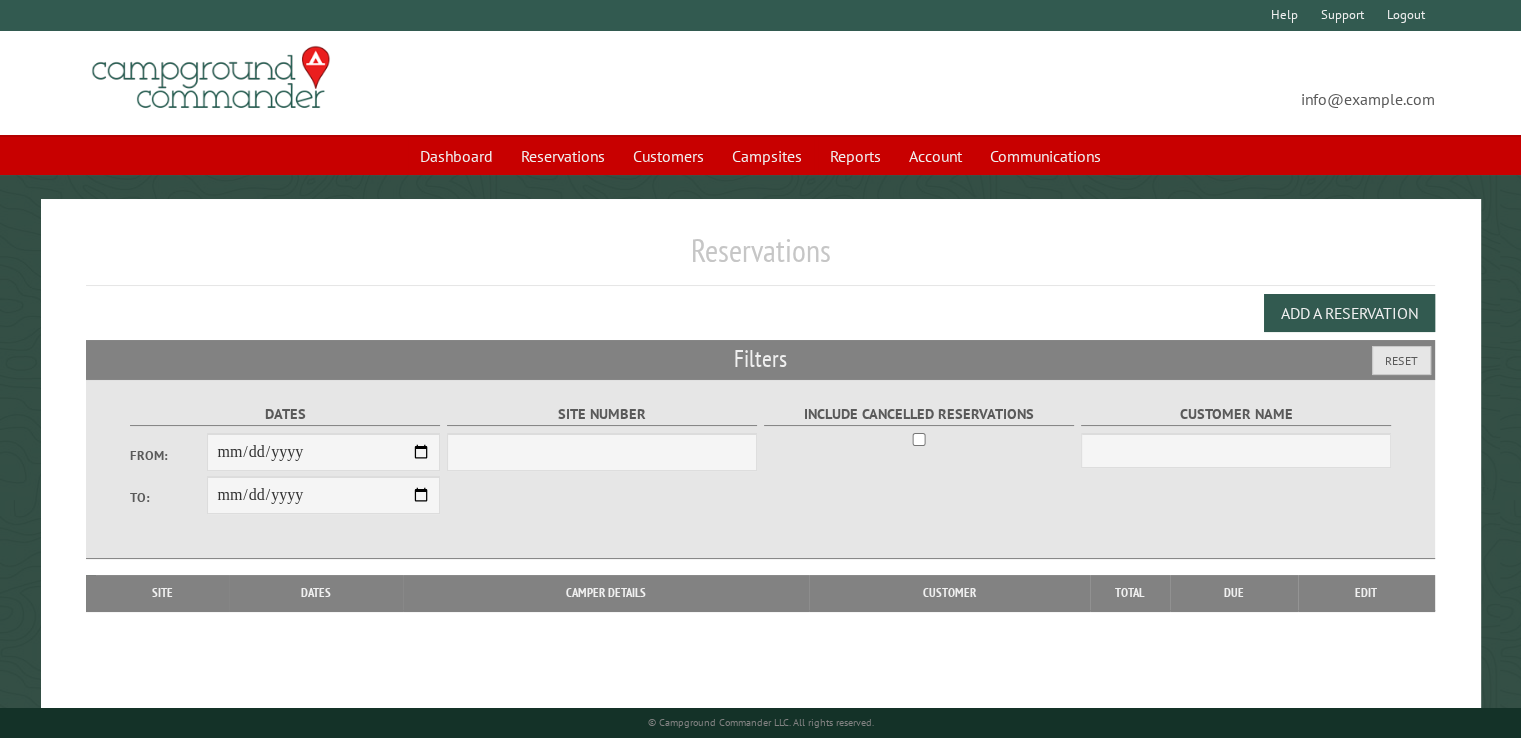 select on "***" 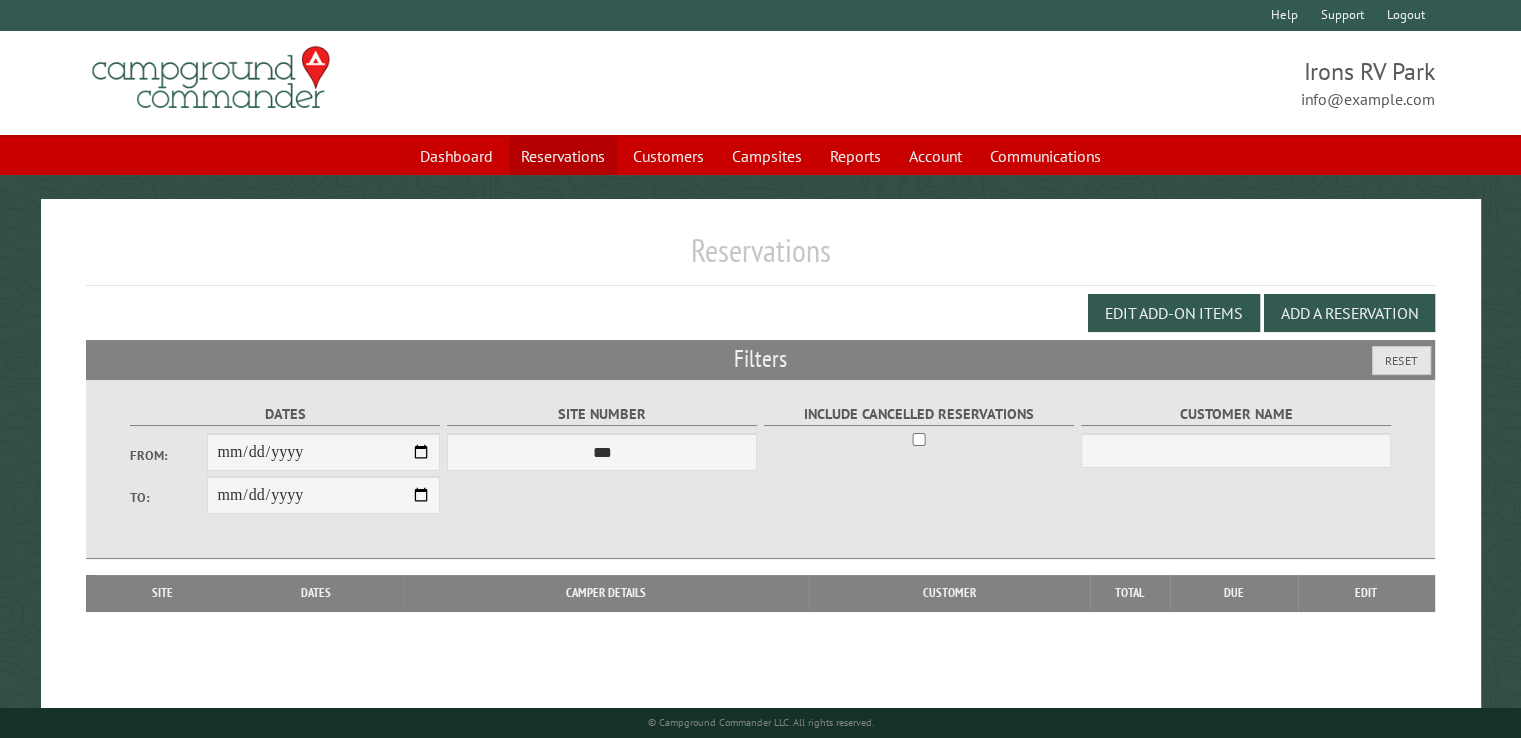 click on "Reservations" at bounding box center [563, 156] 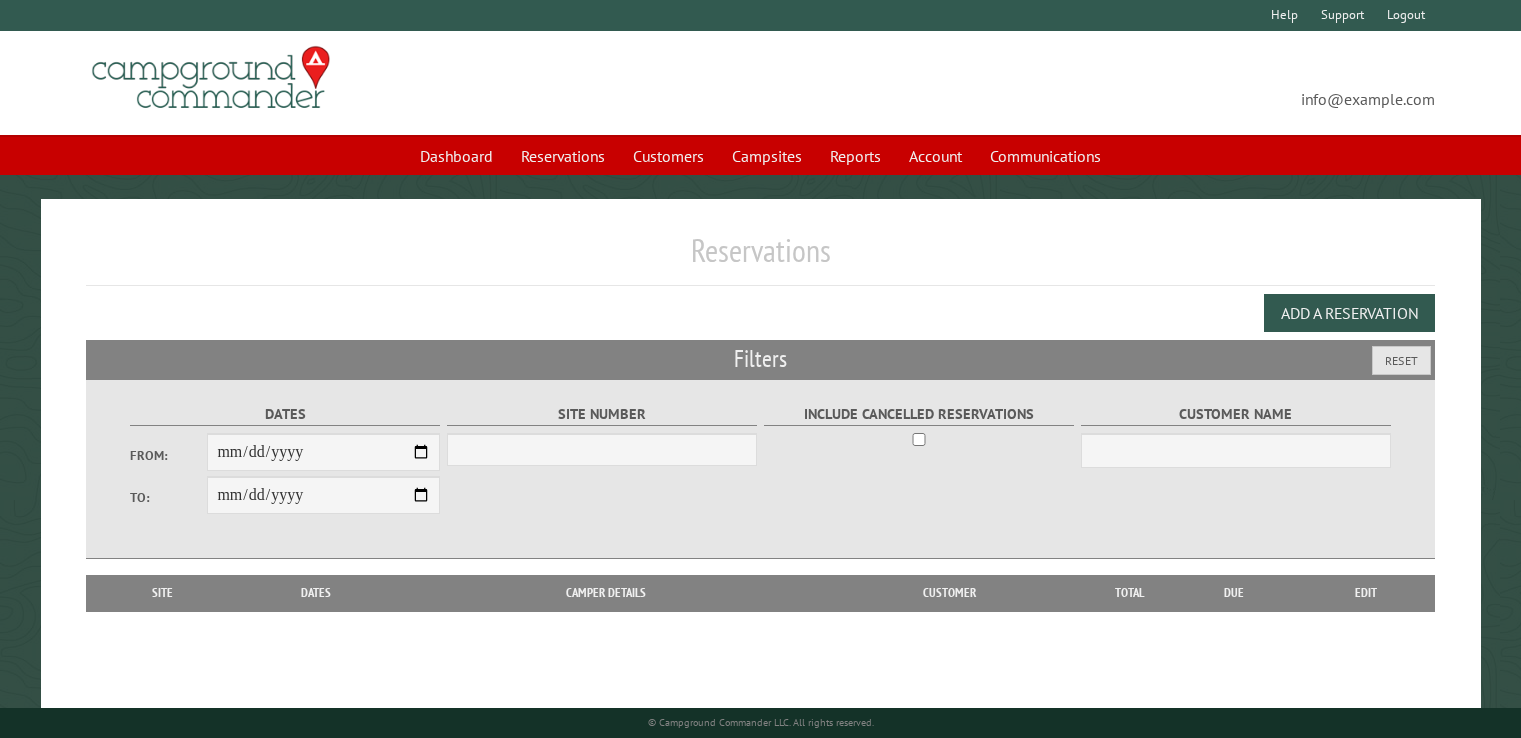 select on "***" 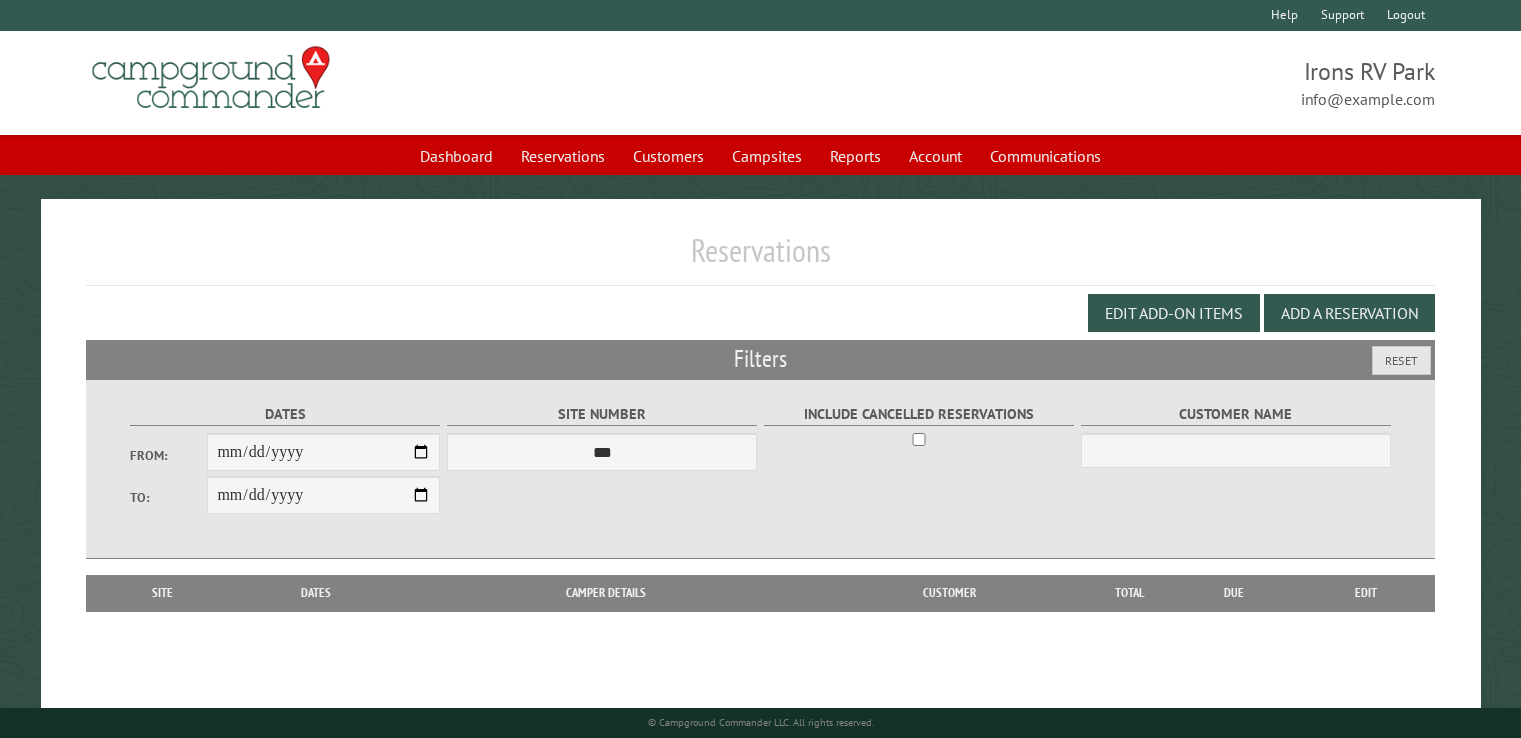 scroll, scrollTop: 0, scrollLeft: 0, axis: both 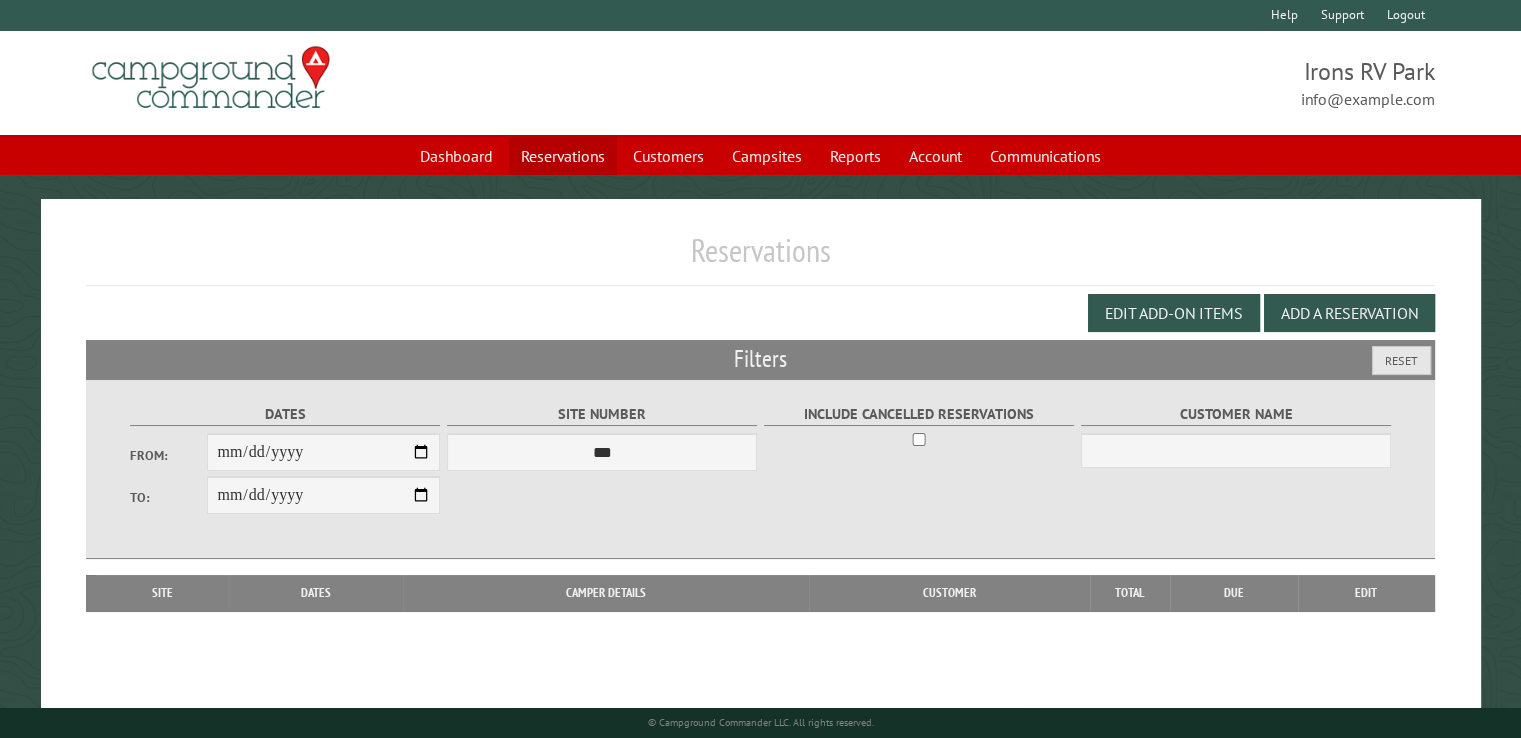 click on "Reservations" at bounding box center (563, 156) 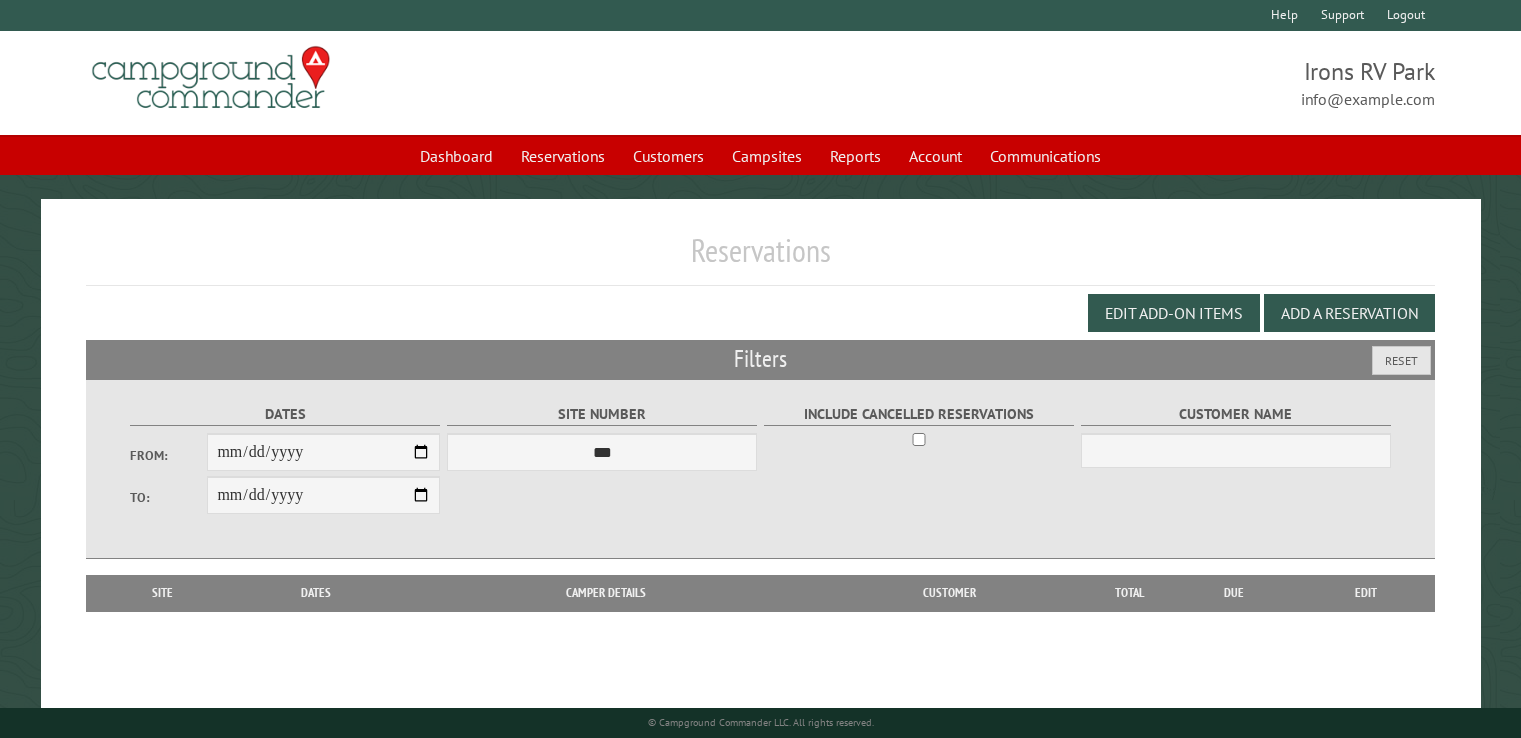 scroll, scrollTop: 0, scrollLeft: 0, axis: both 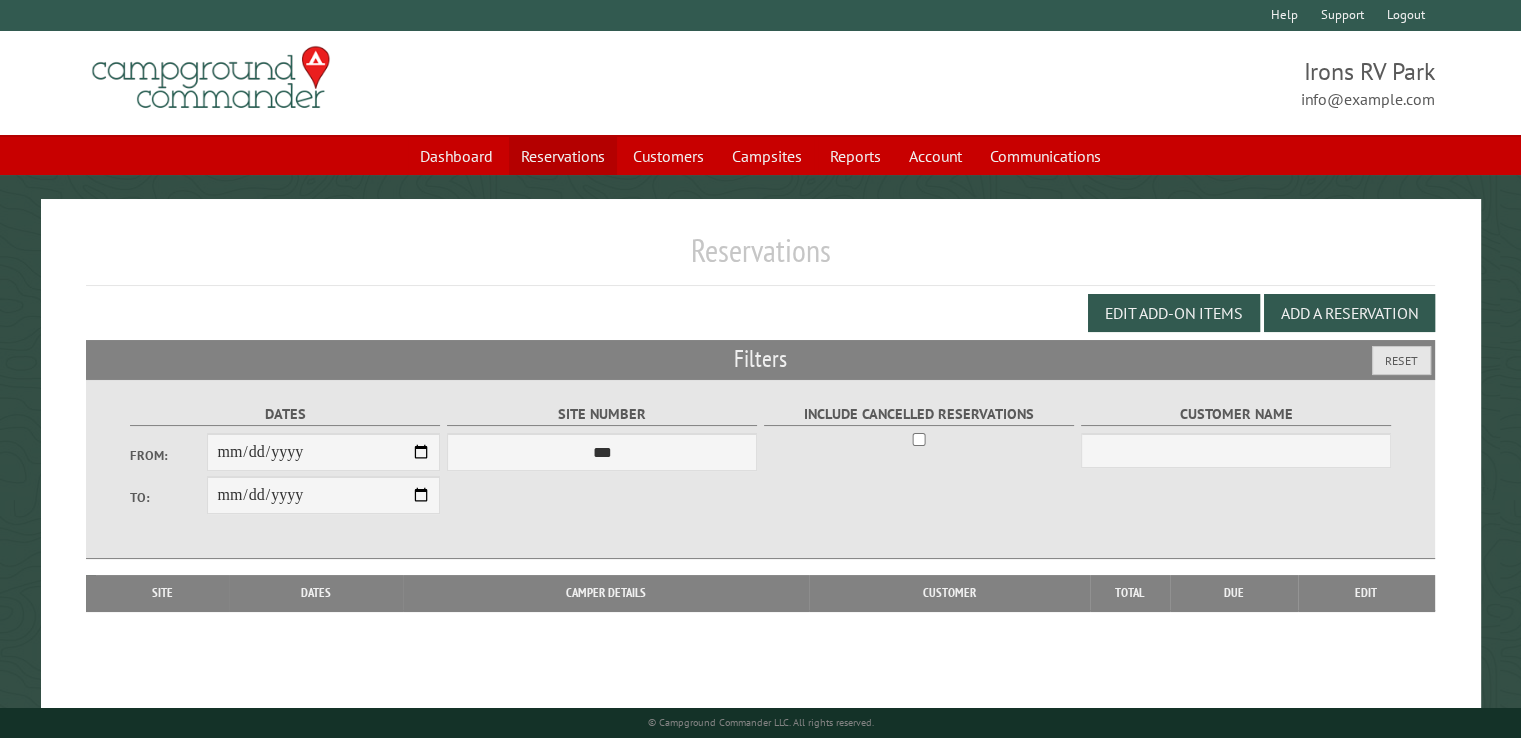 click on "Reservations" at bounding box center (563, 156) 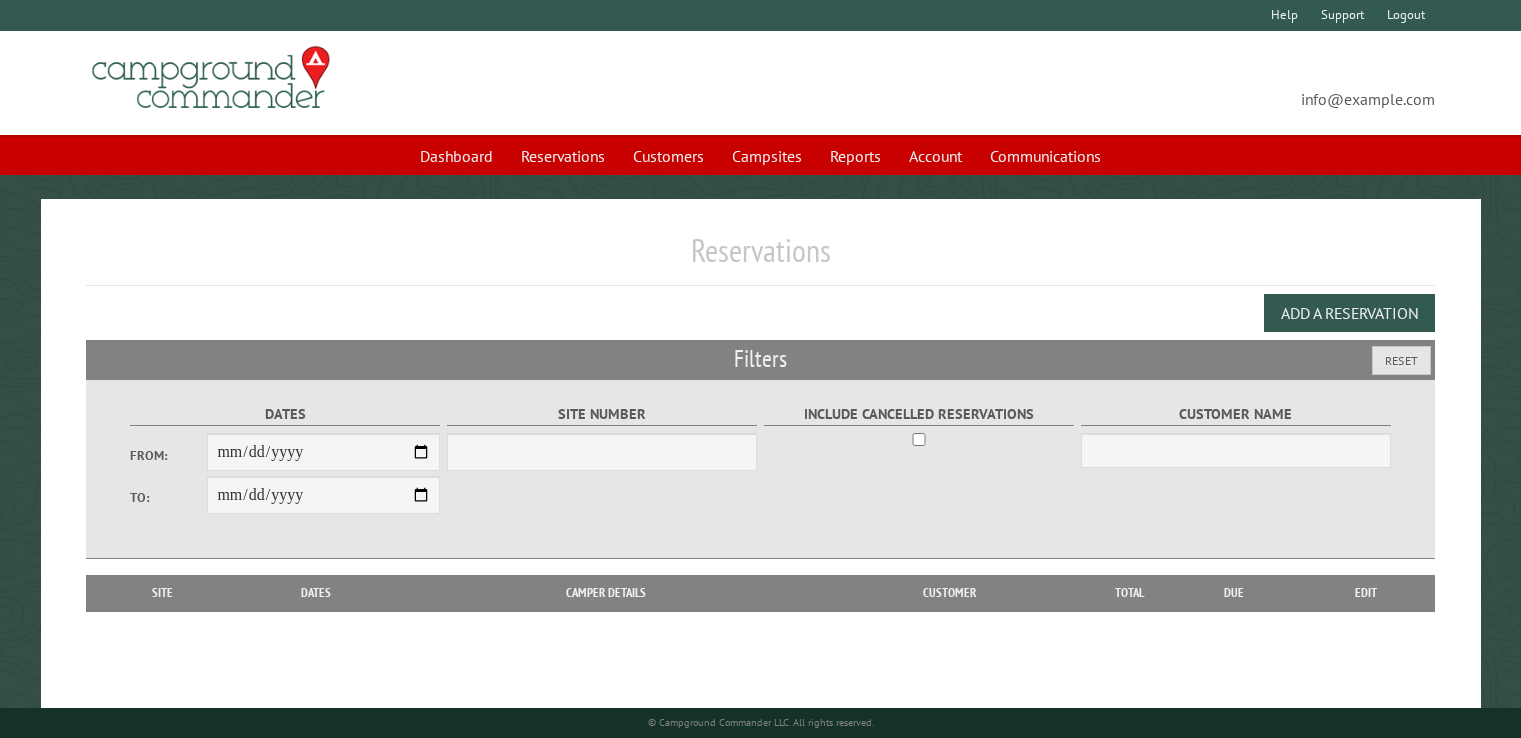 scroll, scrollTop: 0, scrollLeft: 0, axis: both 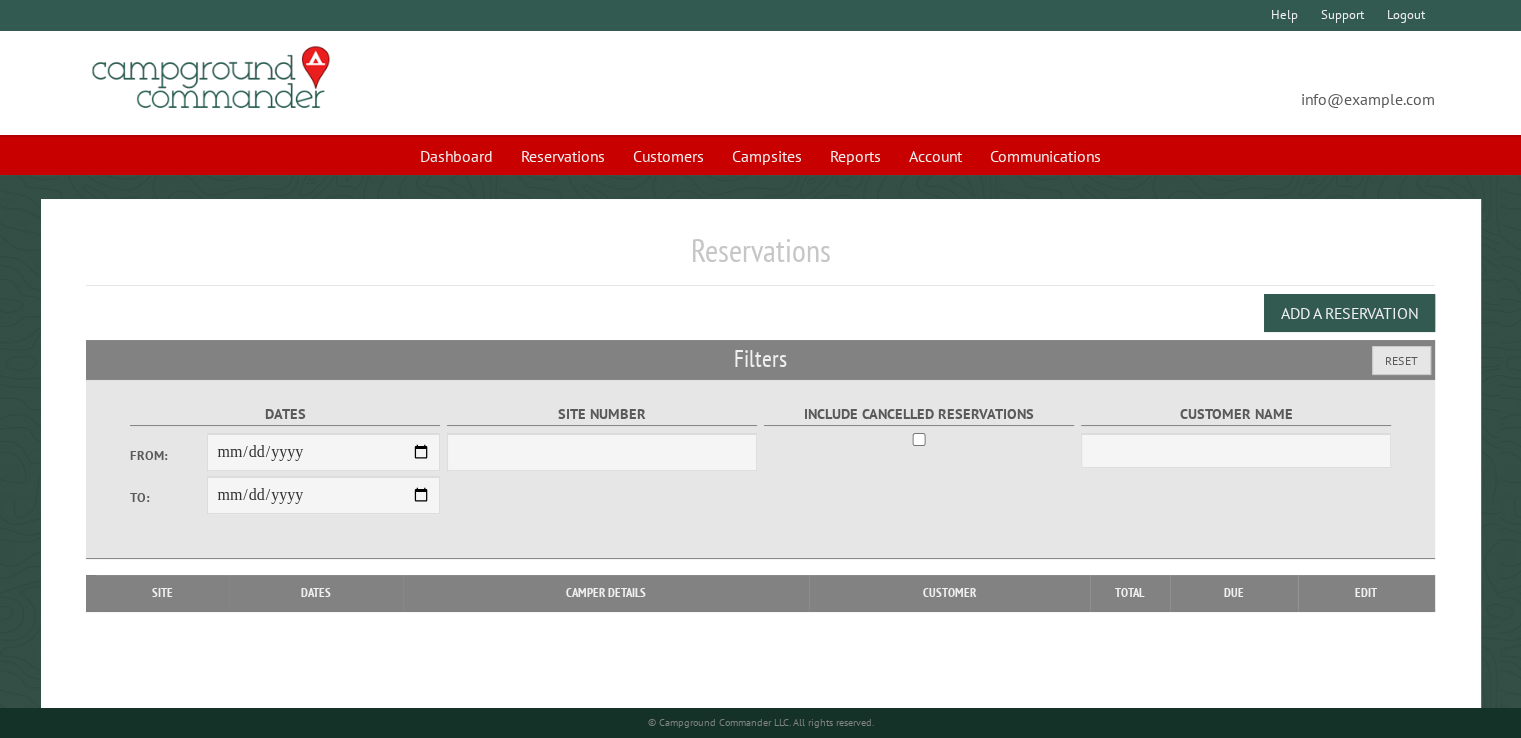 select on "***" 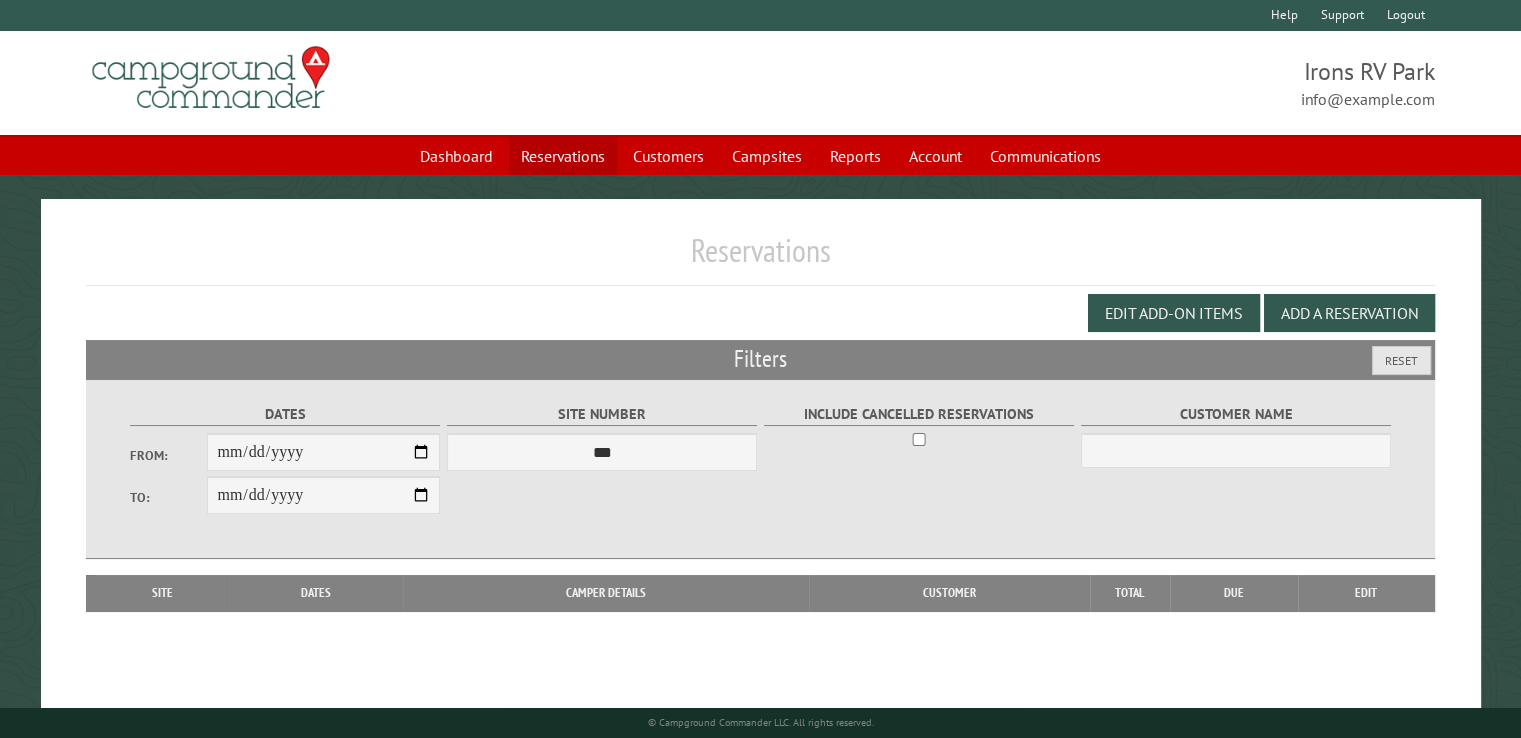 click on "Reservations" at bounding box center [563, 156] 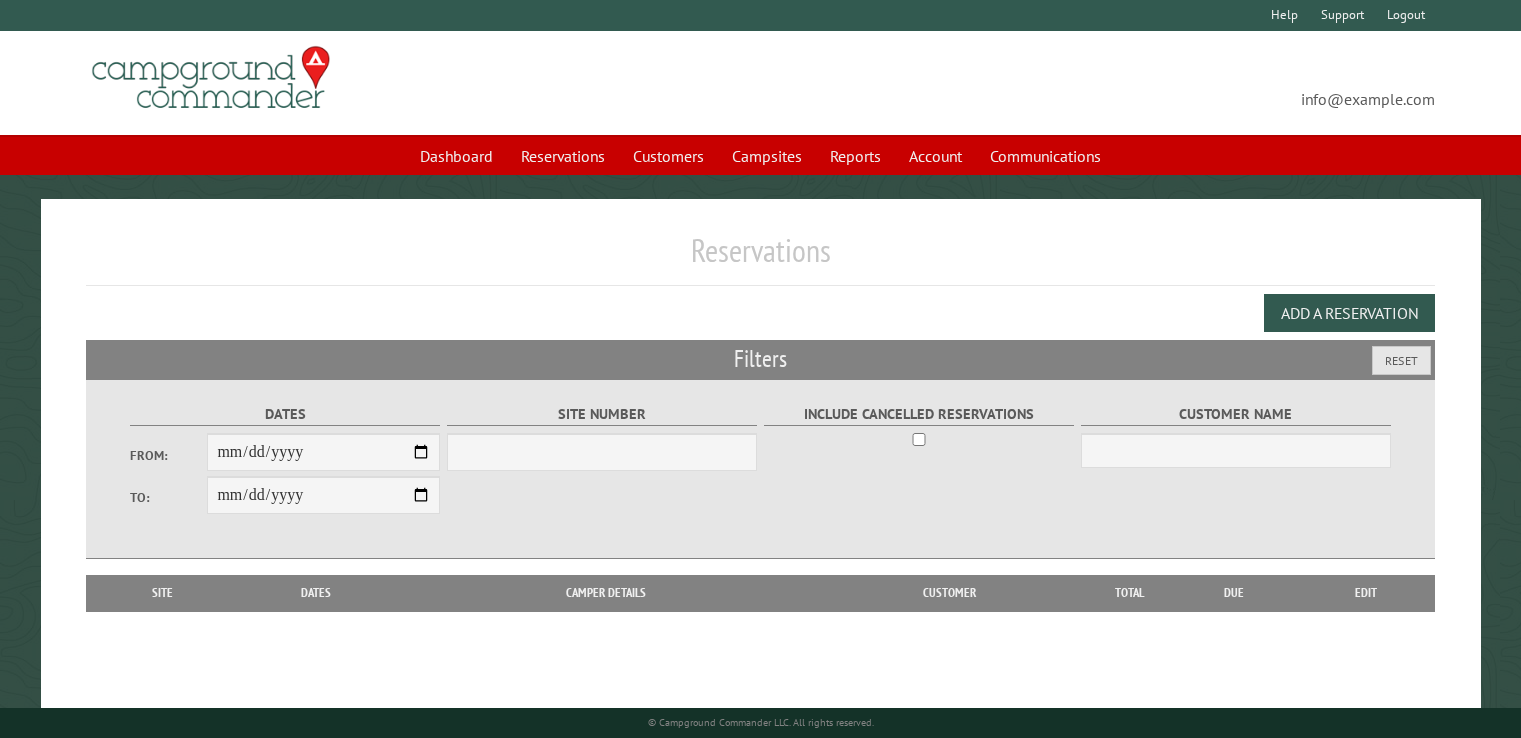 scroll, scrollTop: 0, scrollLeft: 0, axis: both 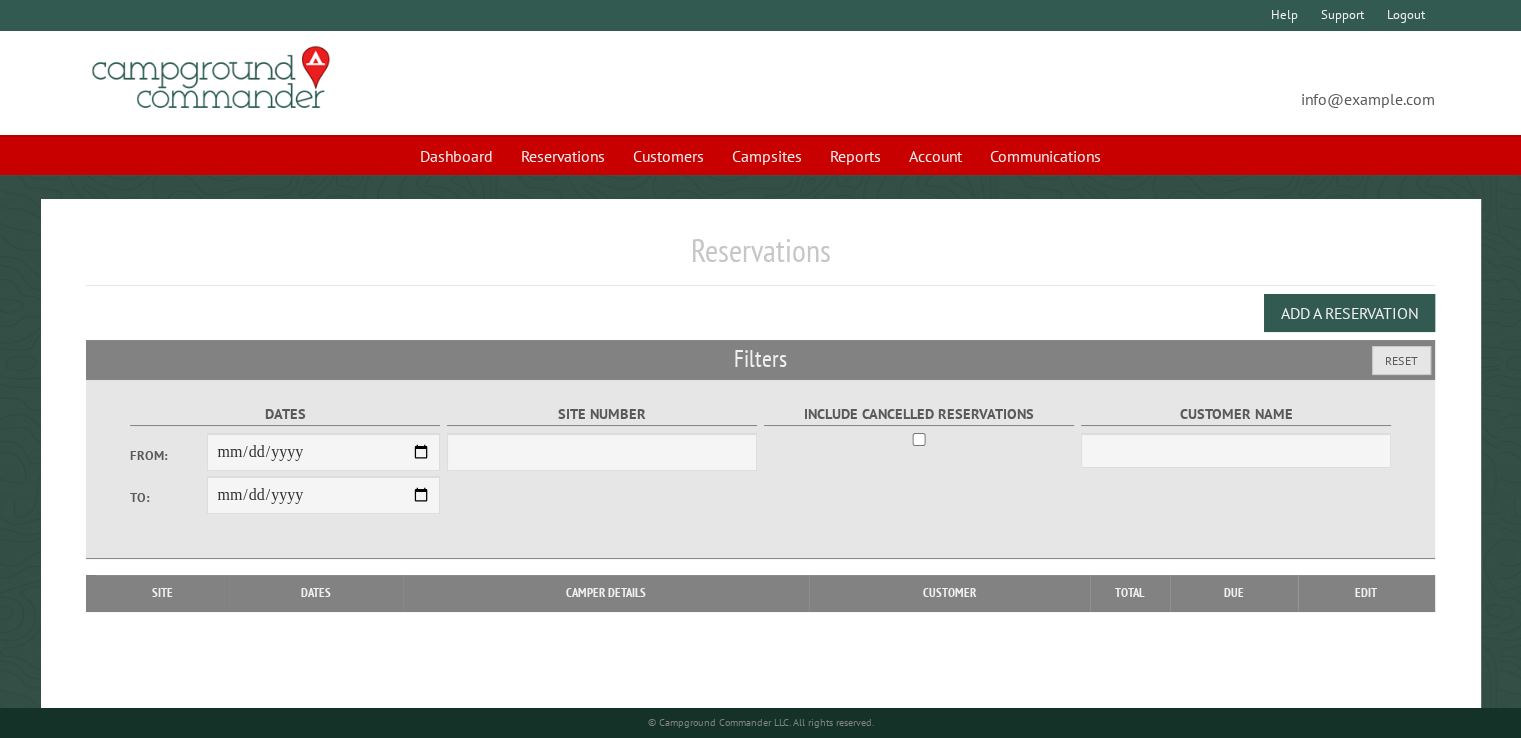 select on "***" 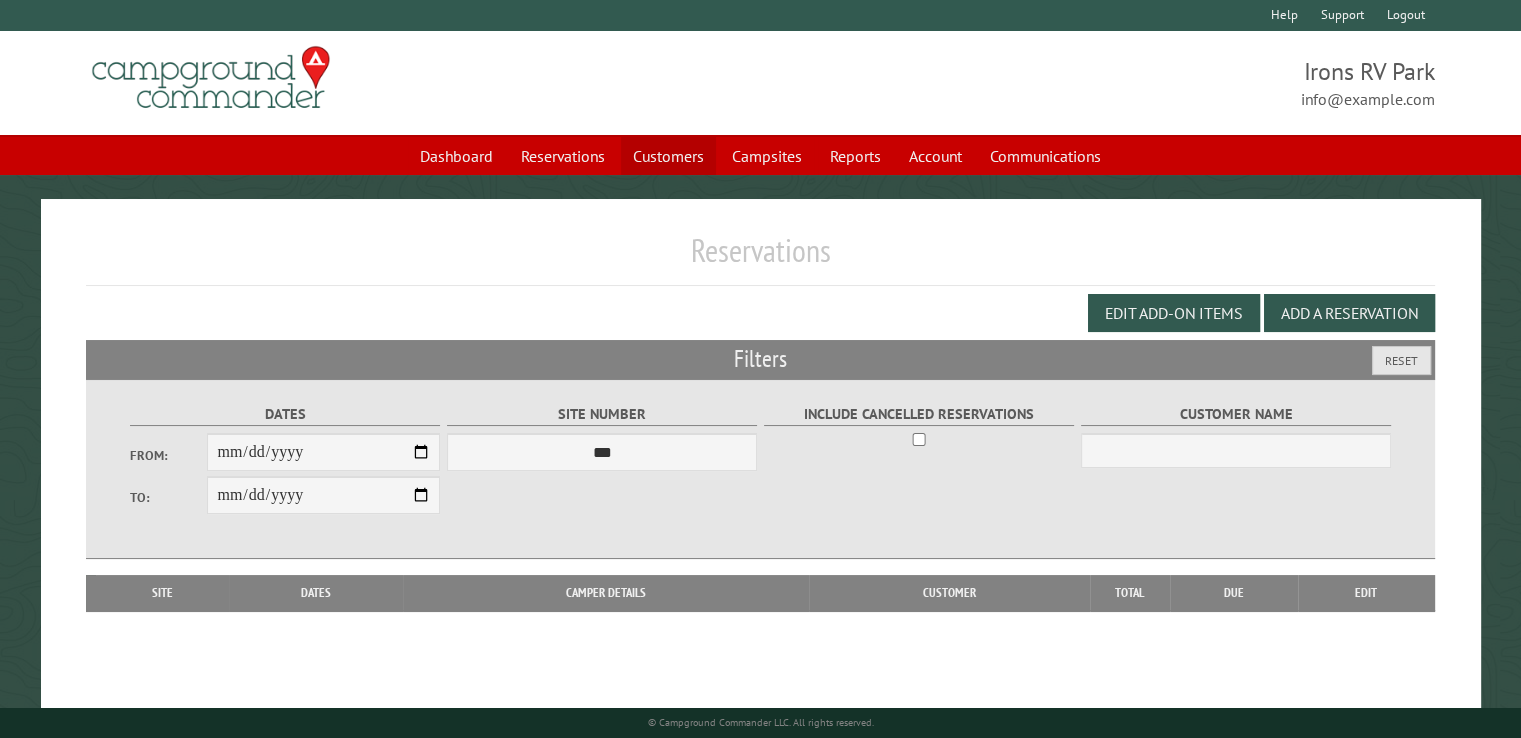 click on "Customers" at bounding box center [668, 156] 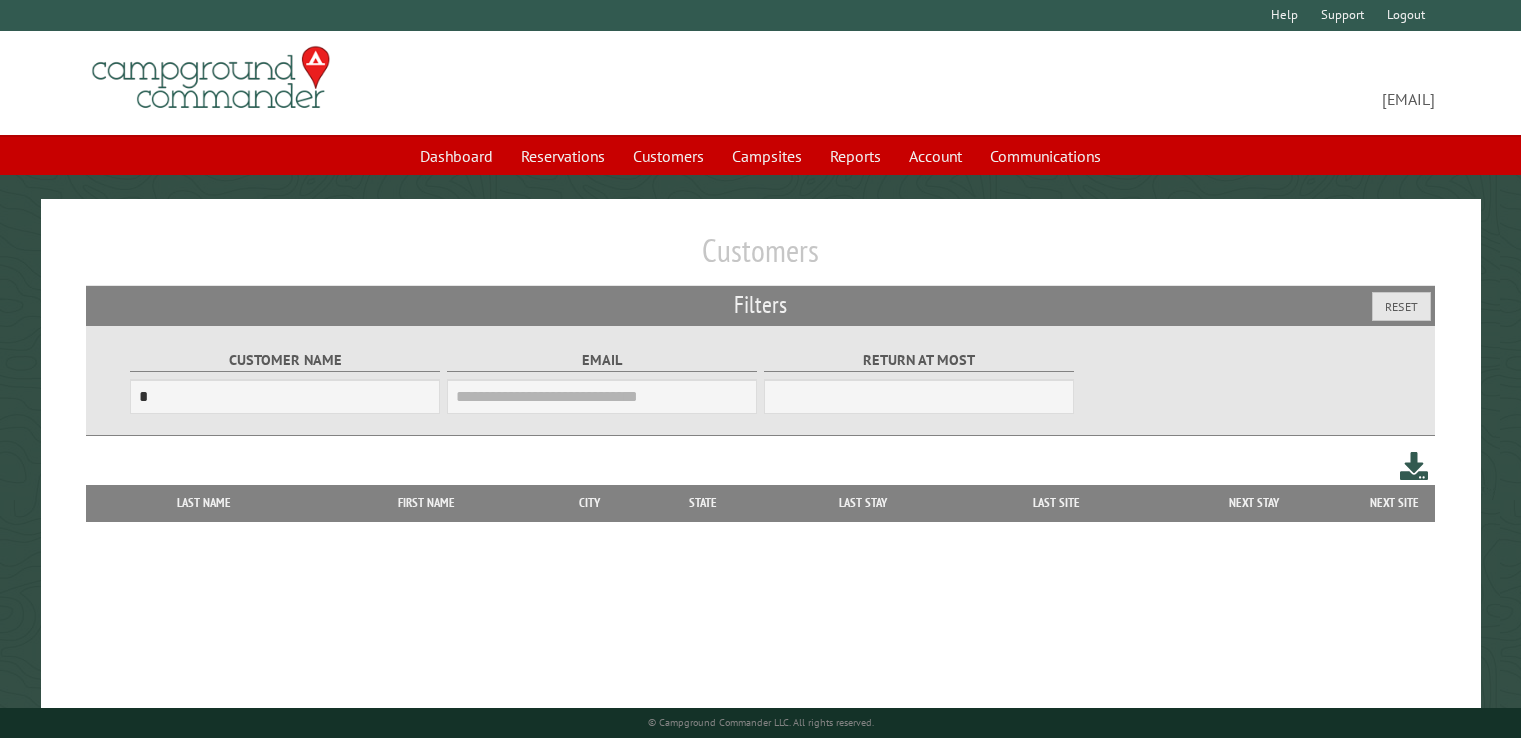scroll, scrollTop: 0, scrollLeft: 0, axis: both 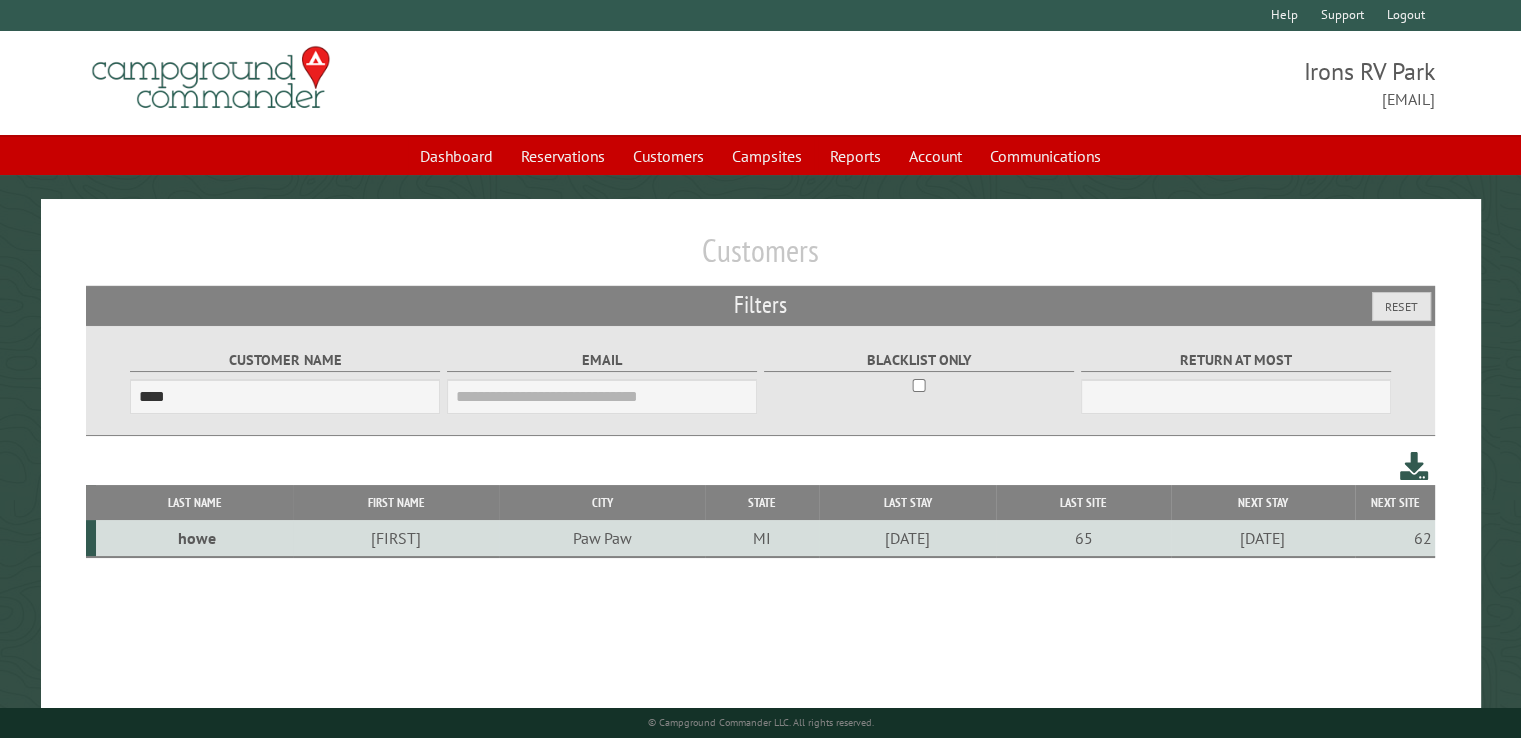 type on "****" 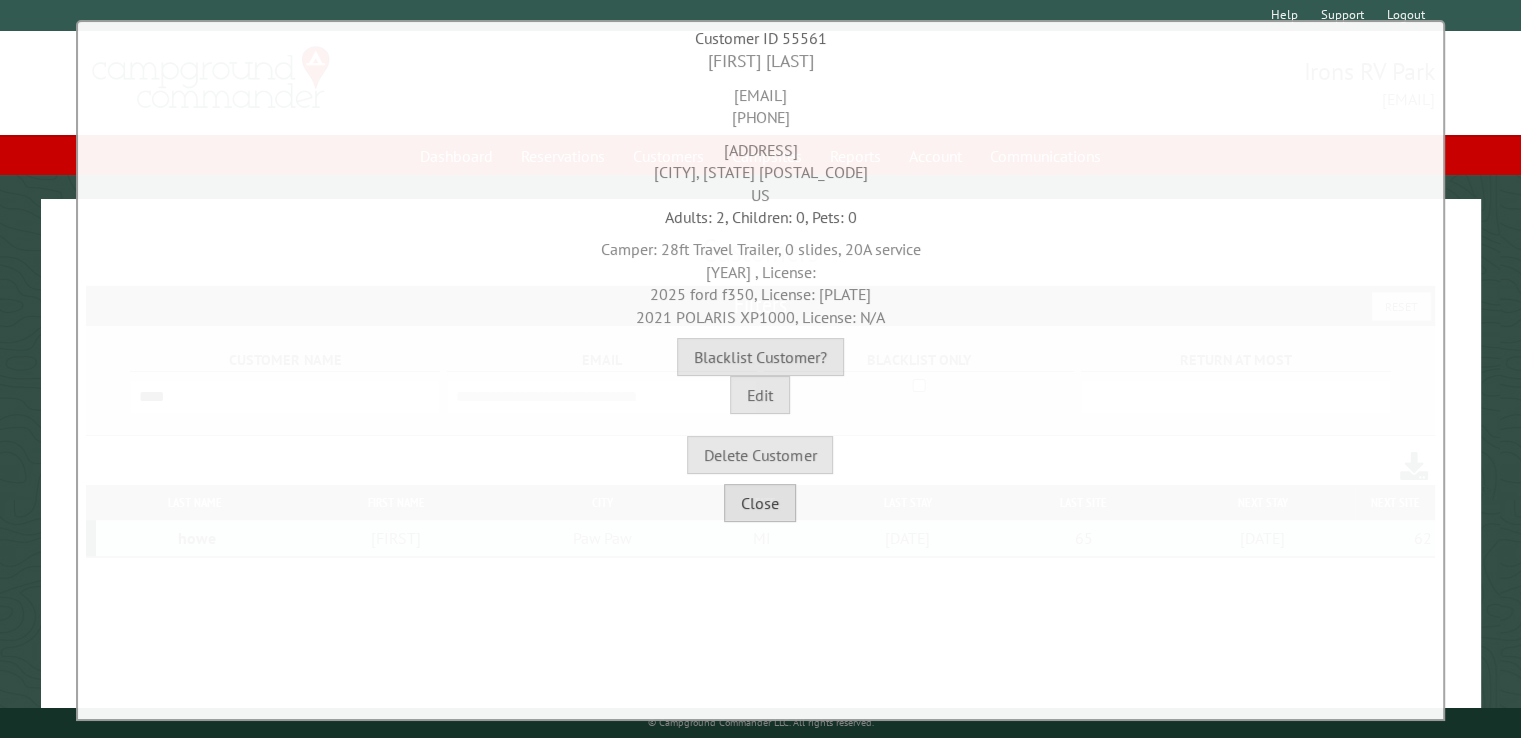 click on "Close" at bounding box center [760, 503] 